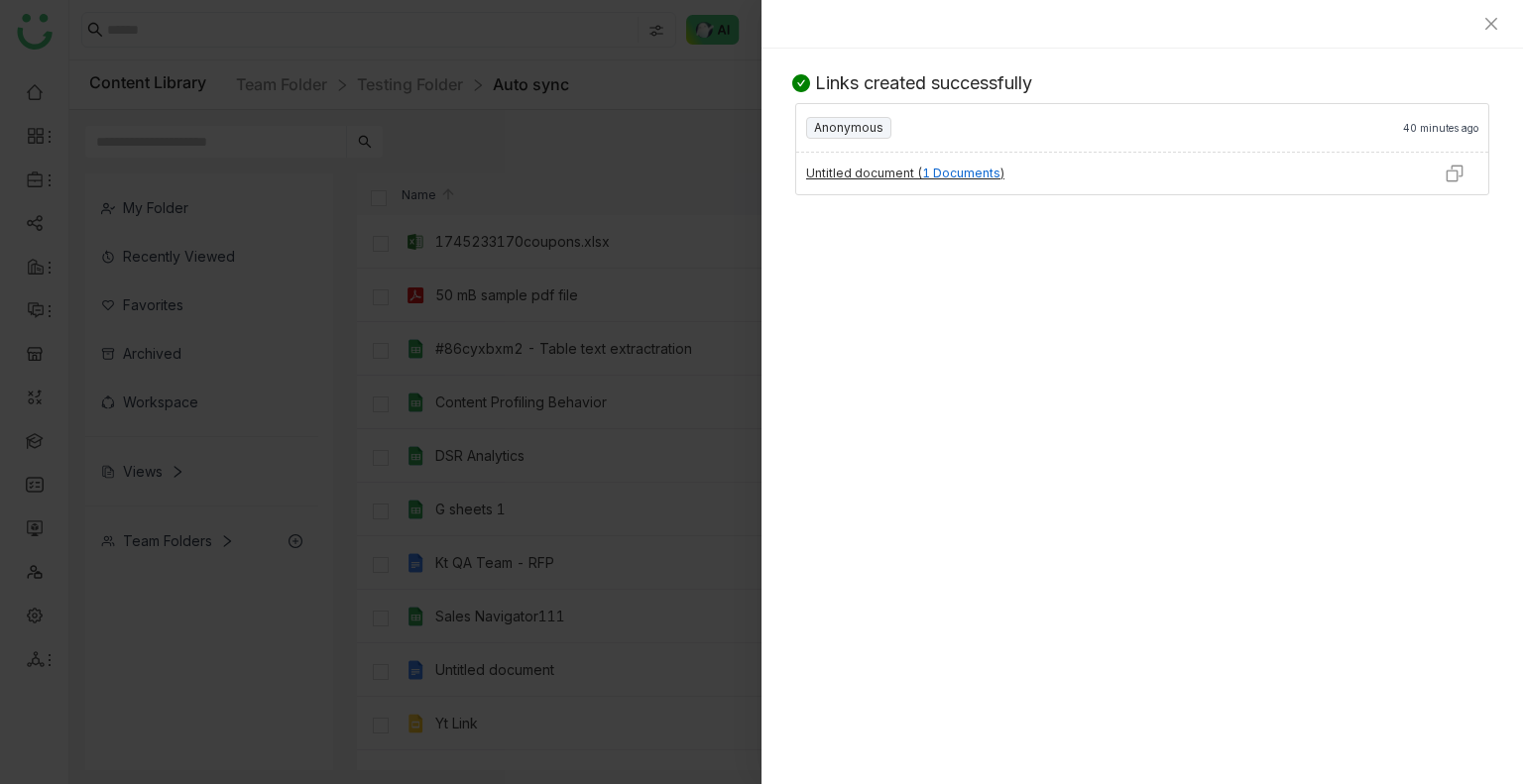 scroll, scrollTop: 0, scrollLeft: 0, axis: both 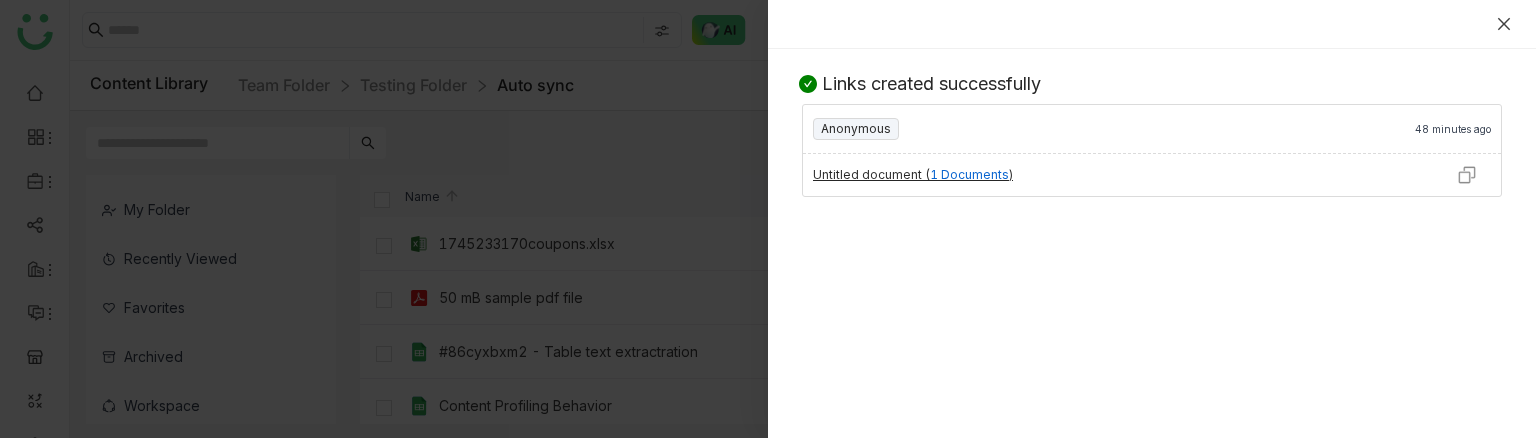 click 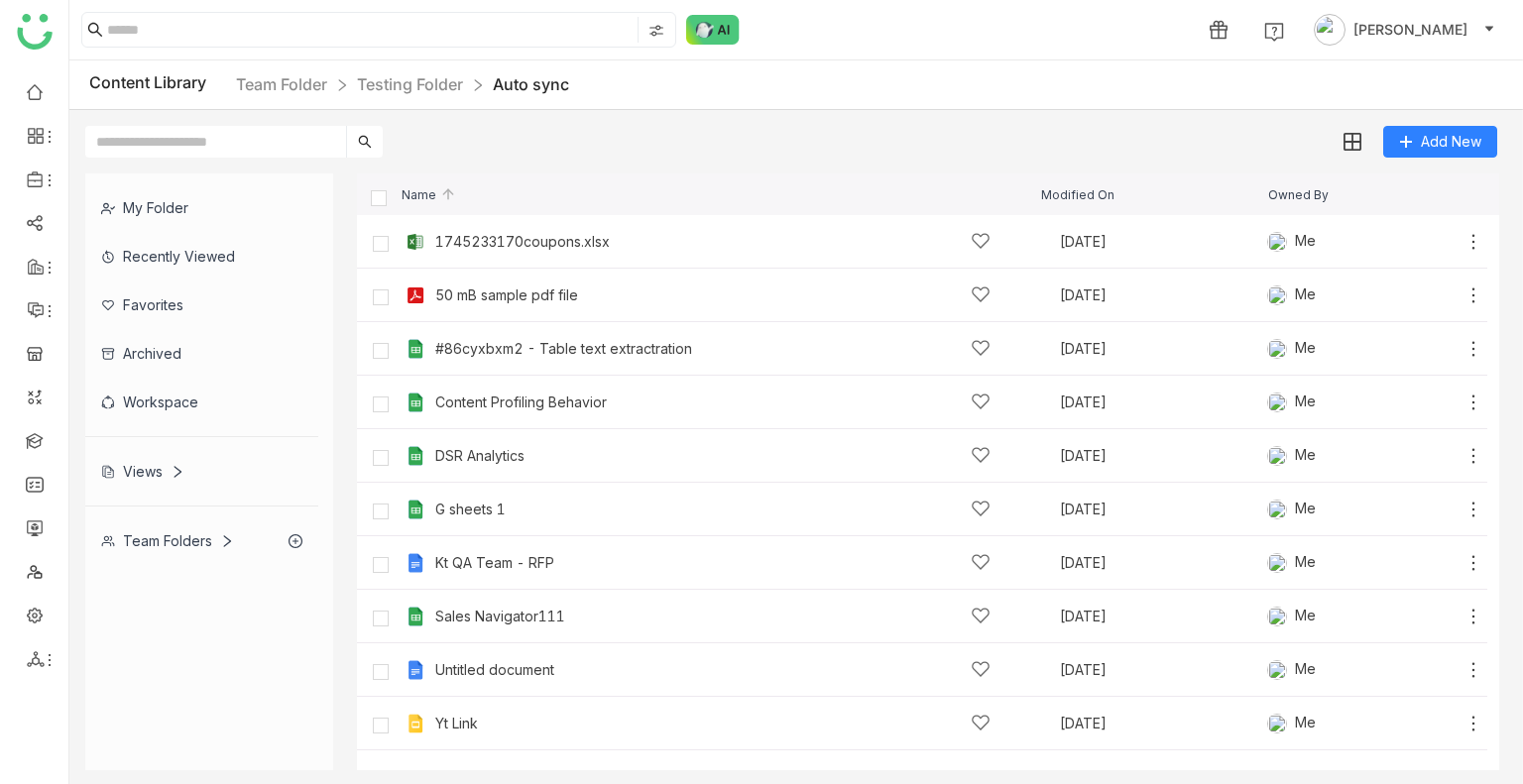 click at bounding box center [215, 142] 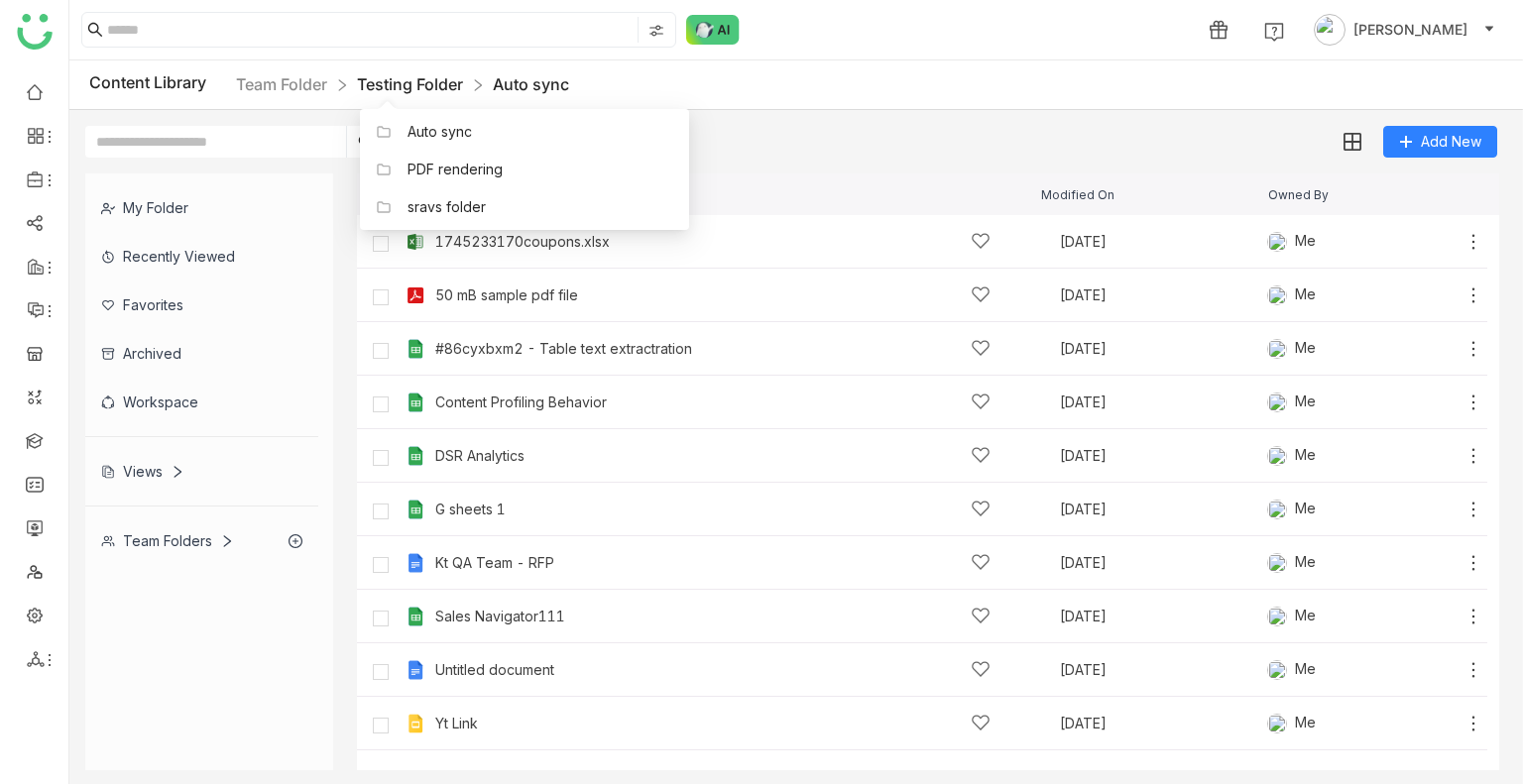 click on "Testing Folder" 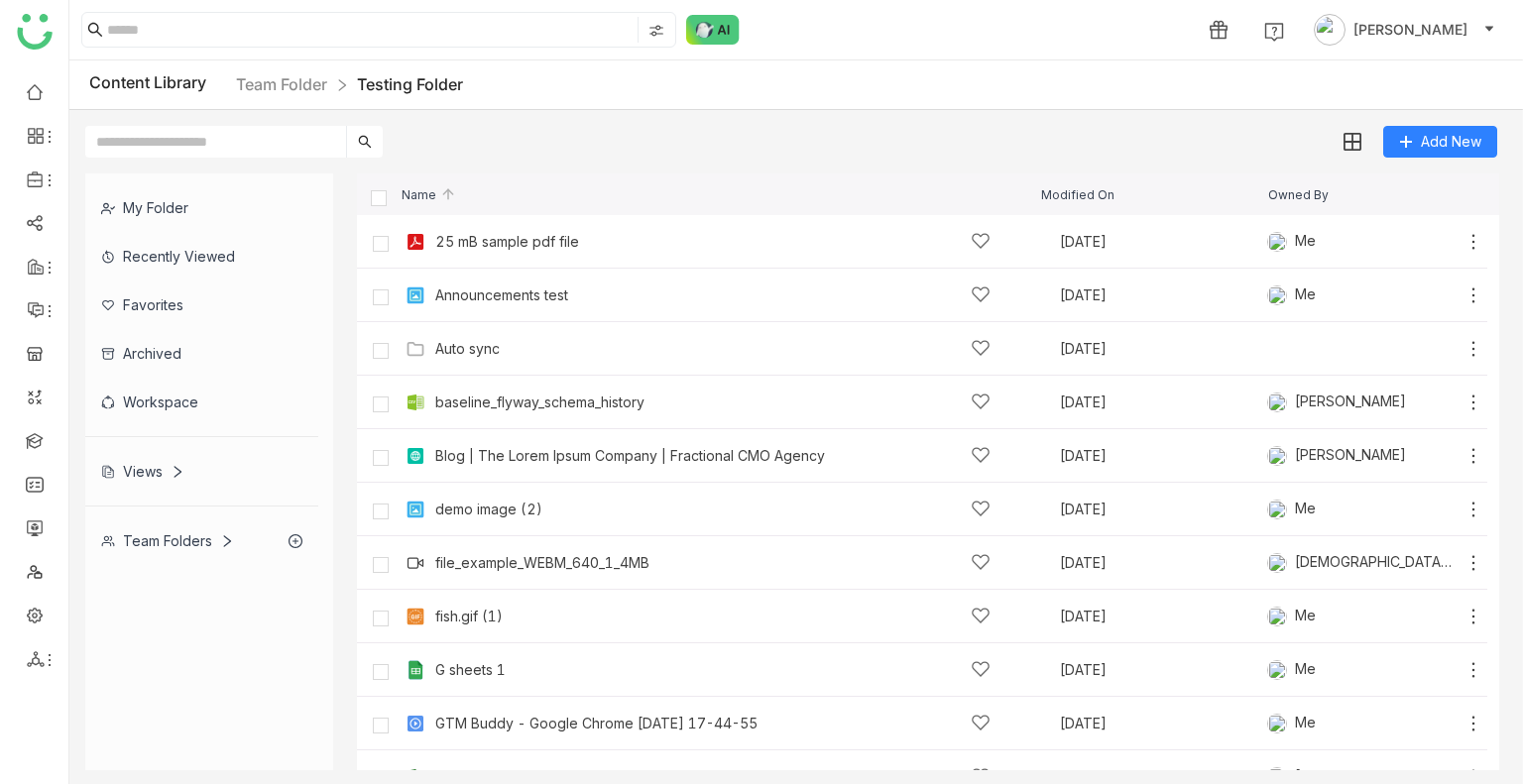 click at bounding box center [215, 142] 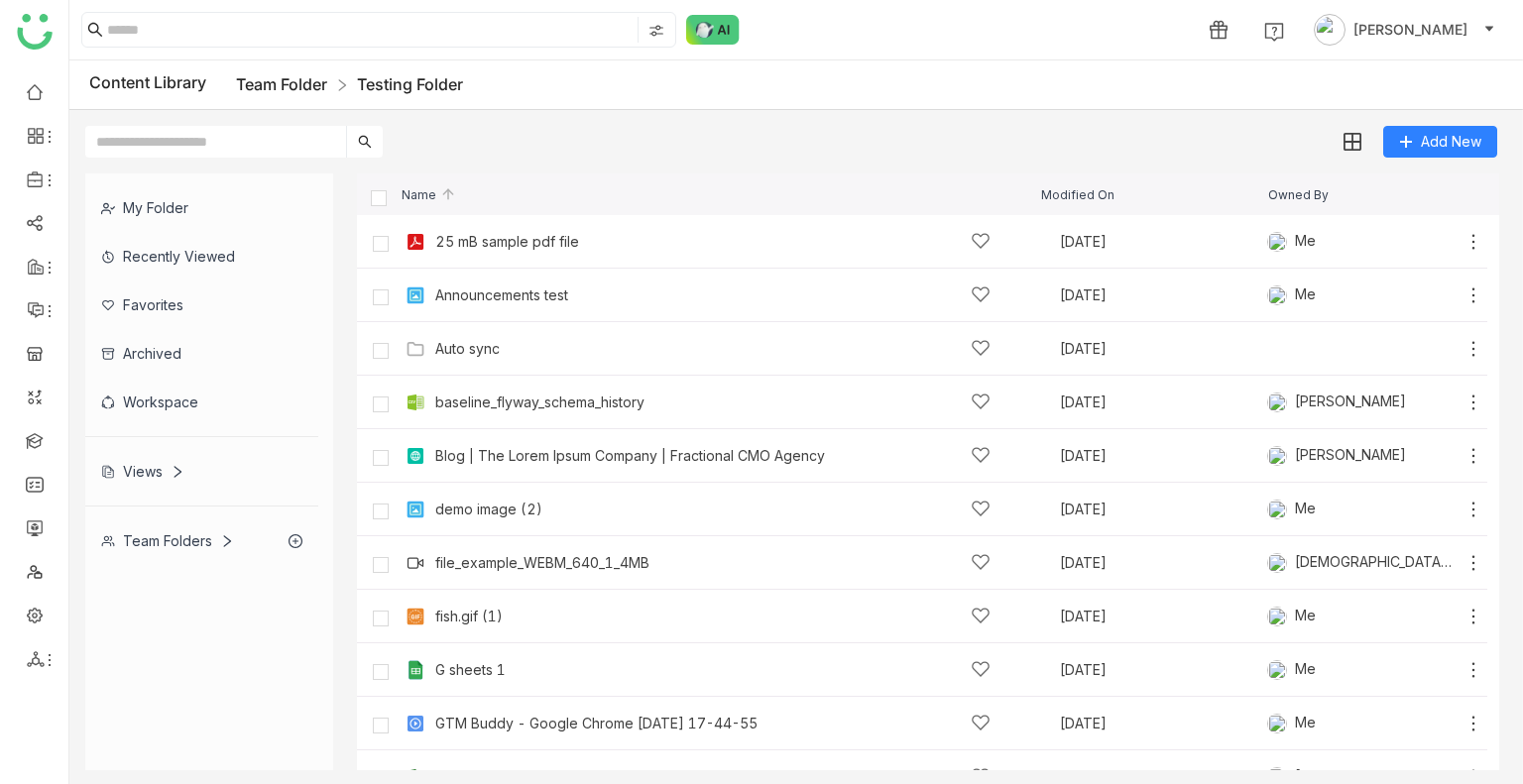 click on "Team Folder" 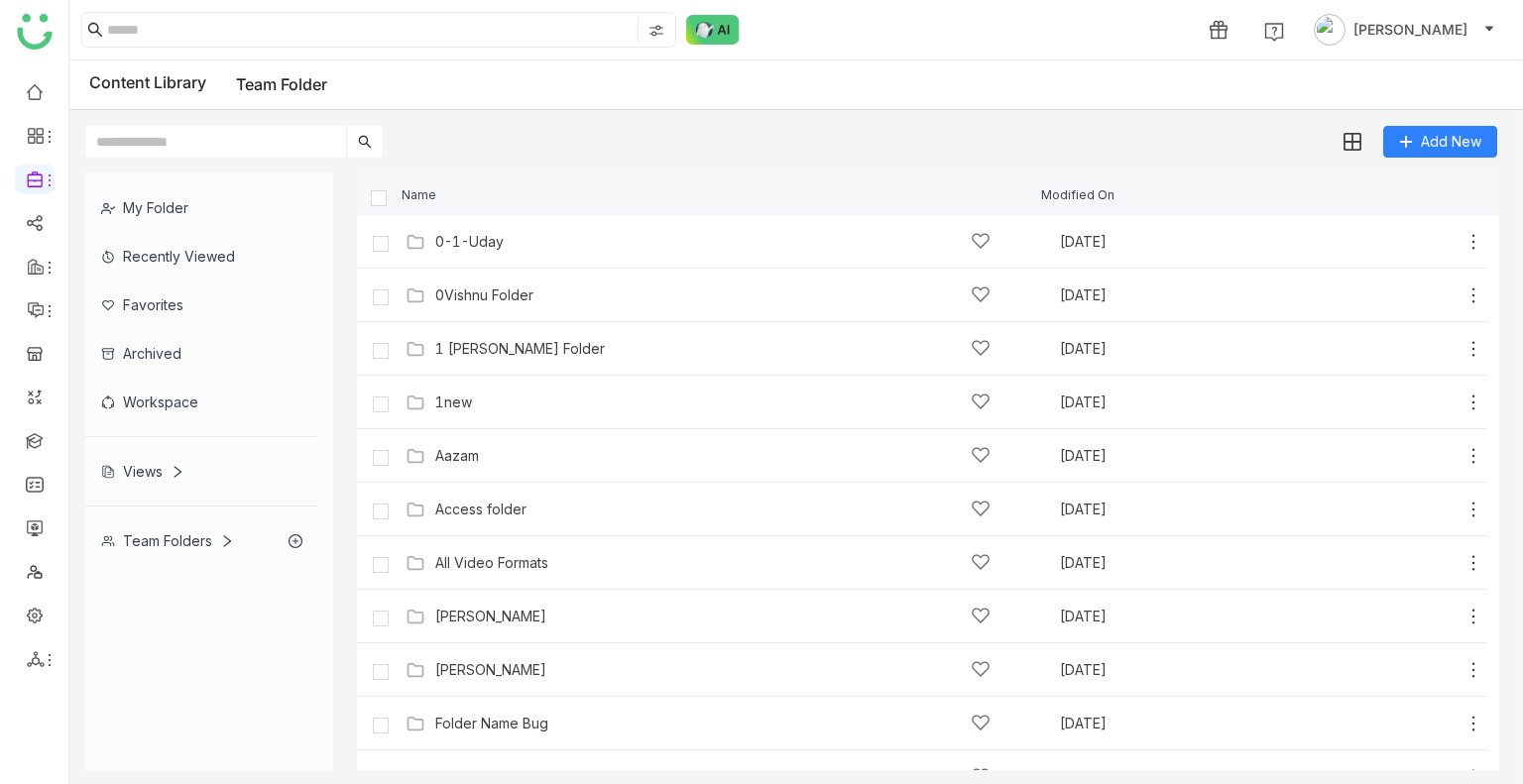 click at bounding box center (215, 142) 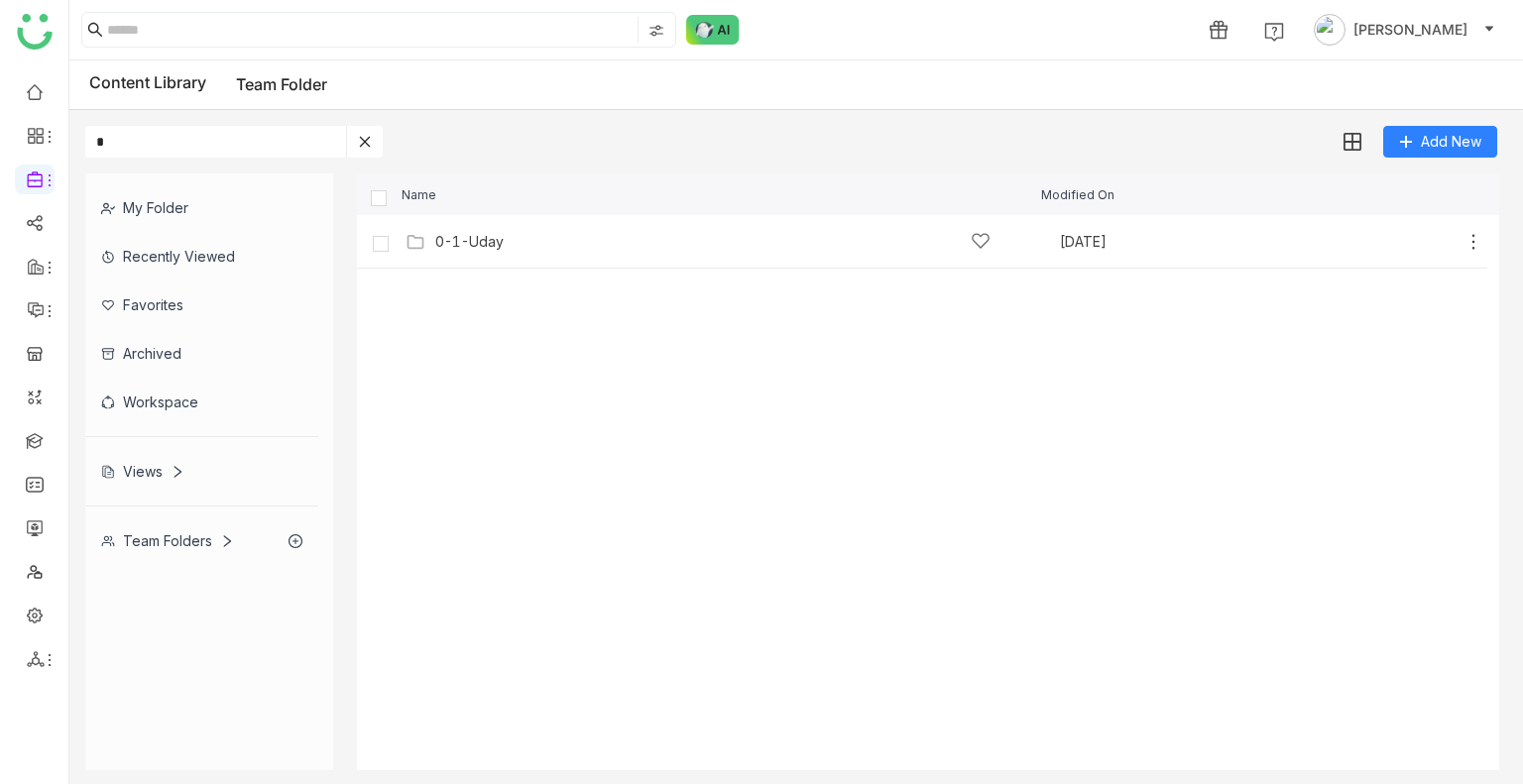 type 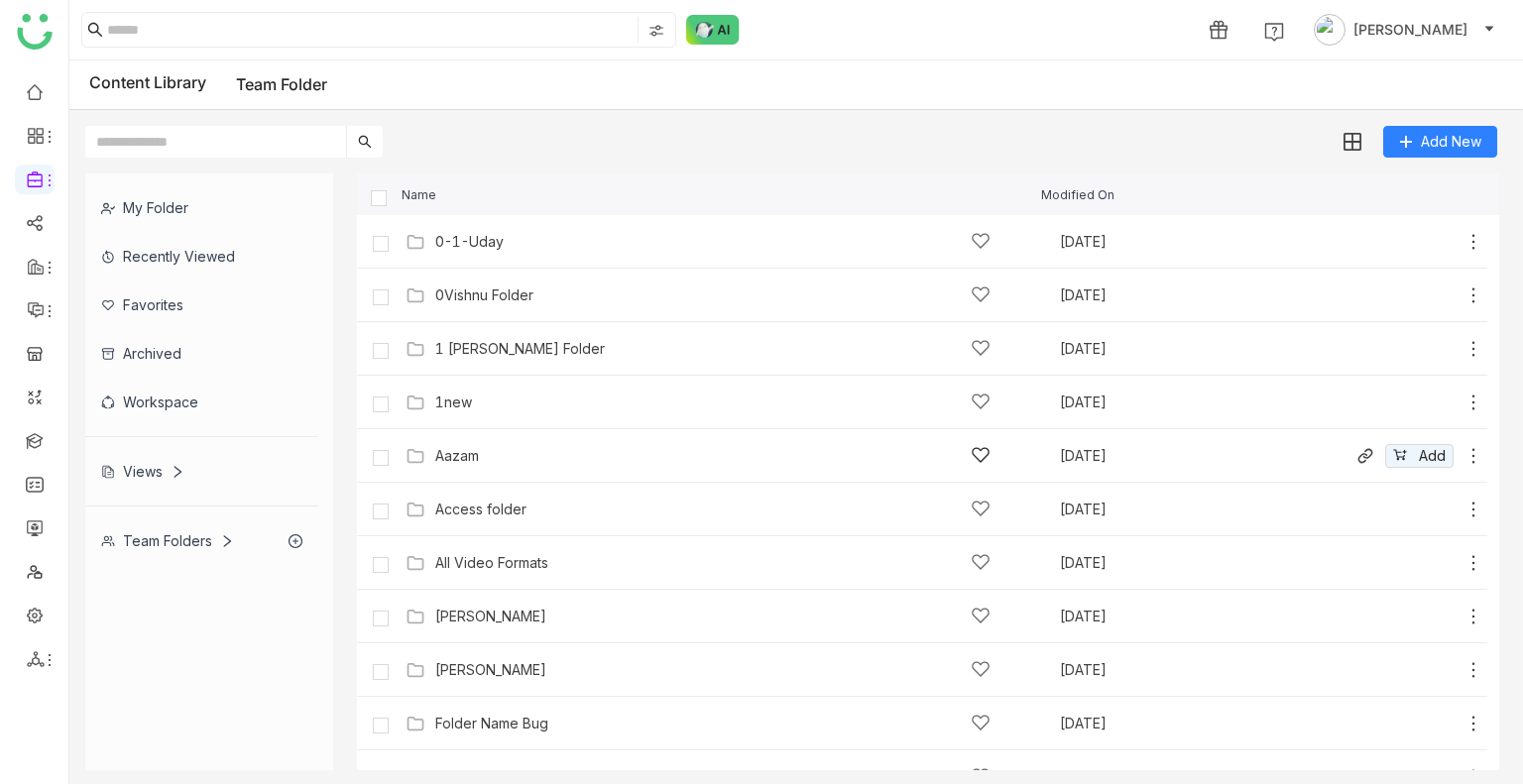 scroll, scrollTop: 675, scrollLeft: 0, axis: vertical 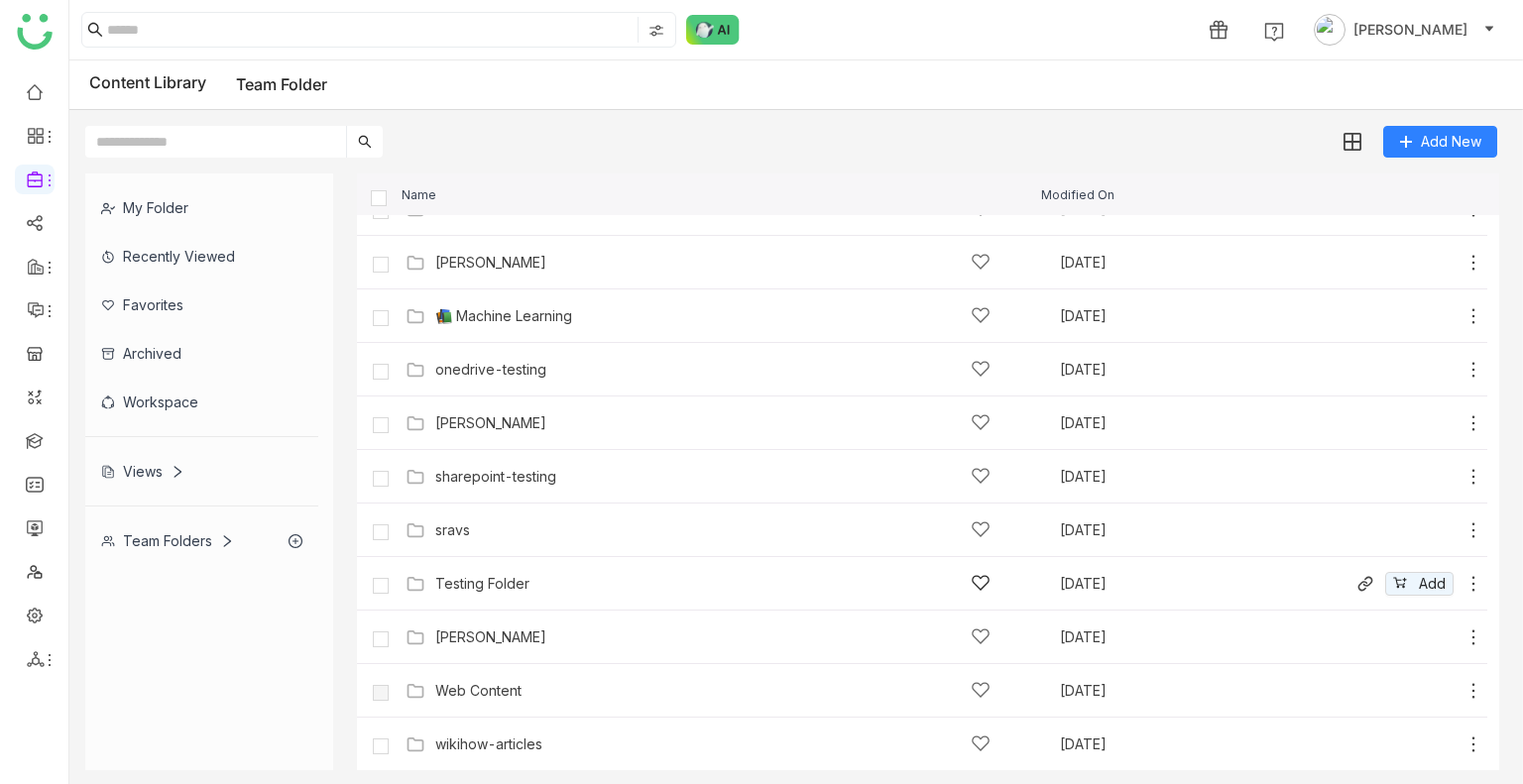 click on "Testing Folder" 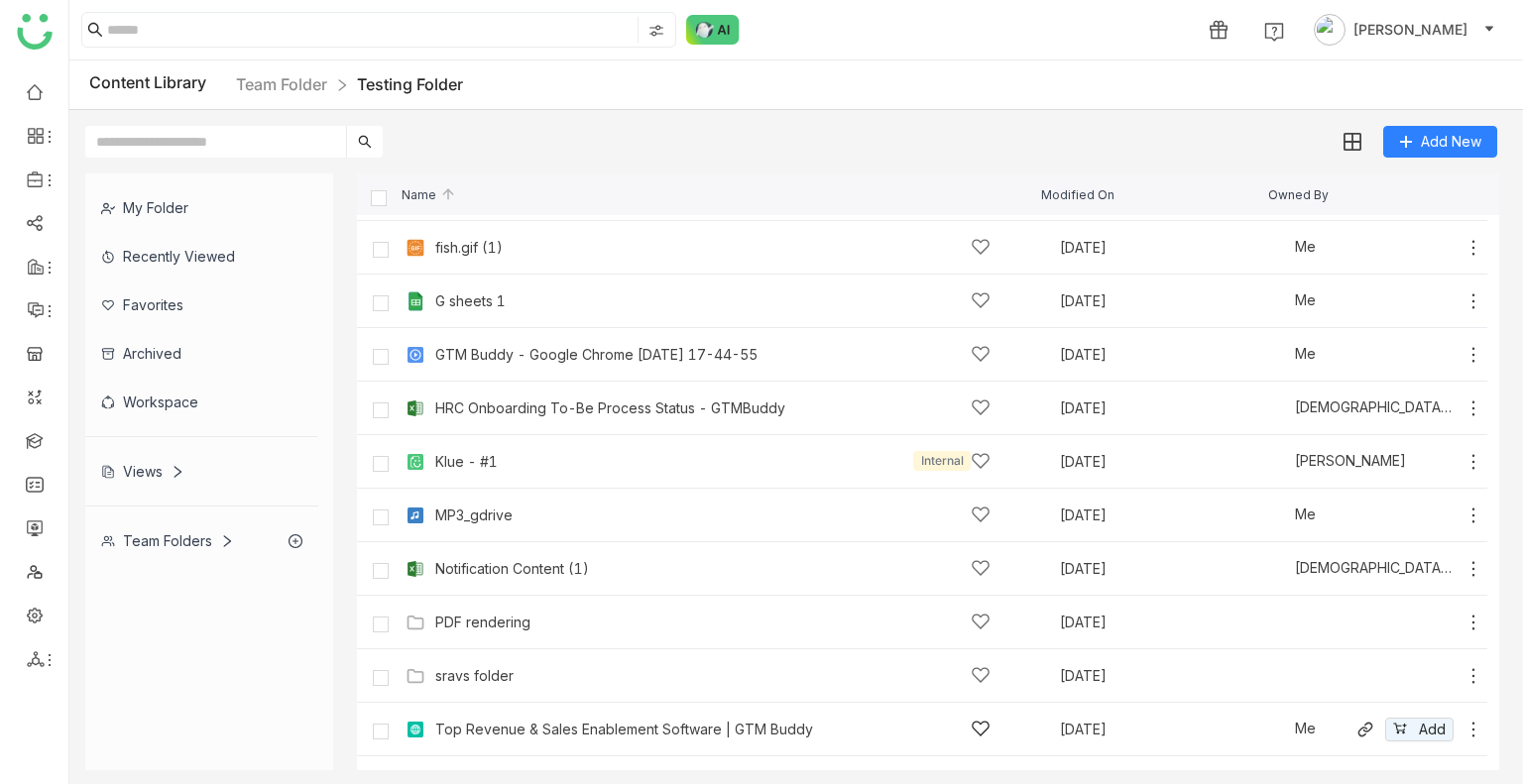 scroll, scrollTop: 0, scrollLeft: 0, axis: both 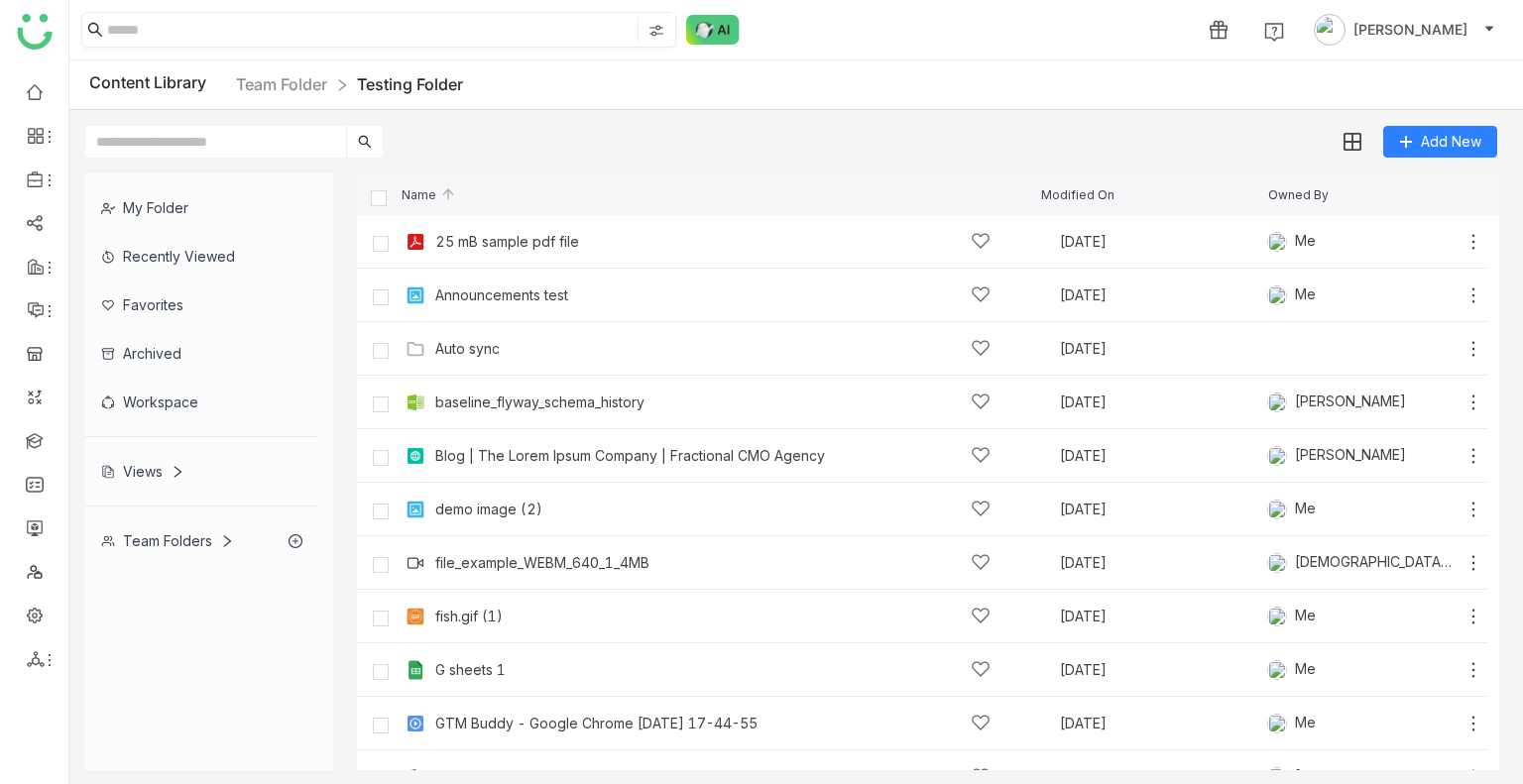 click 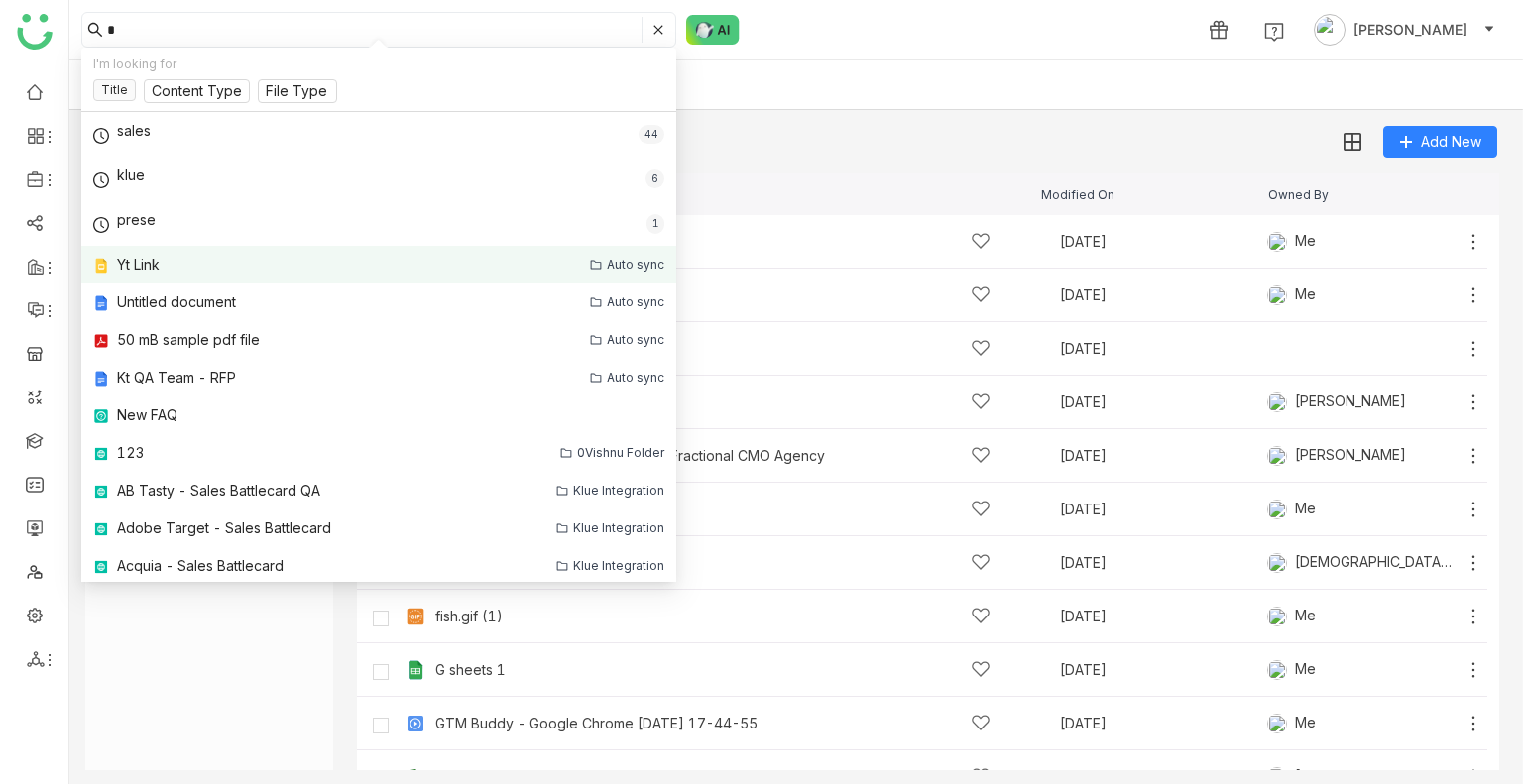 type on "*" 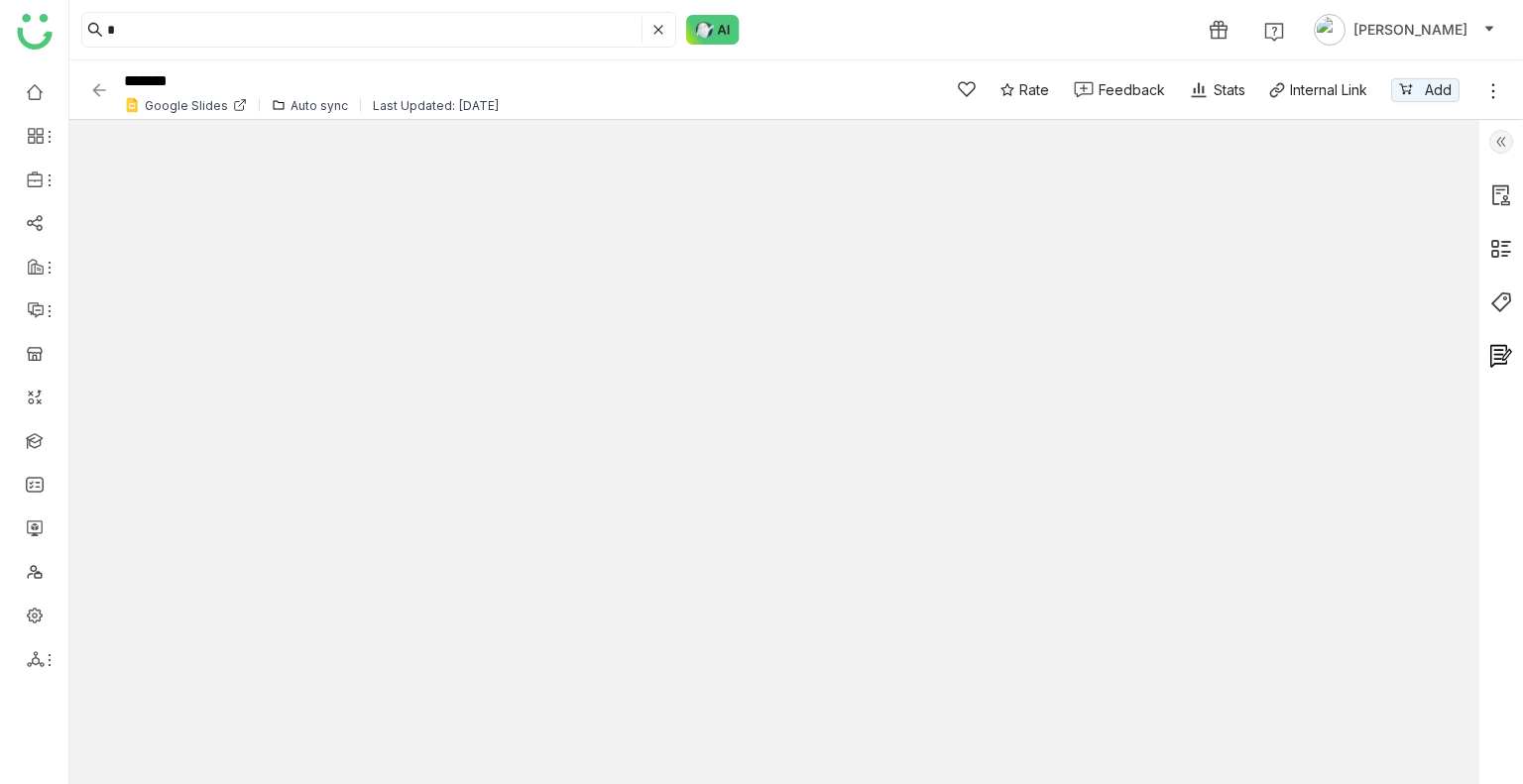 click on "*******  Google Slides
Auto sync  Last Updated: Jul 30, 2025  Rate Feedback  Stats
Internal Link
Add" 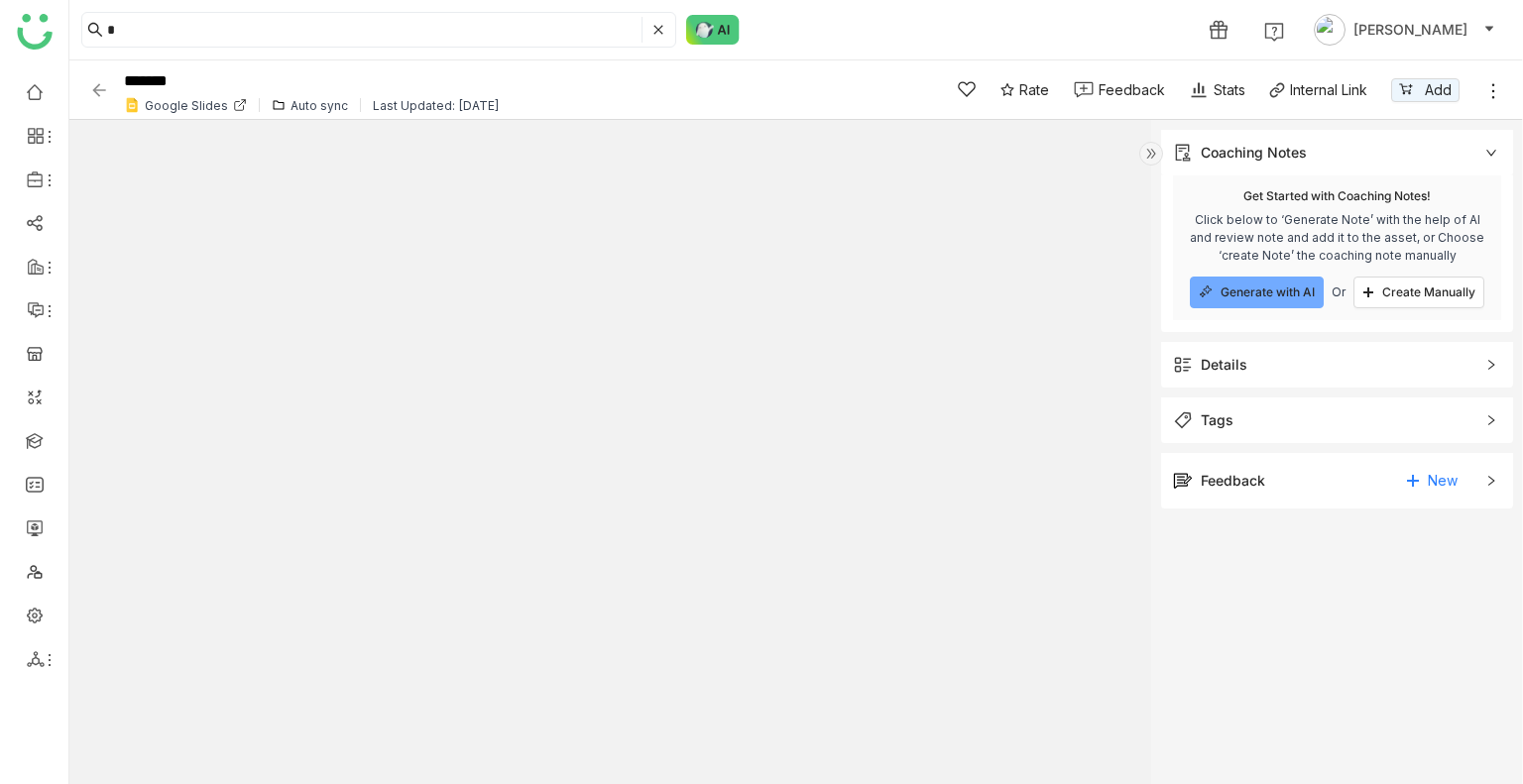 click 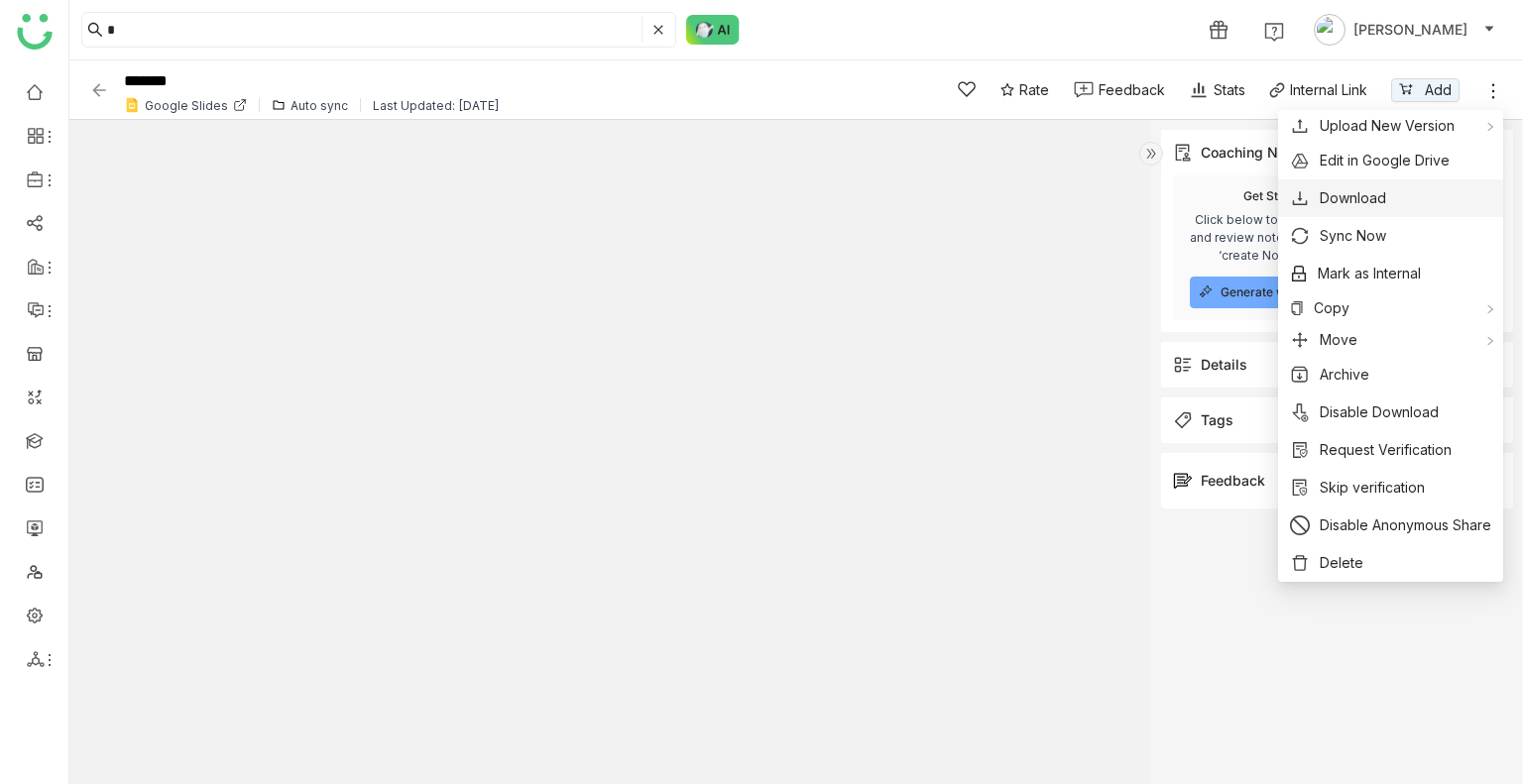 click on "Download" at bounding box center [1352, 198] 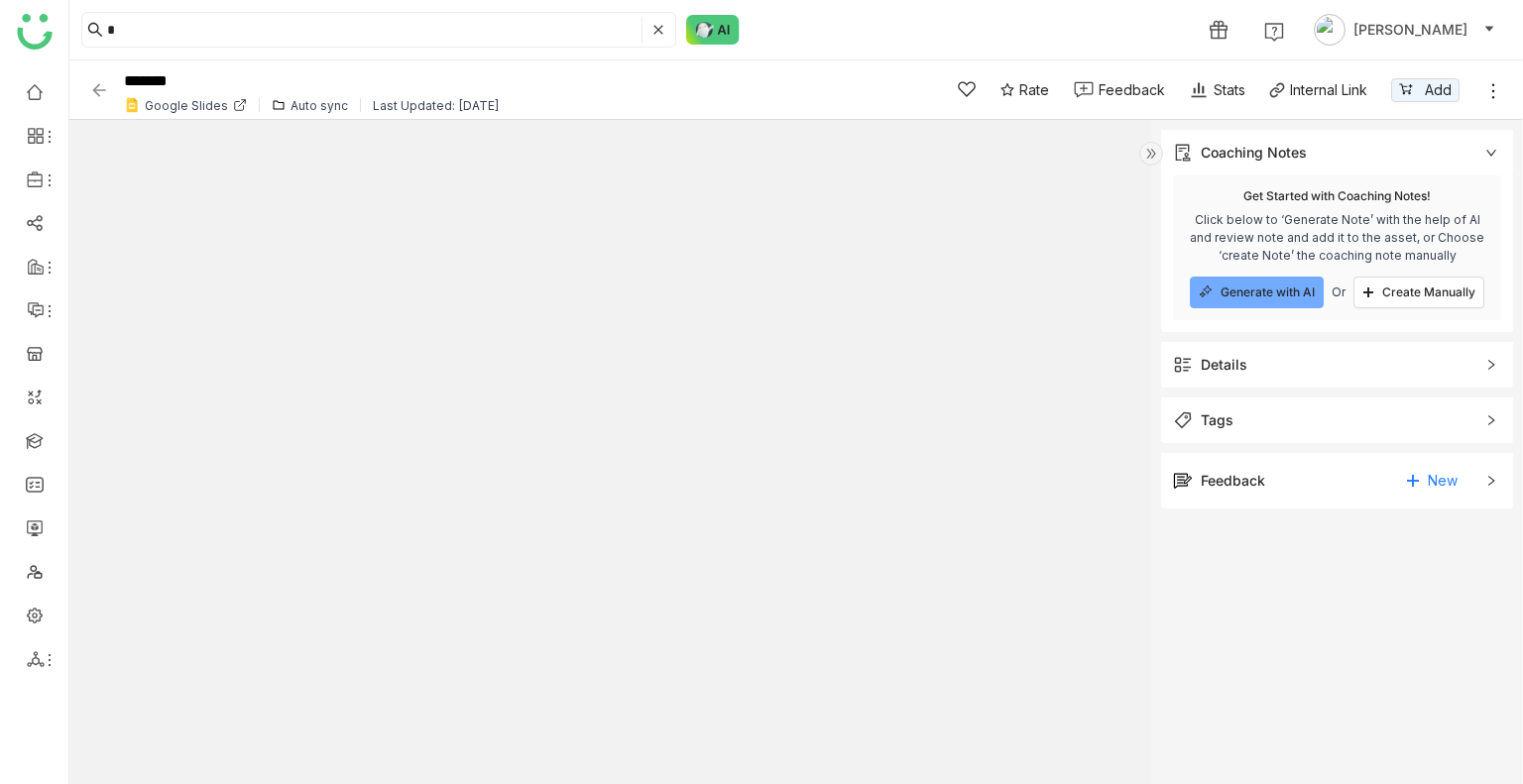 click 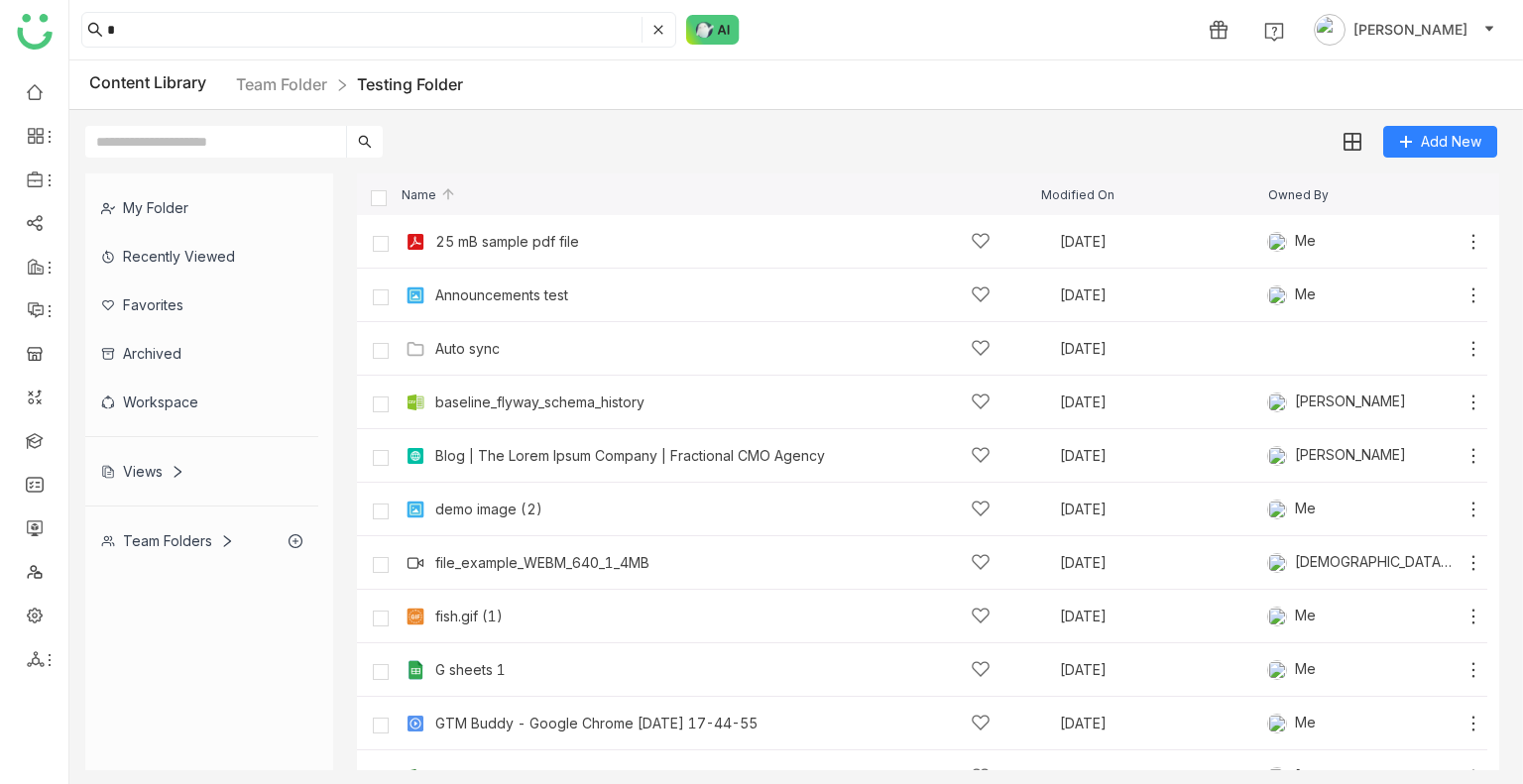 click on "Team Folders" 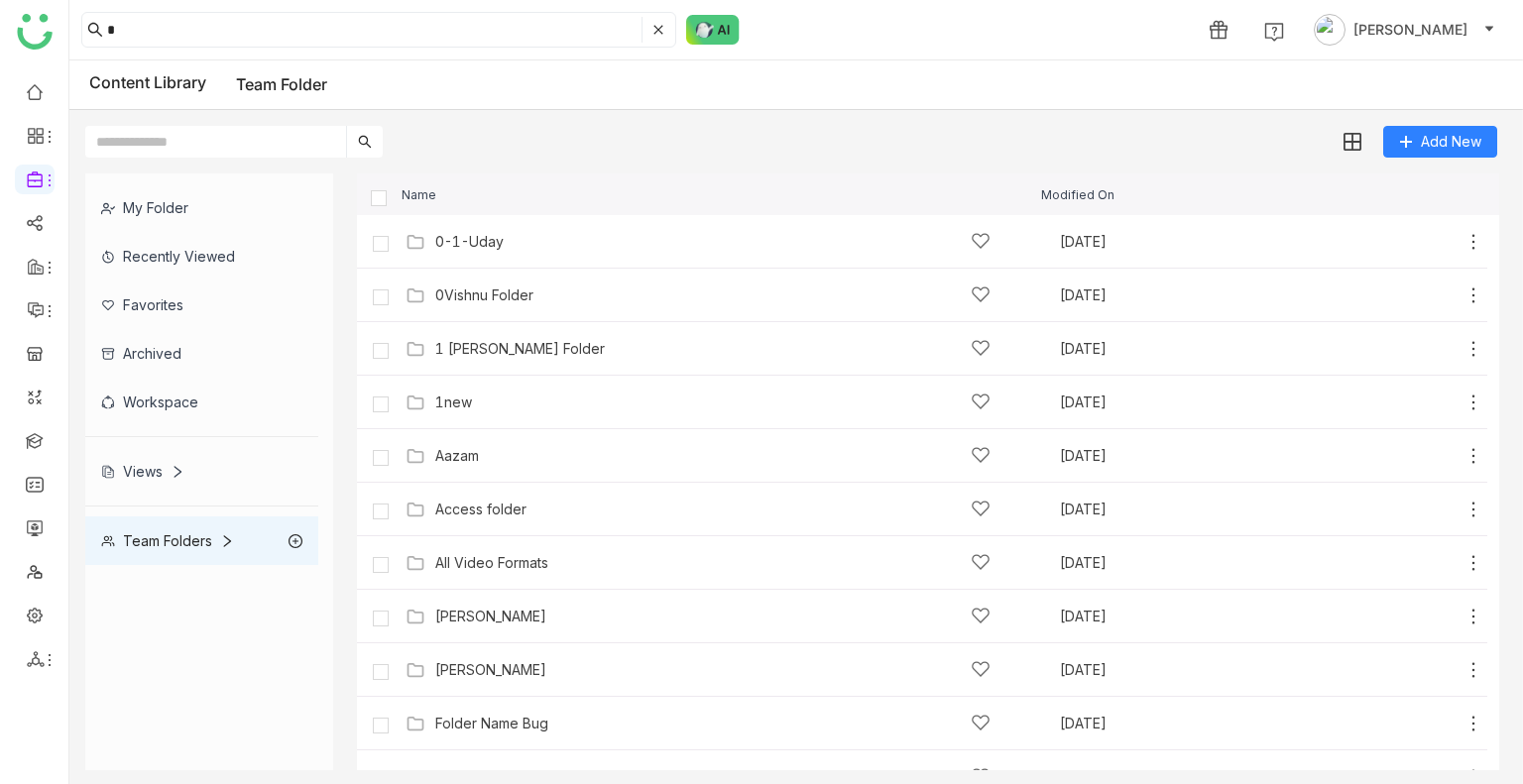scroll, scrollTop: 675, scrollLeft: 0, axis: vertical 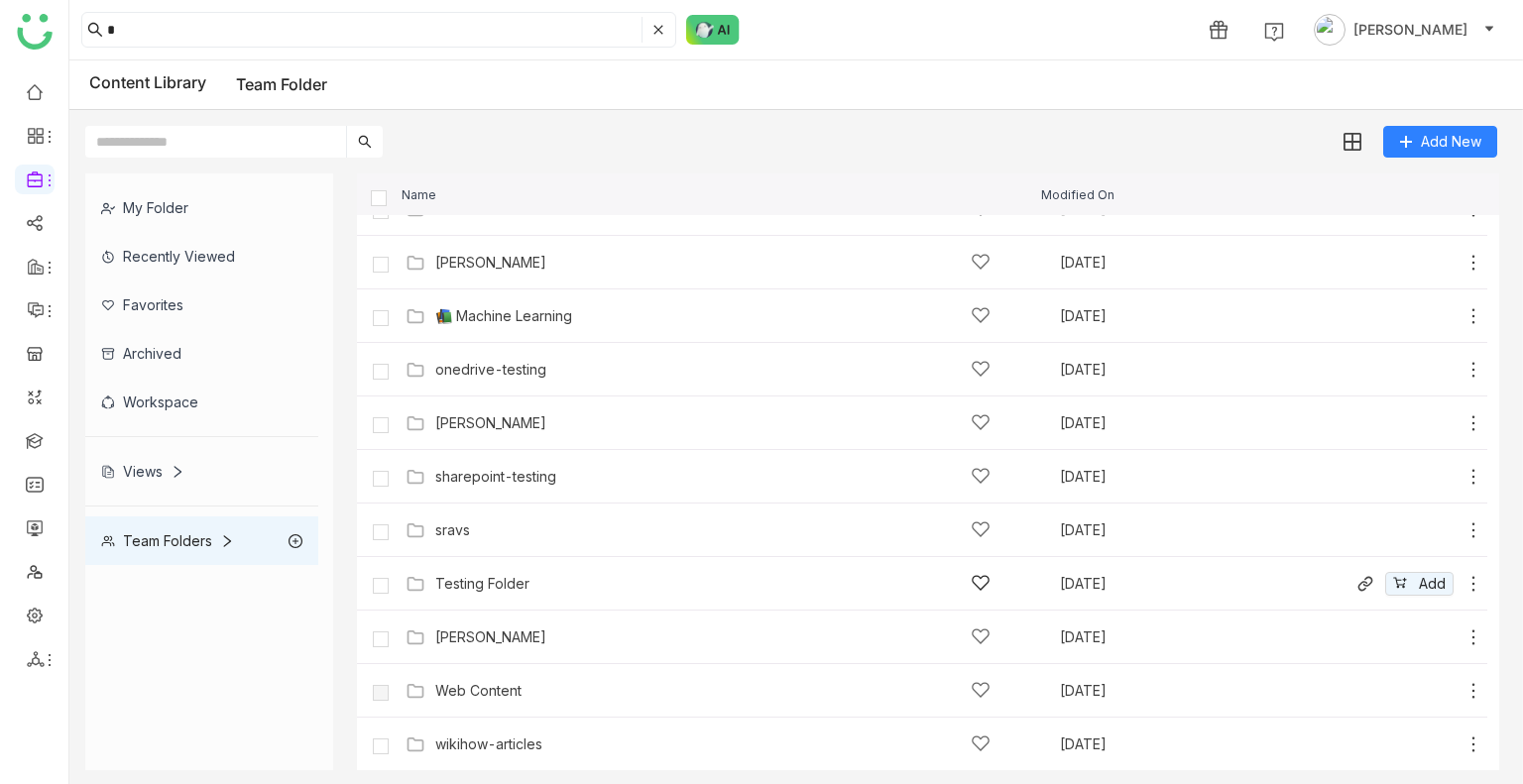 click on "Testing Folder   Jun 16, 2025
Add" 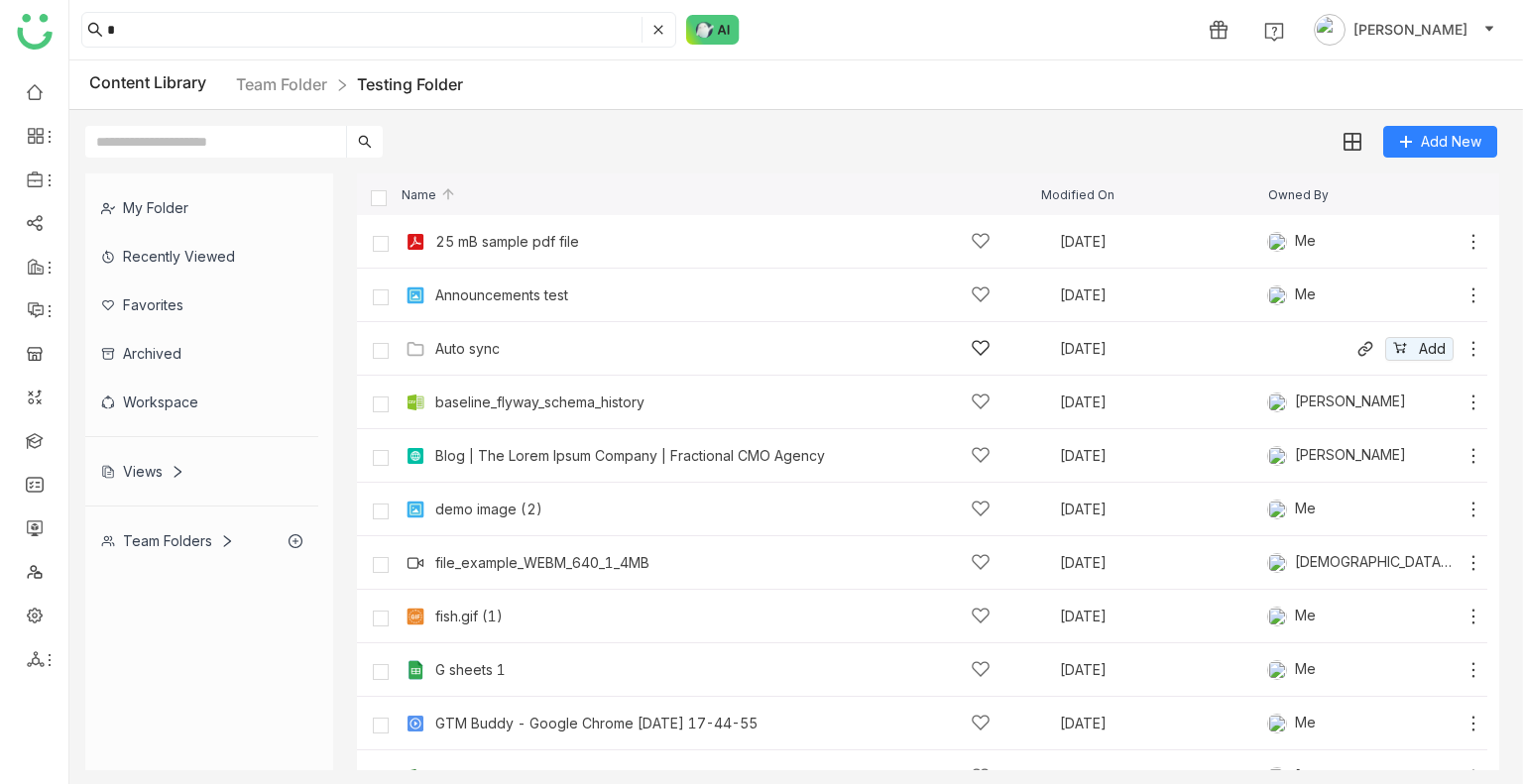 click on "Auto sync" 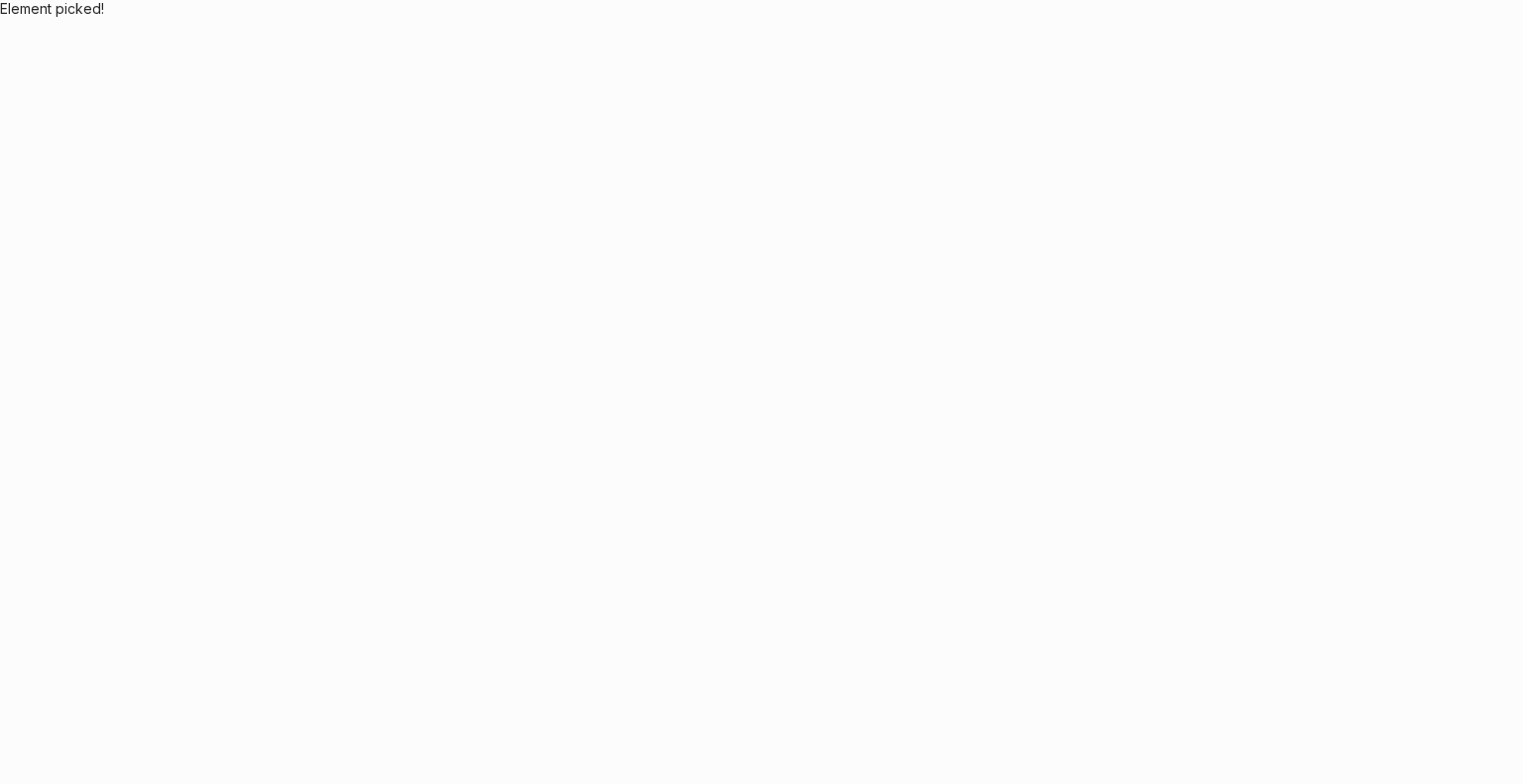 scroll, scrollTop: 0, scrollLeft: 0, axis: both 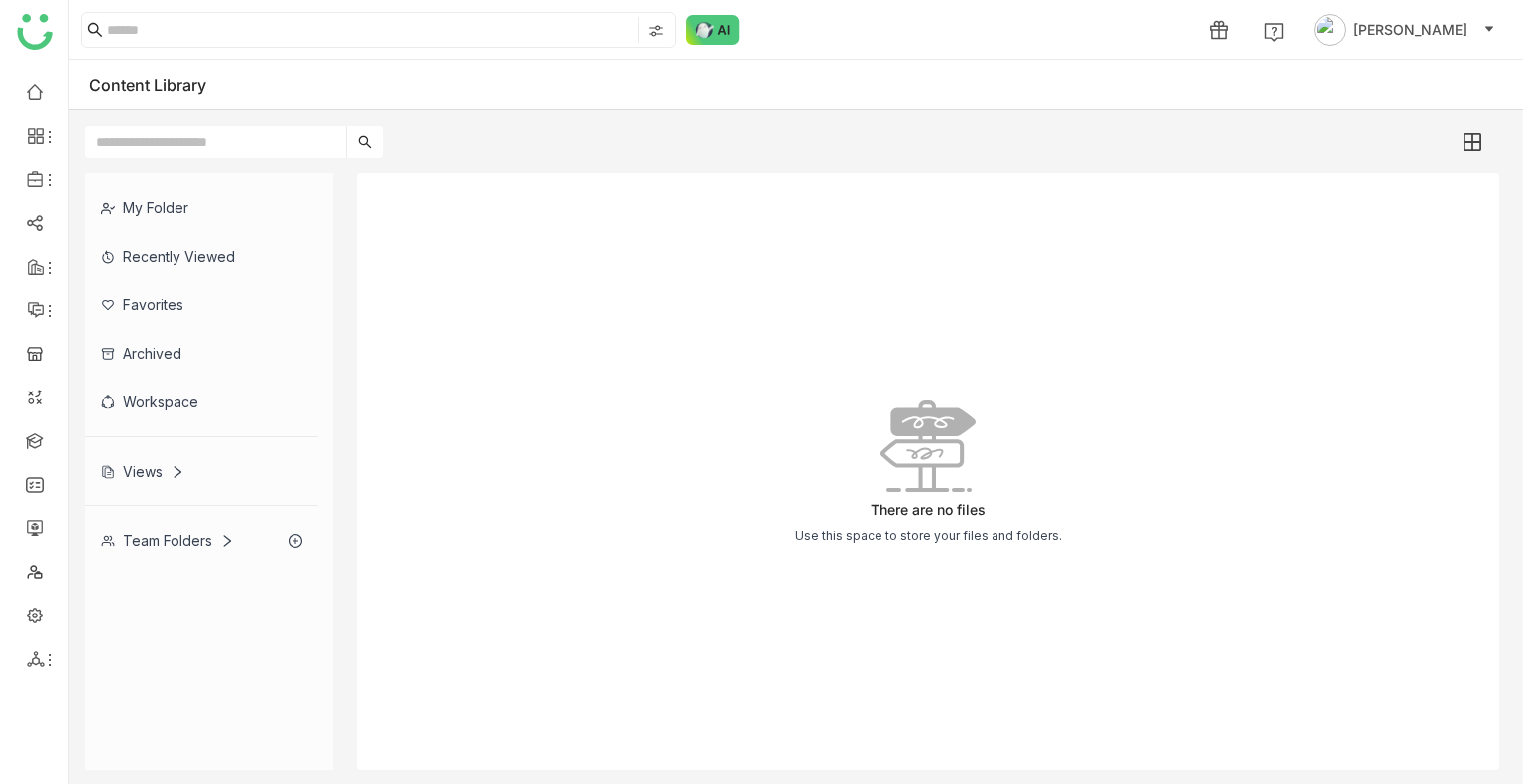 click on "Team Folders" 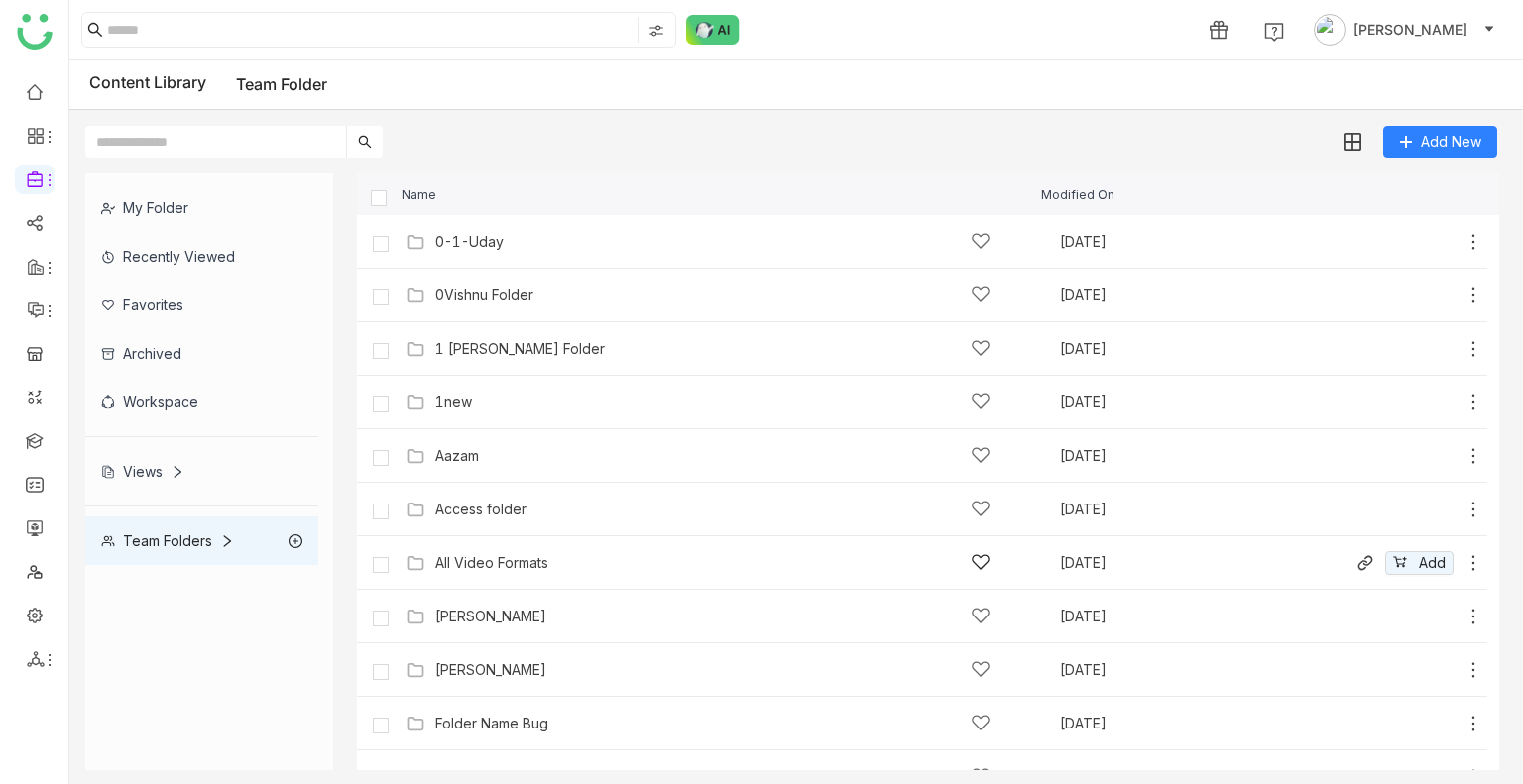 scroll, scrollTop: 675, scrollLeft: 0, axis: vertical 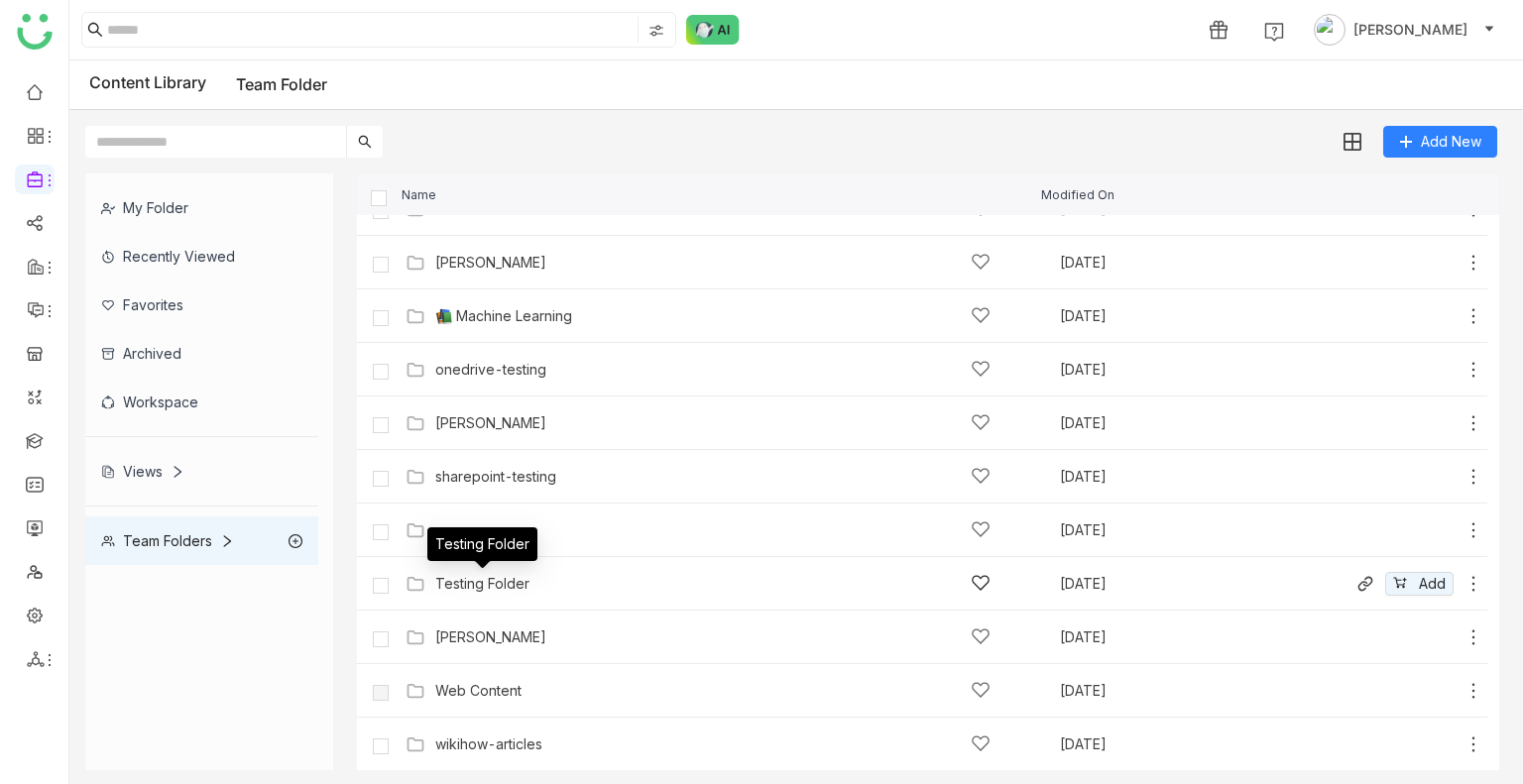 click on "Testing Folder" 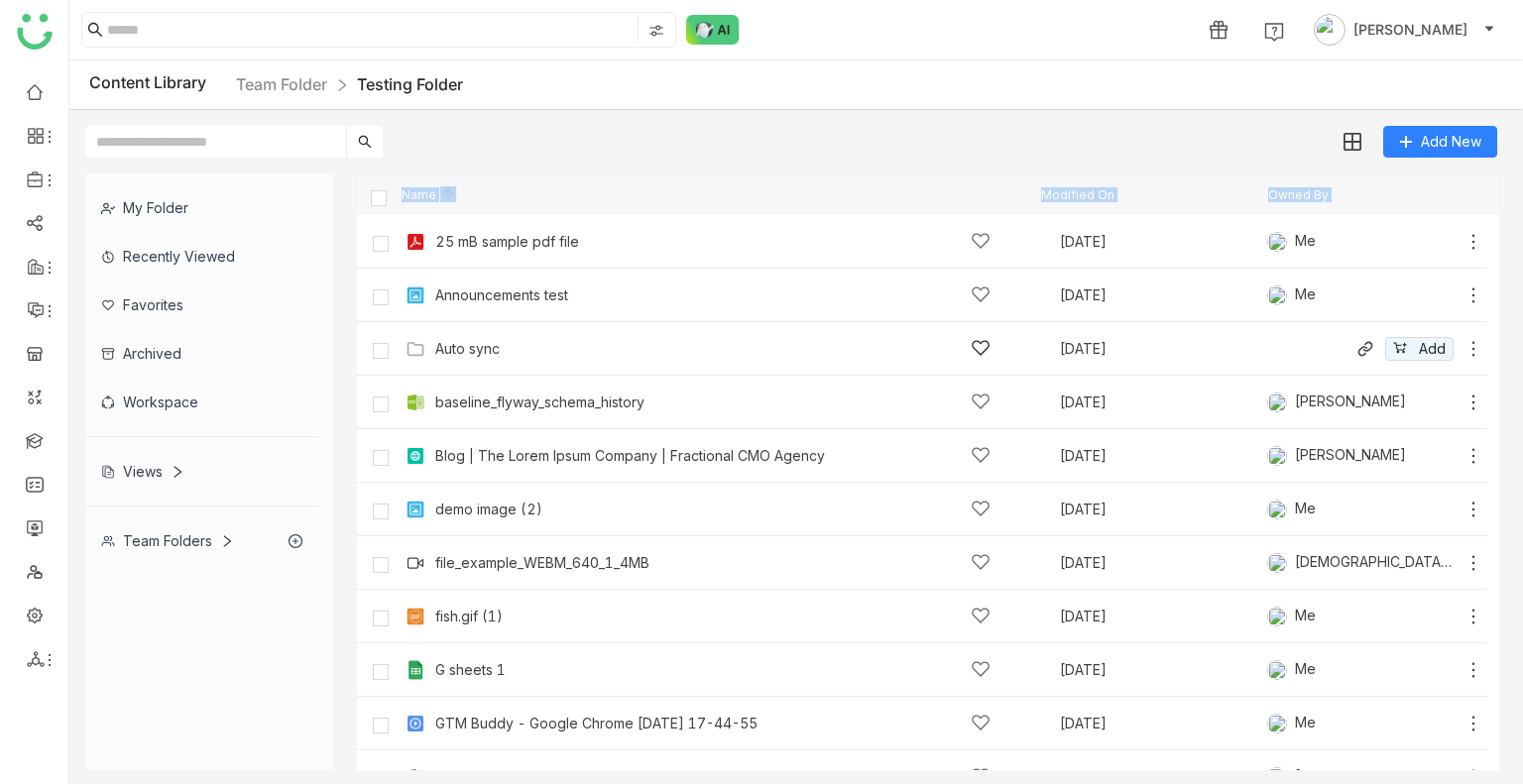 click on "Auto sync   Jul 23, 2025
Add" 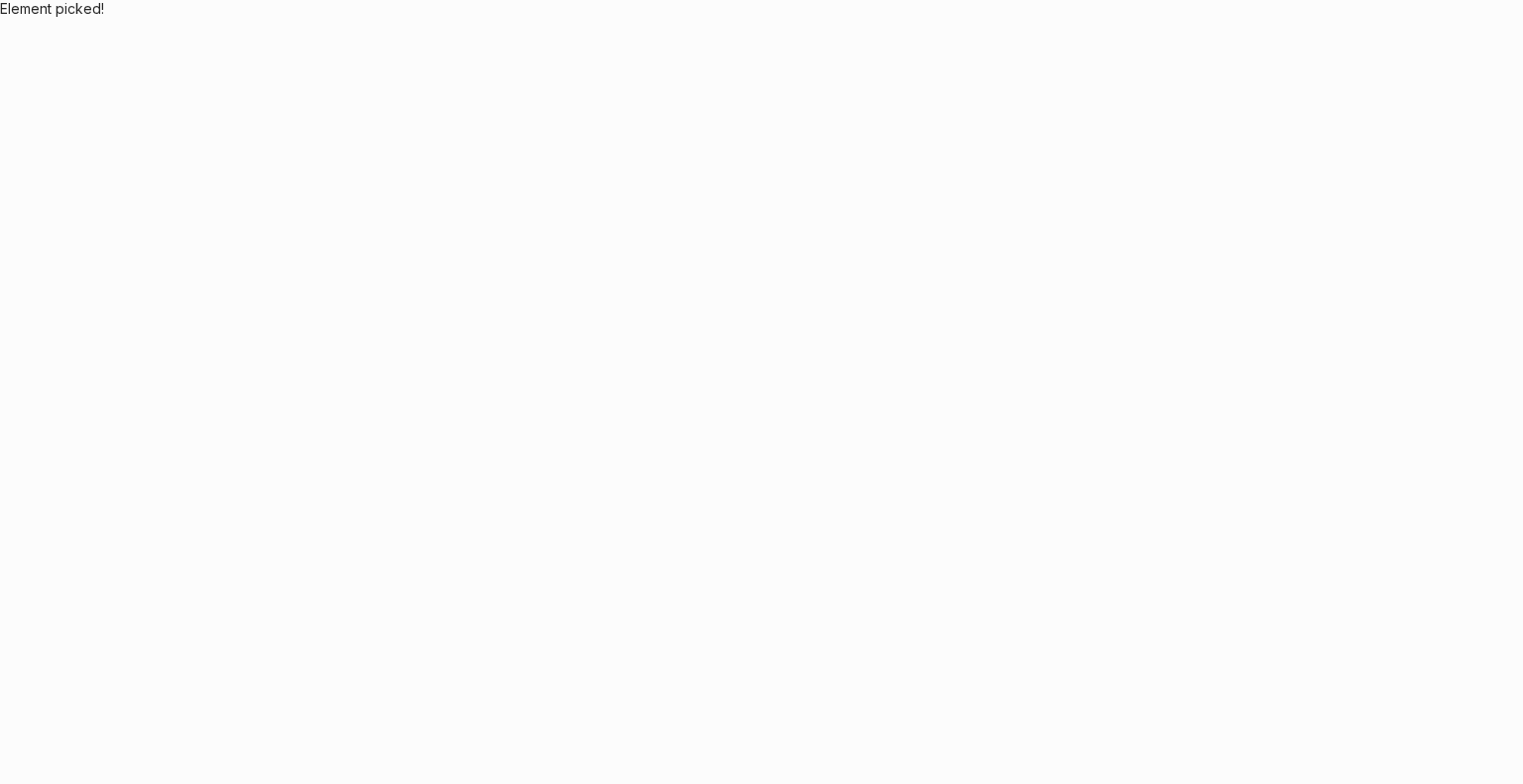 scroll, scrollTop: 0, scrollLeft: 0, axis: both 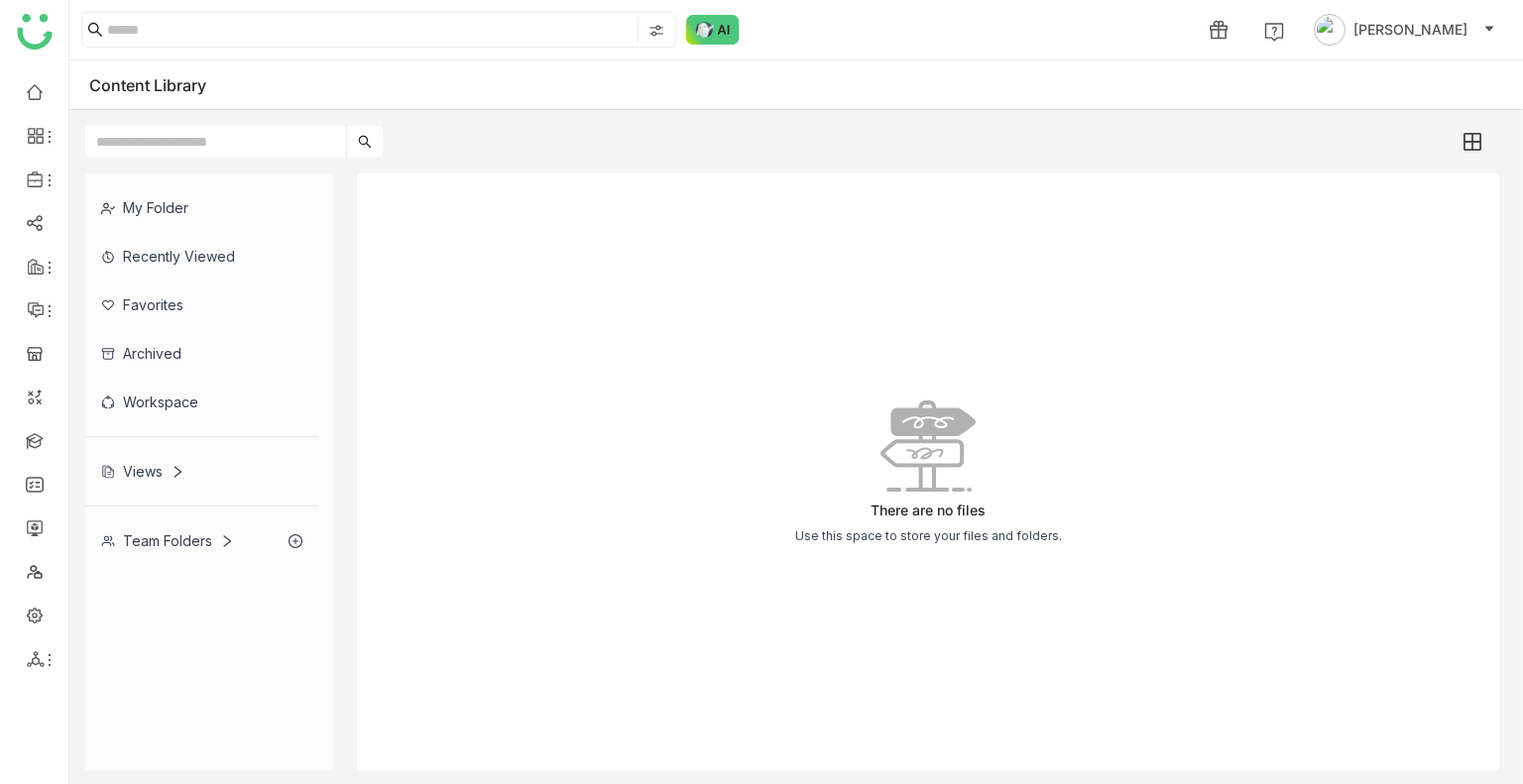 click on "Team Folders" 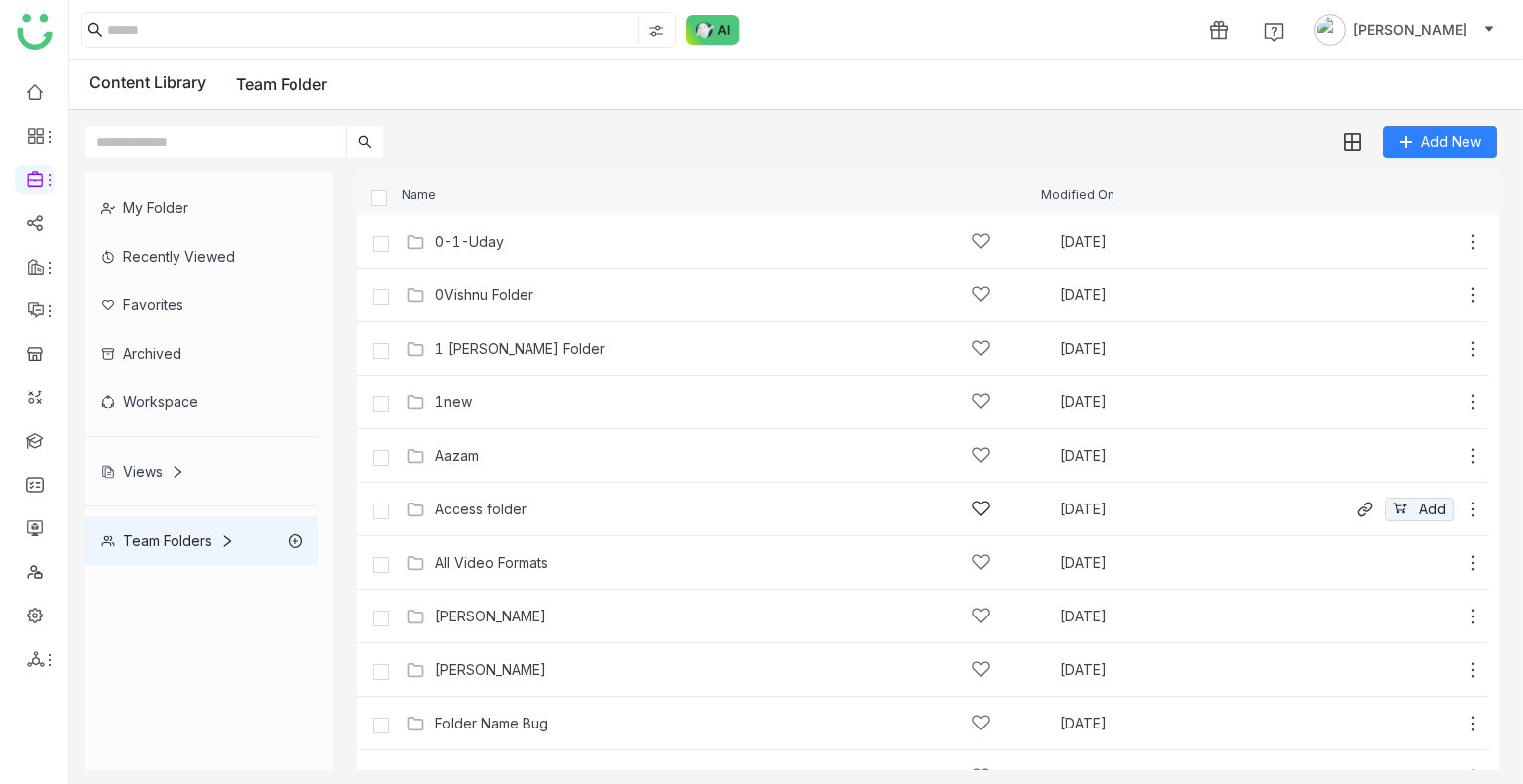 scroll, scrollTop: 675, scrollLeft: 0, axis: vertical 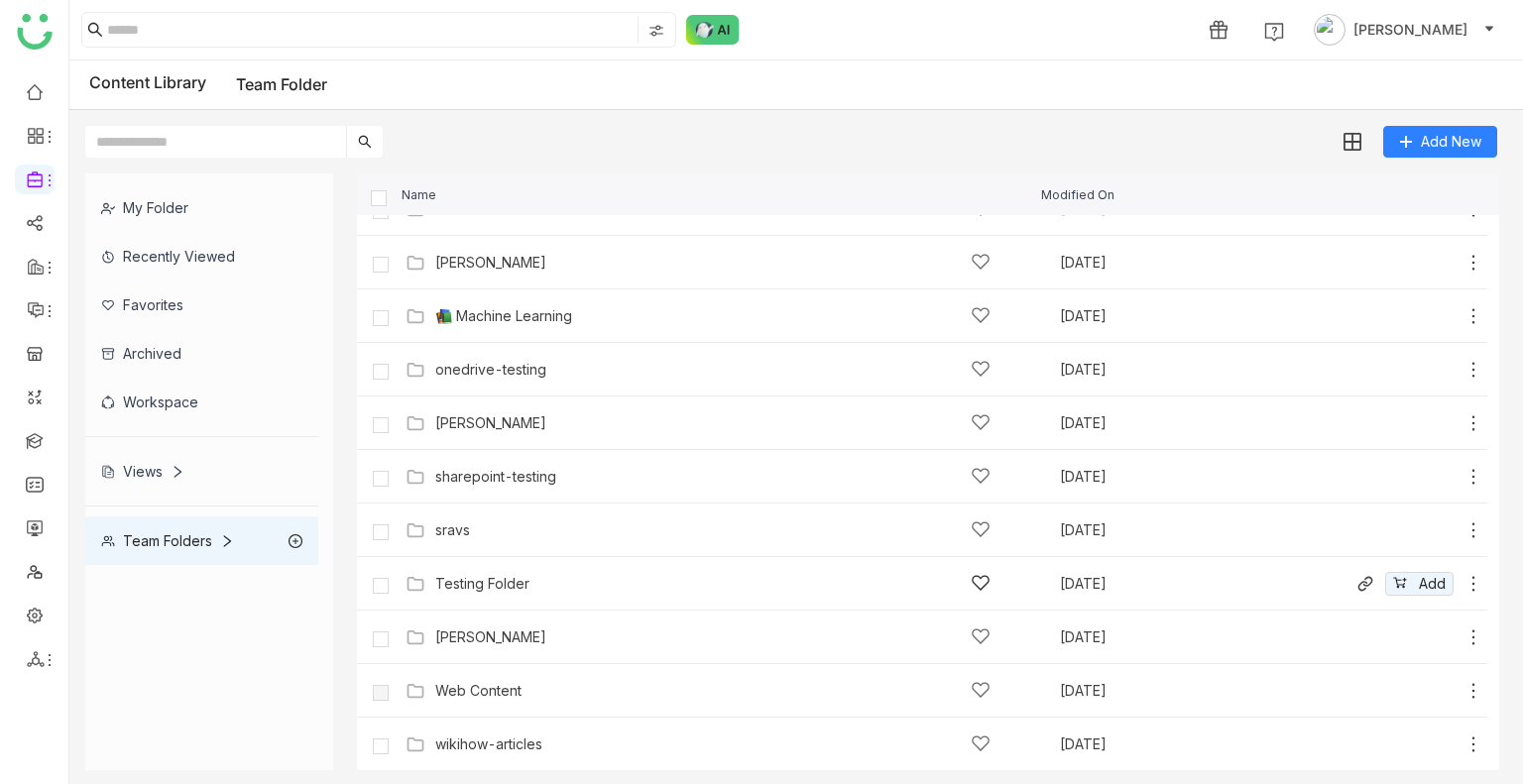 click on "Testing Folder   [DATE]
Add" 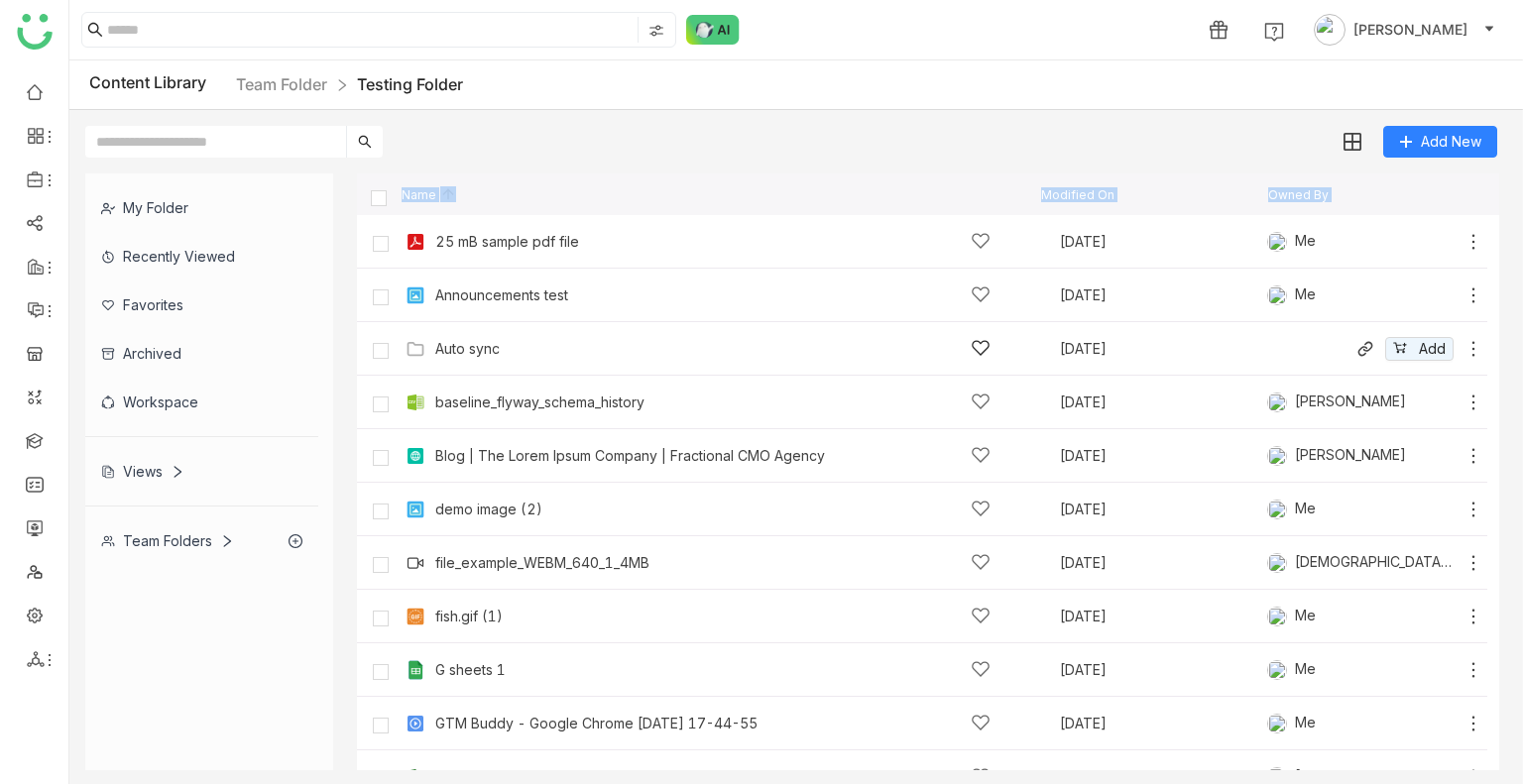 click on "Auto sync   Jul 23, 2025
Add" 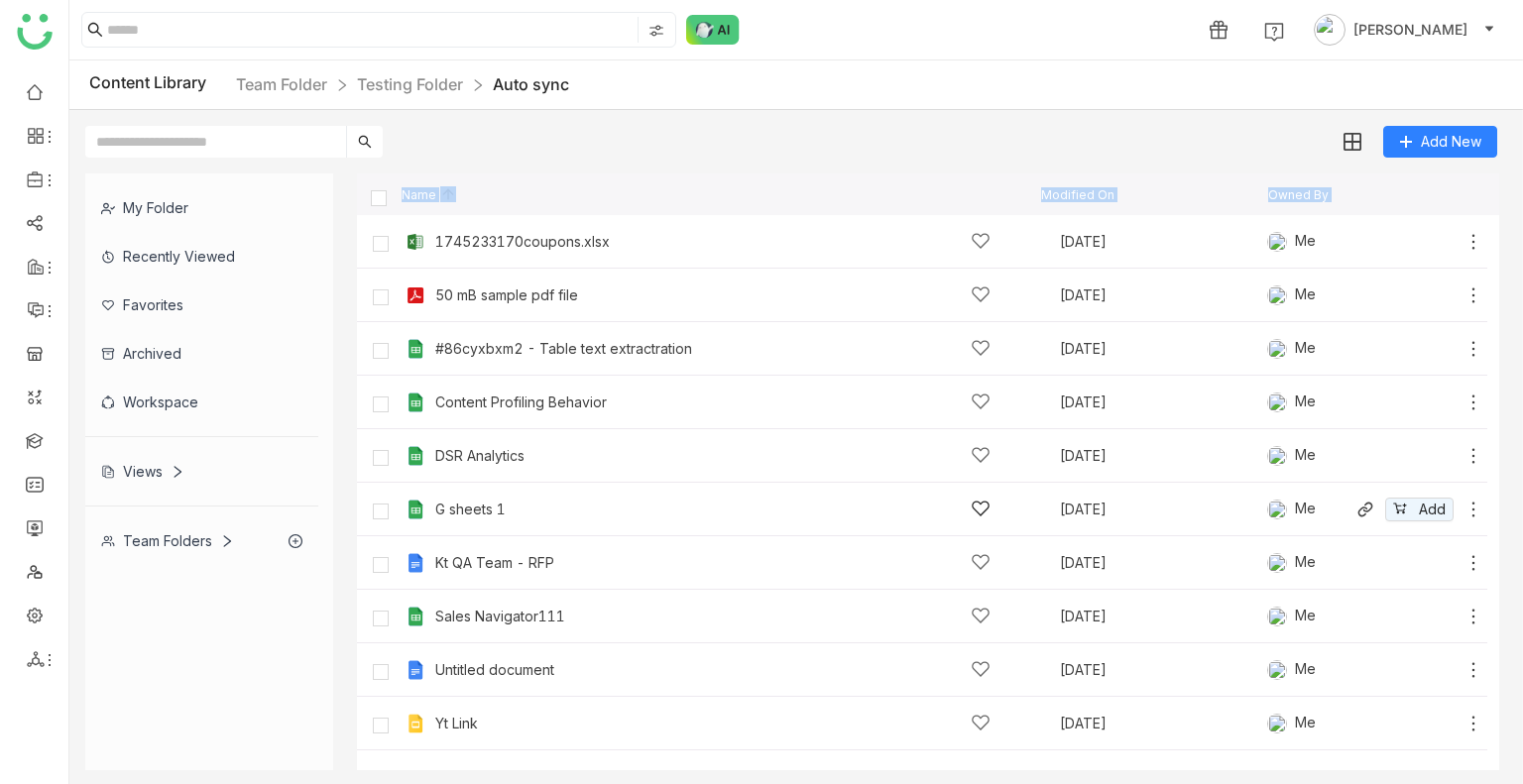 click on "G sheets 1   Jul 29, 2025   Me
Add" 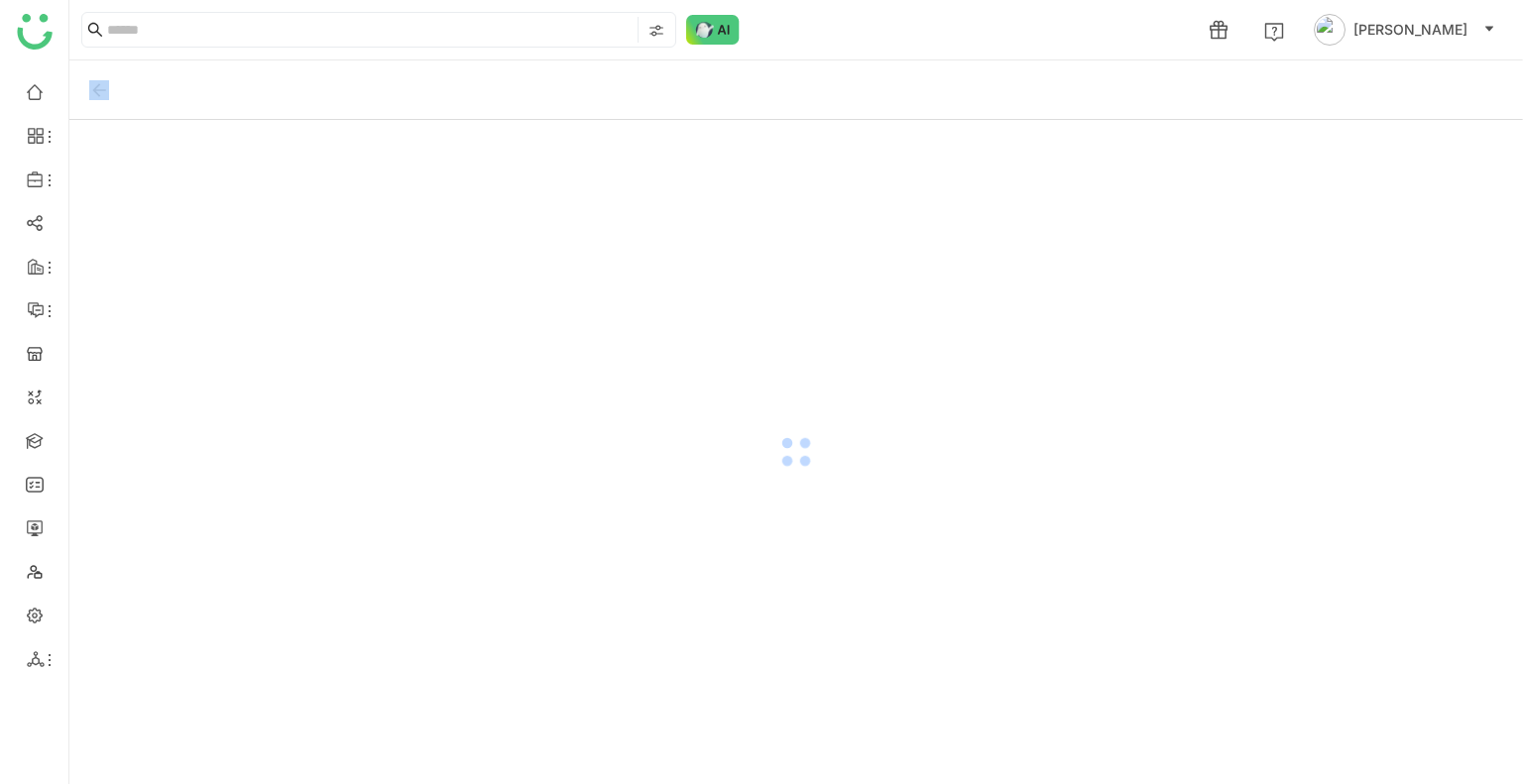 click 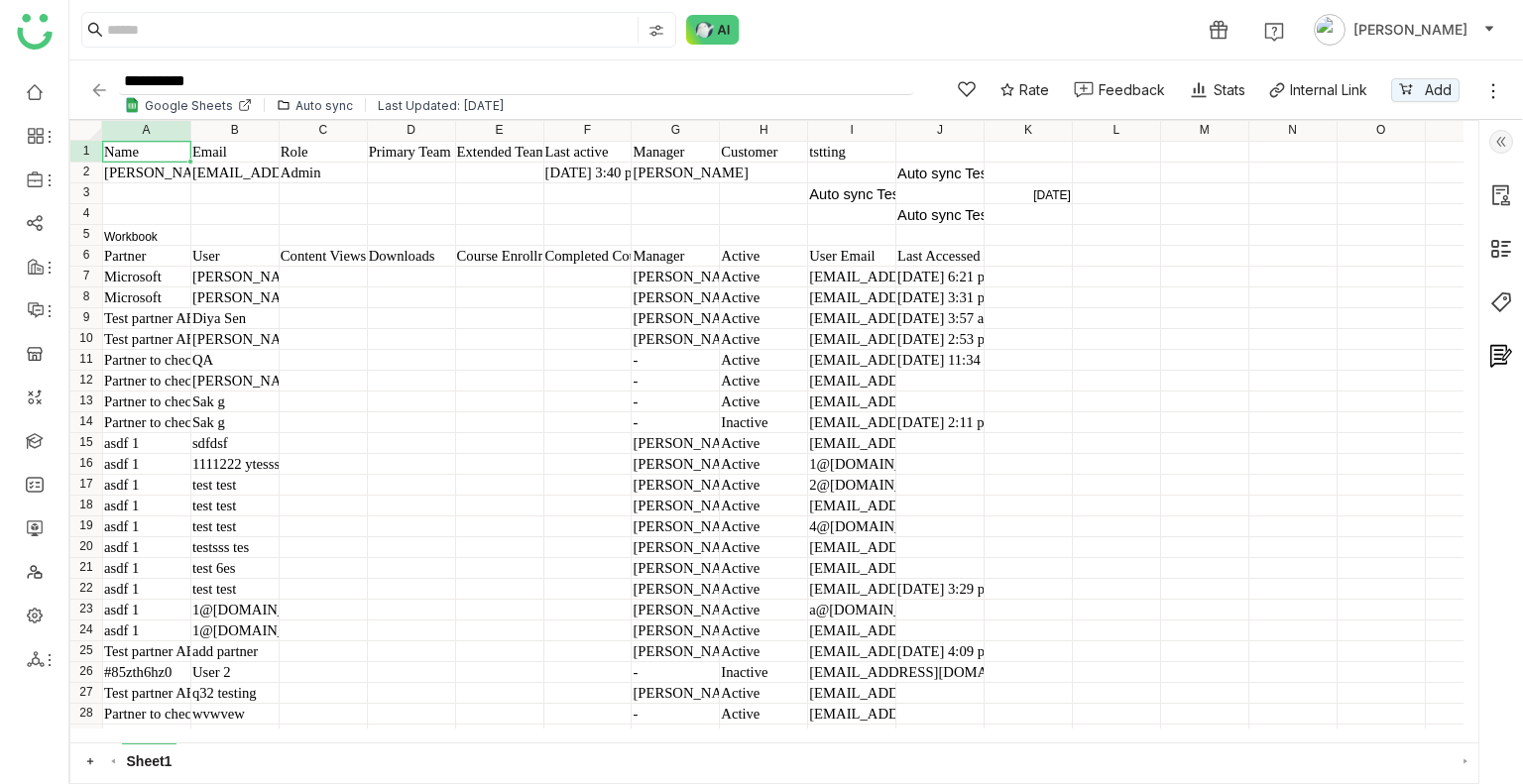 click on "**********" 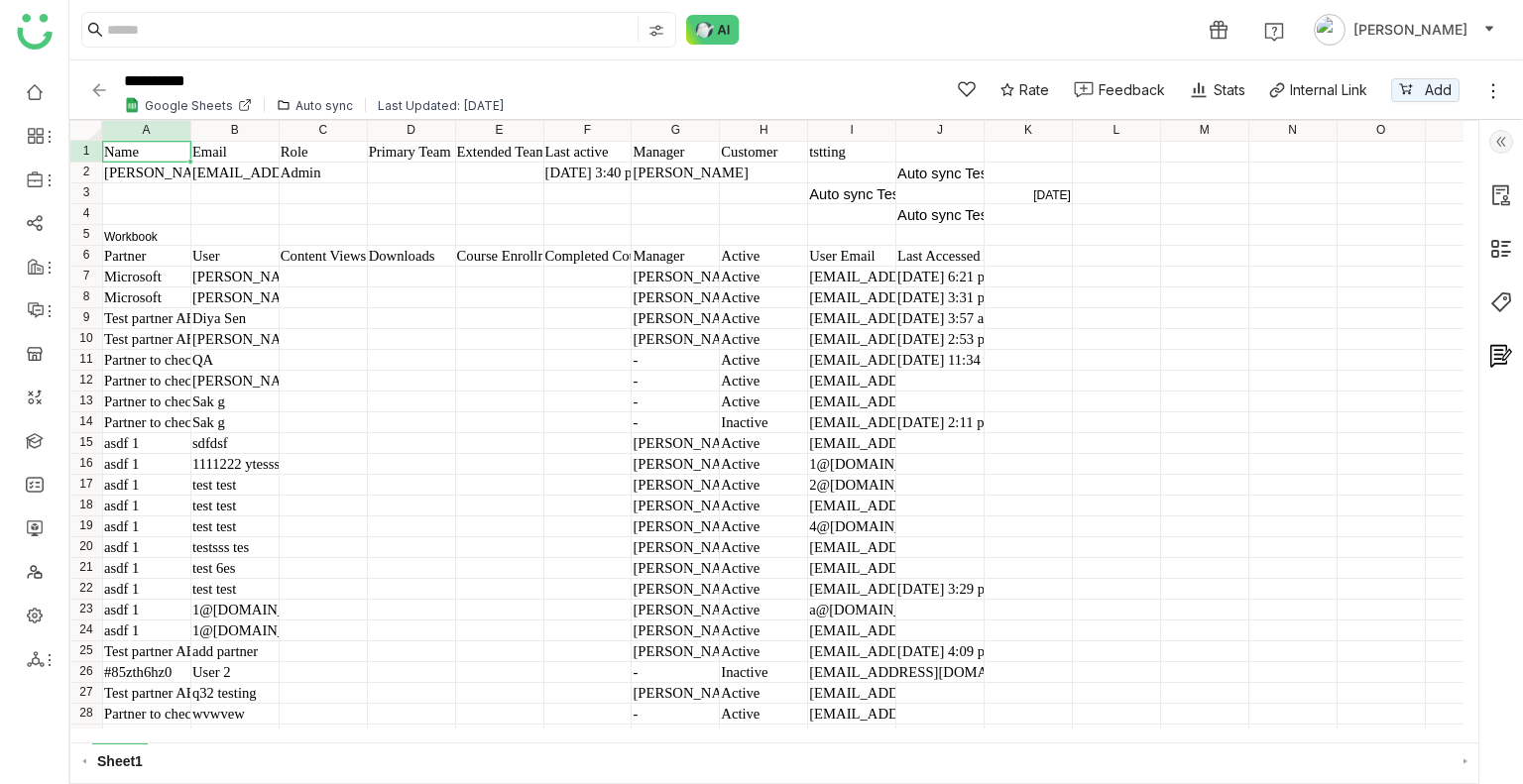 click 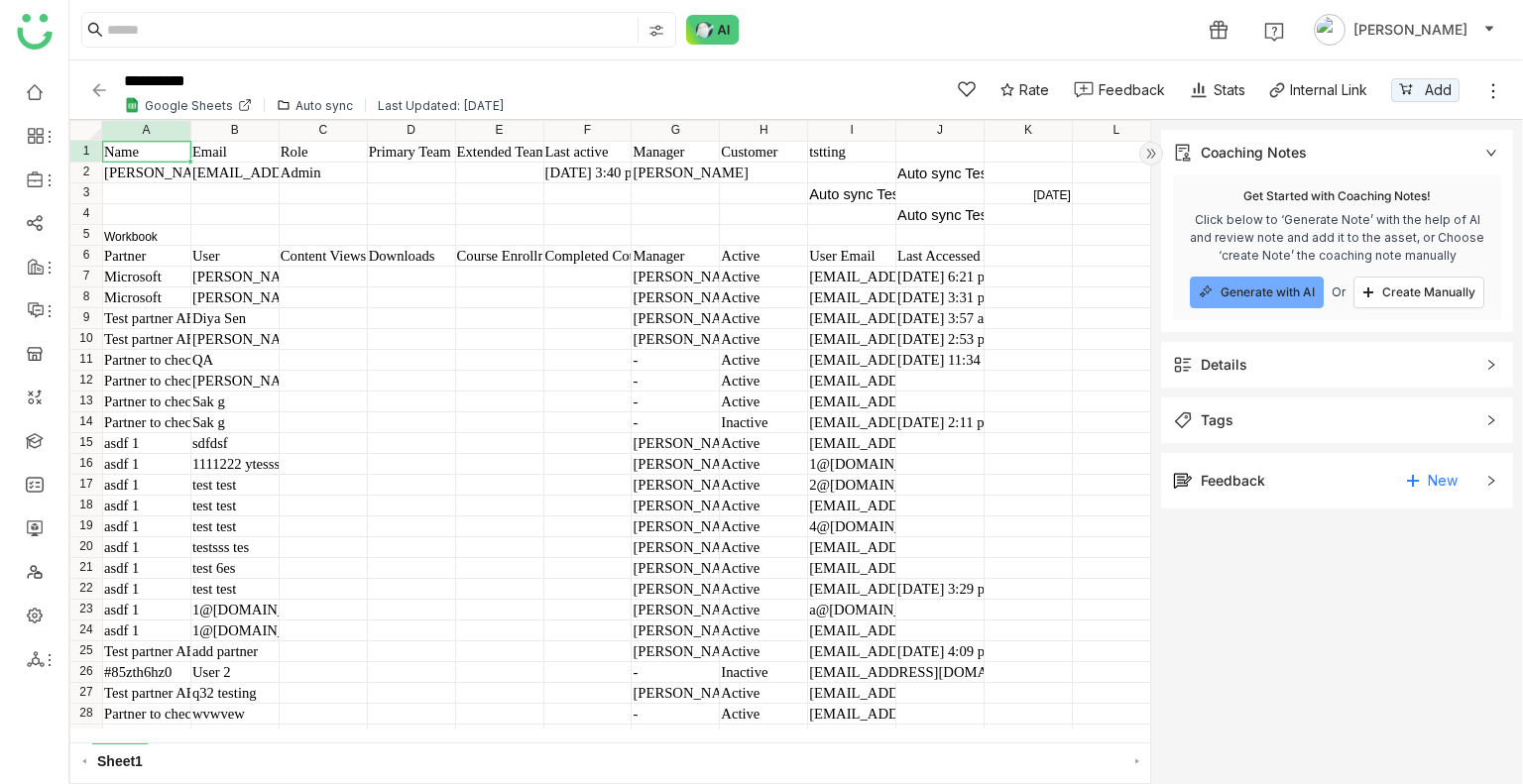 click on "Tags" 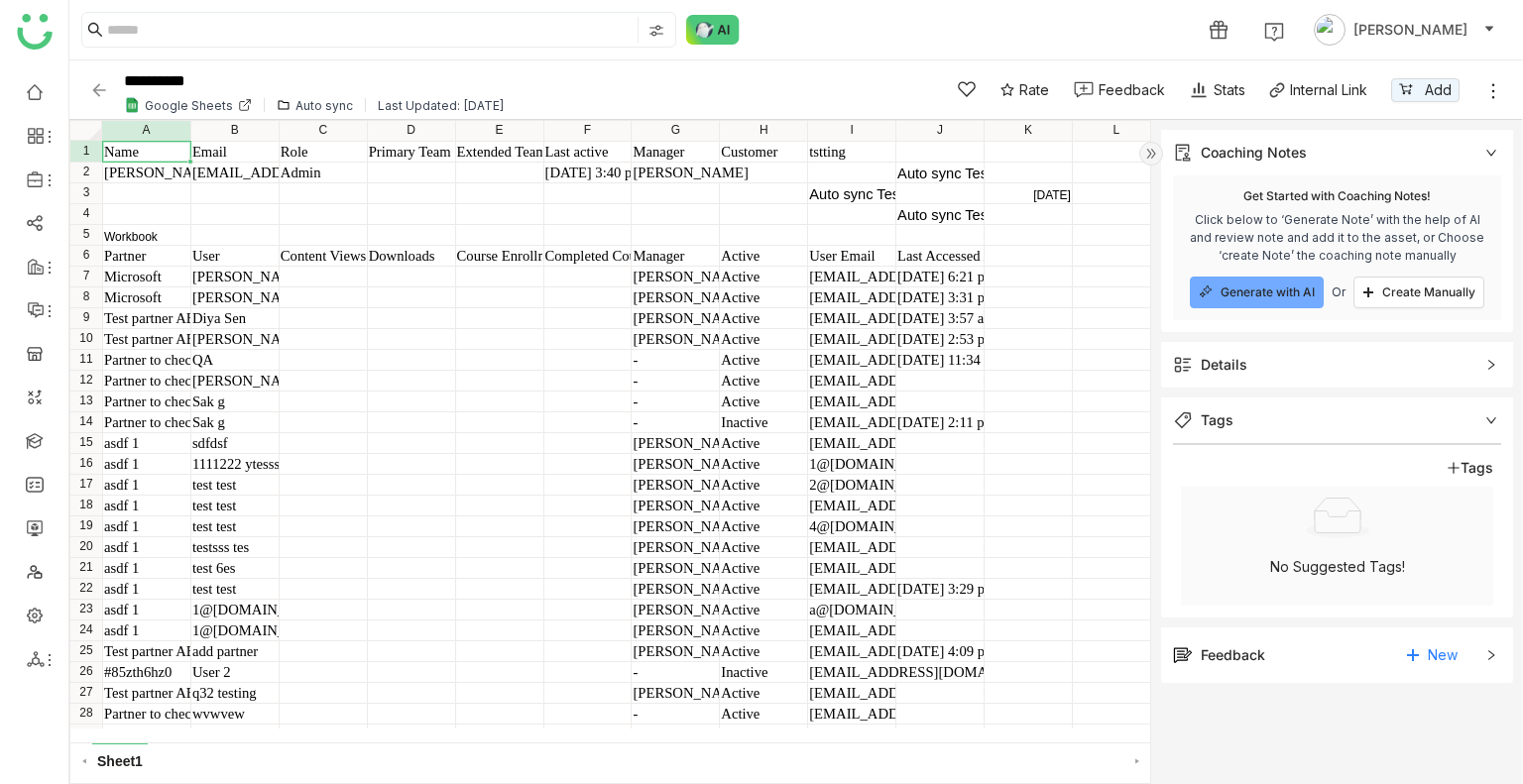 click on "Details" 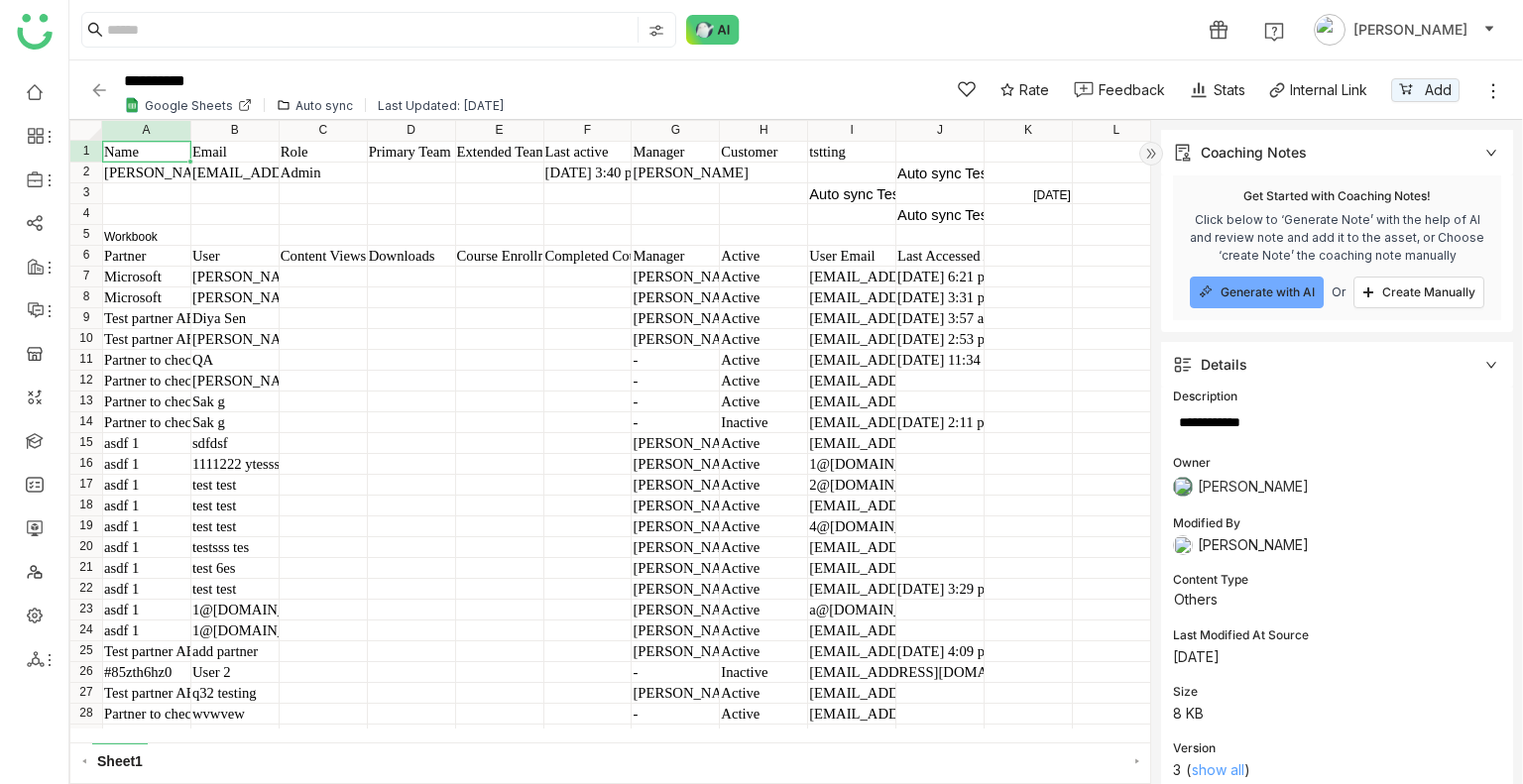 click on "show all" 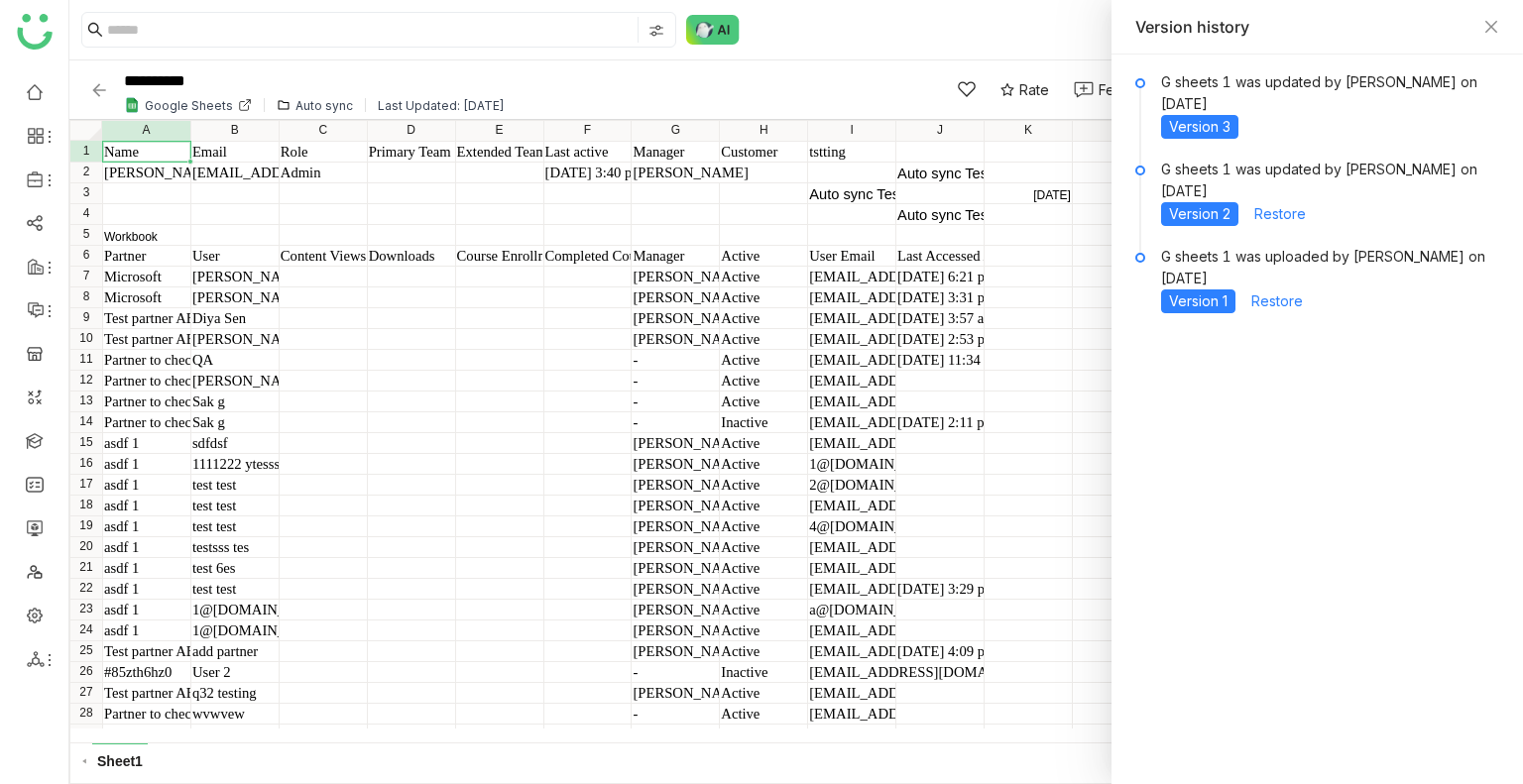 click on "**********" 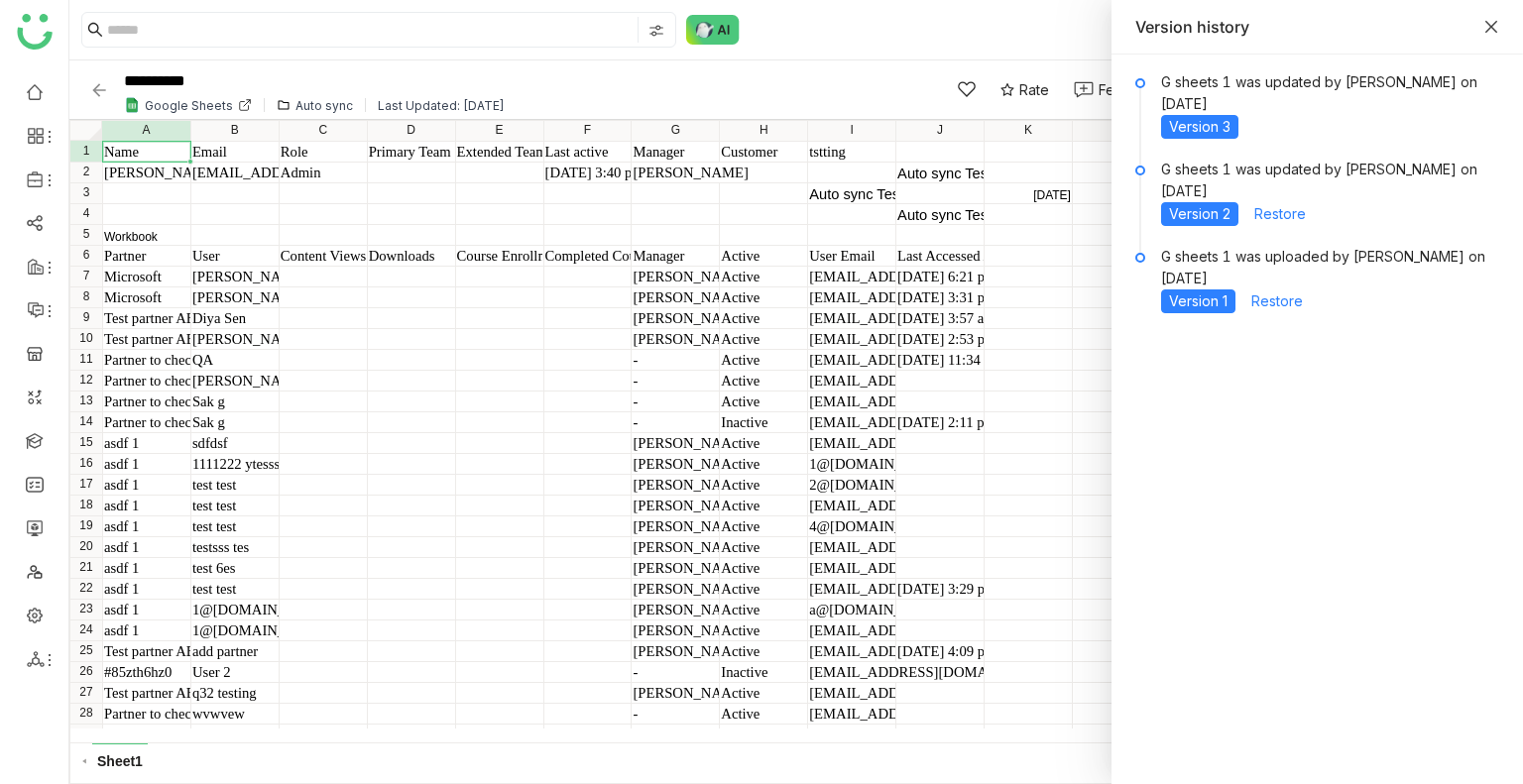 click 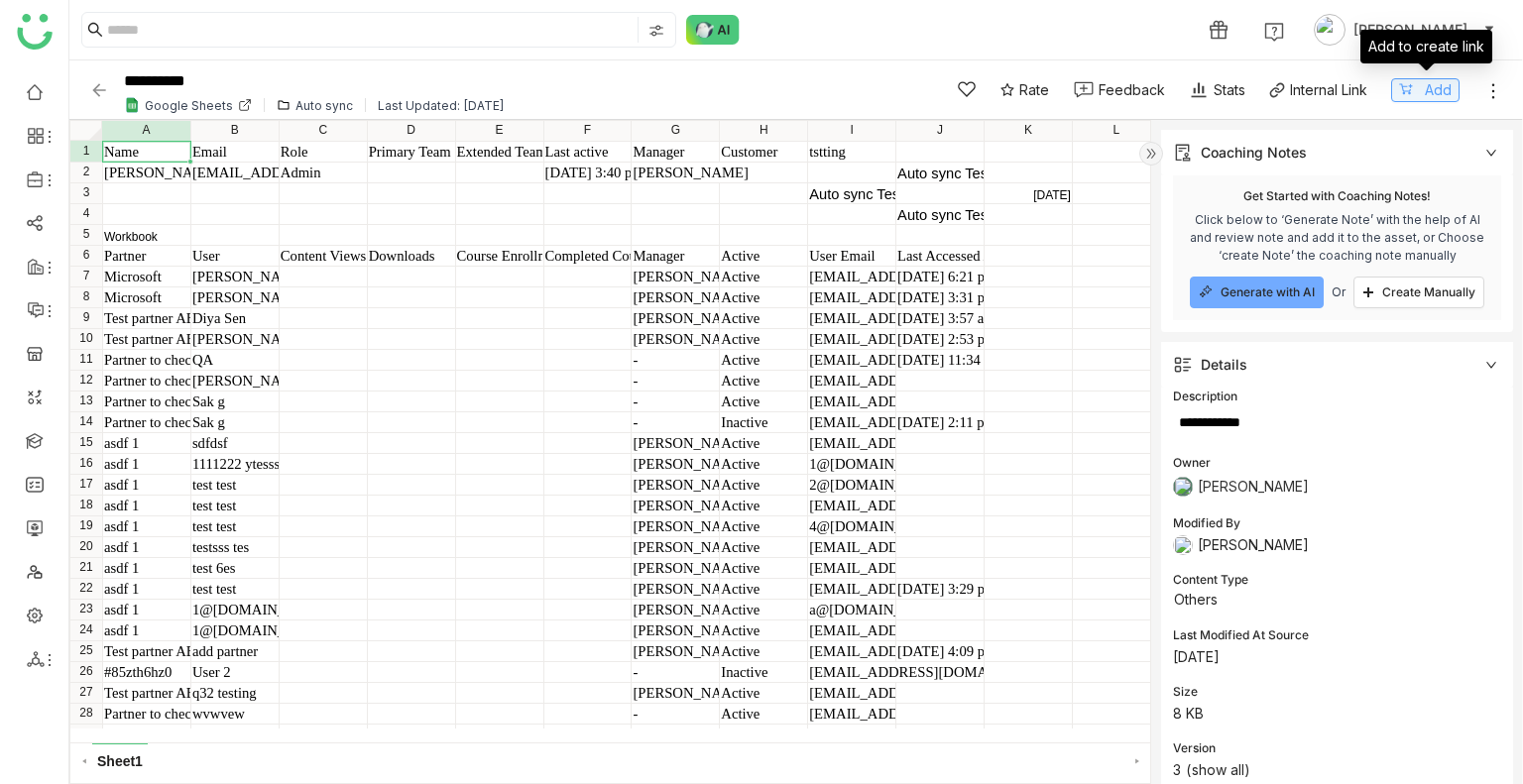 click 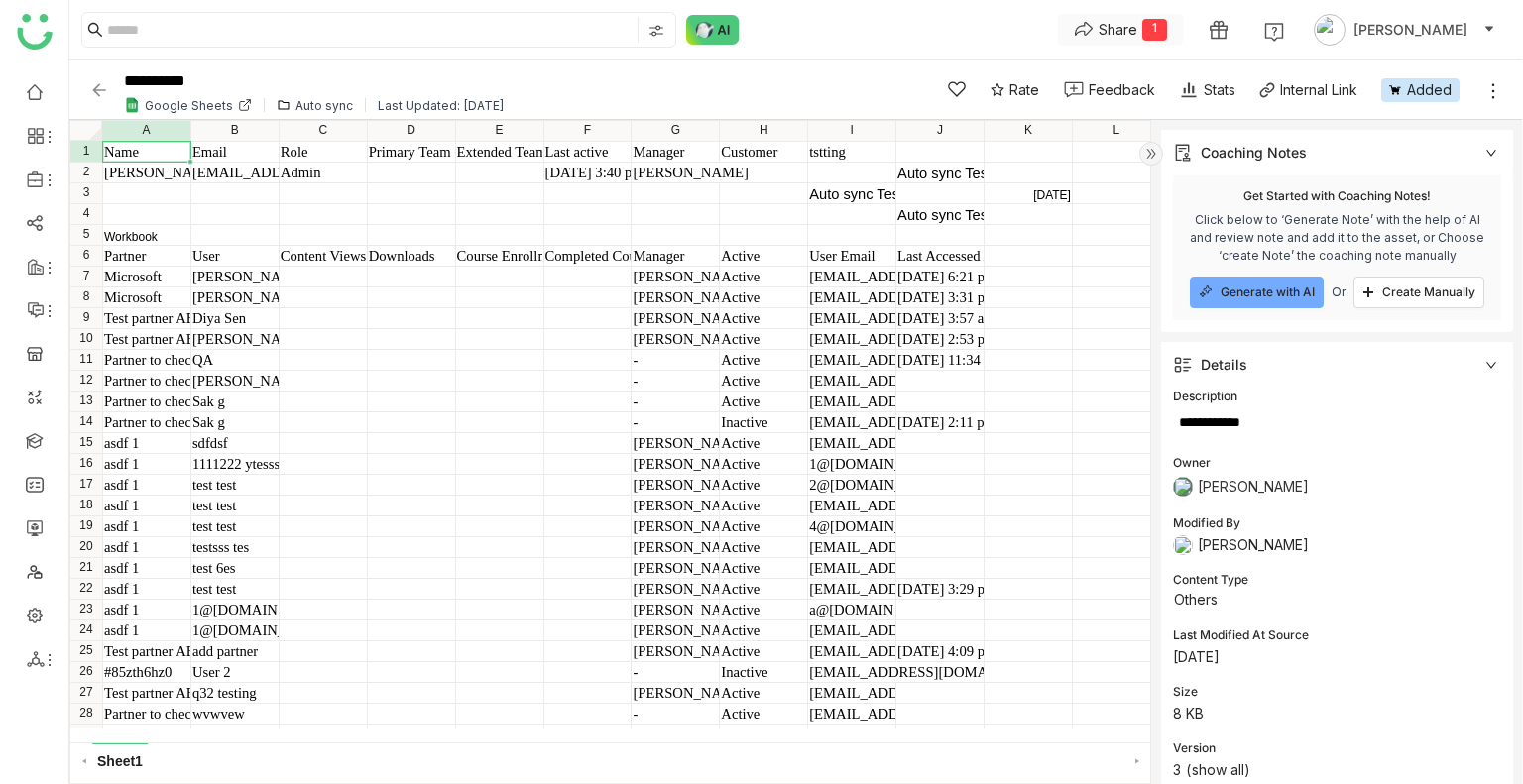 click on "Share" 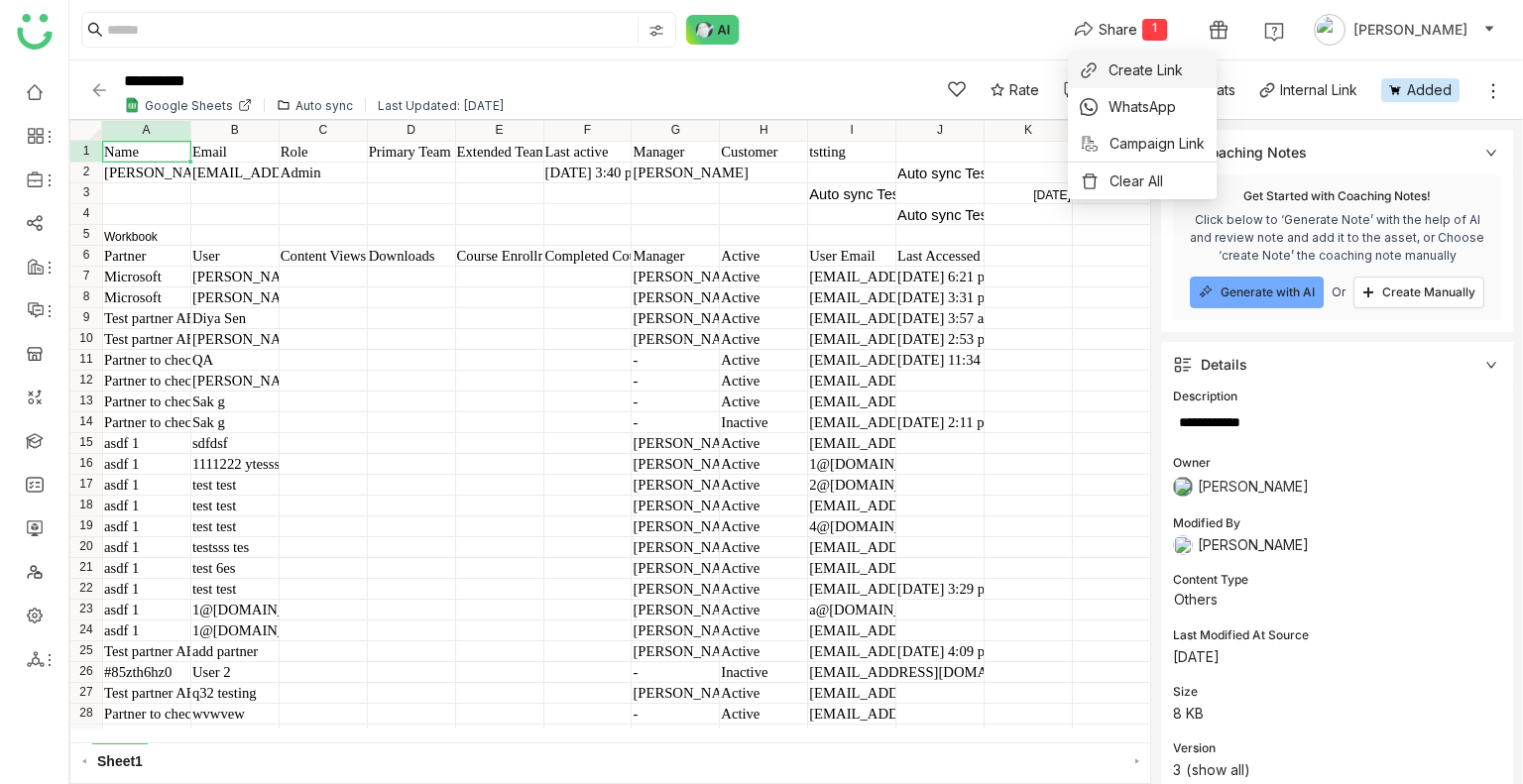 click on "Create Link" at bounding box center (1145, 69) 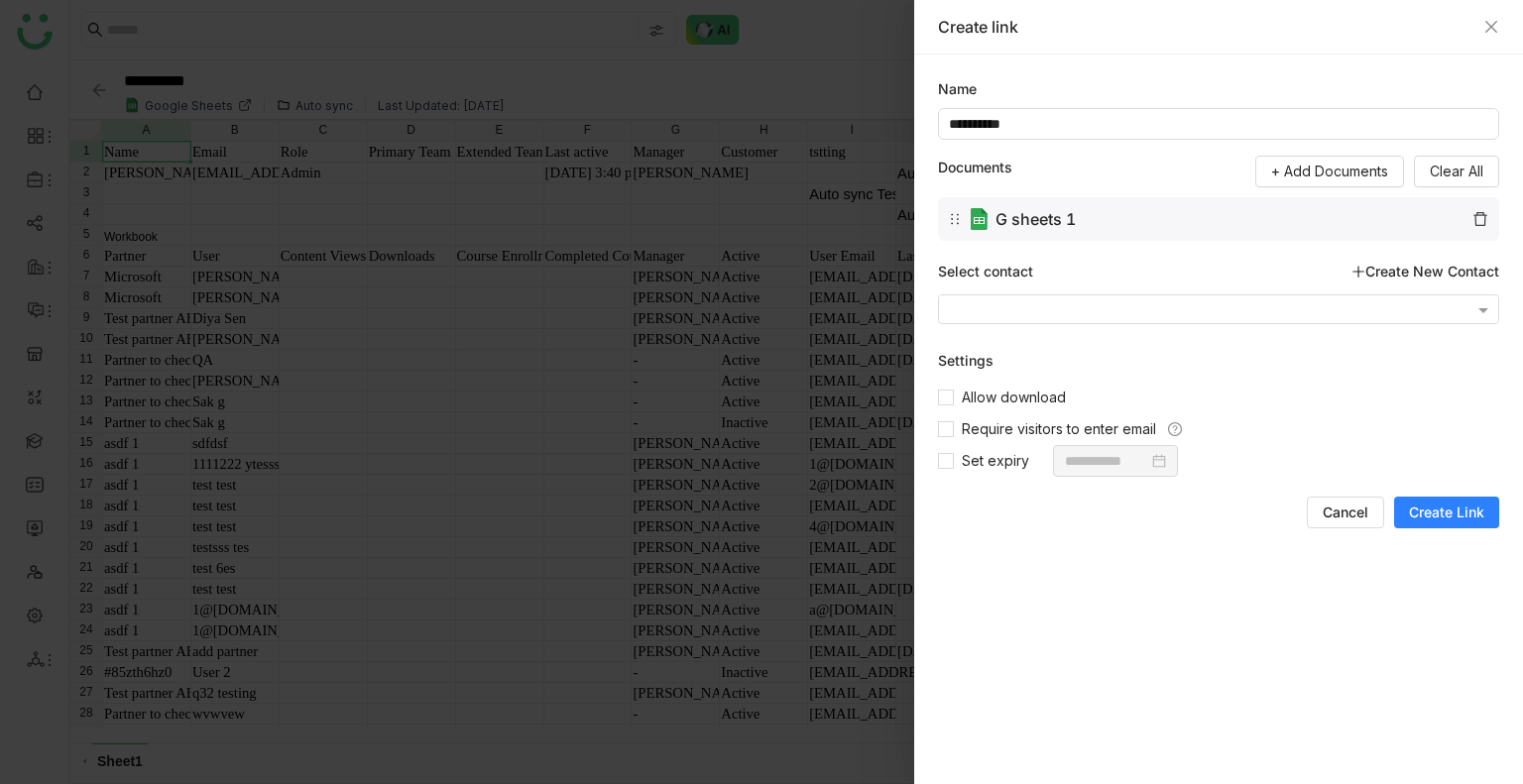 click on "Create Link" at bounding box center [1447, 512] 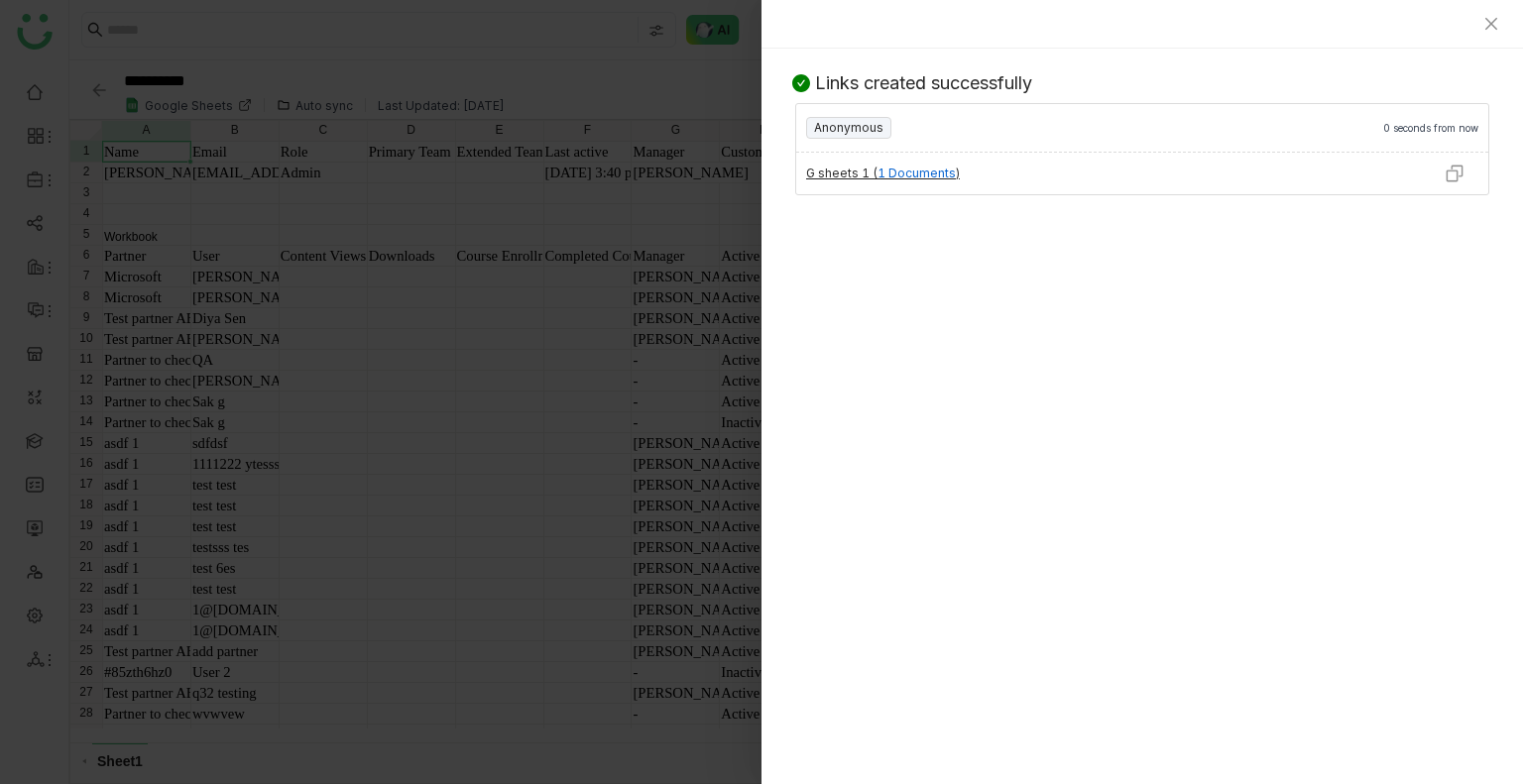 click at bounding box center [1455, 173] 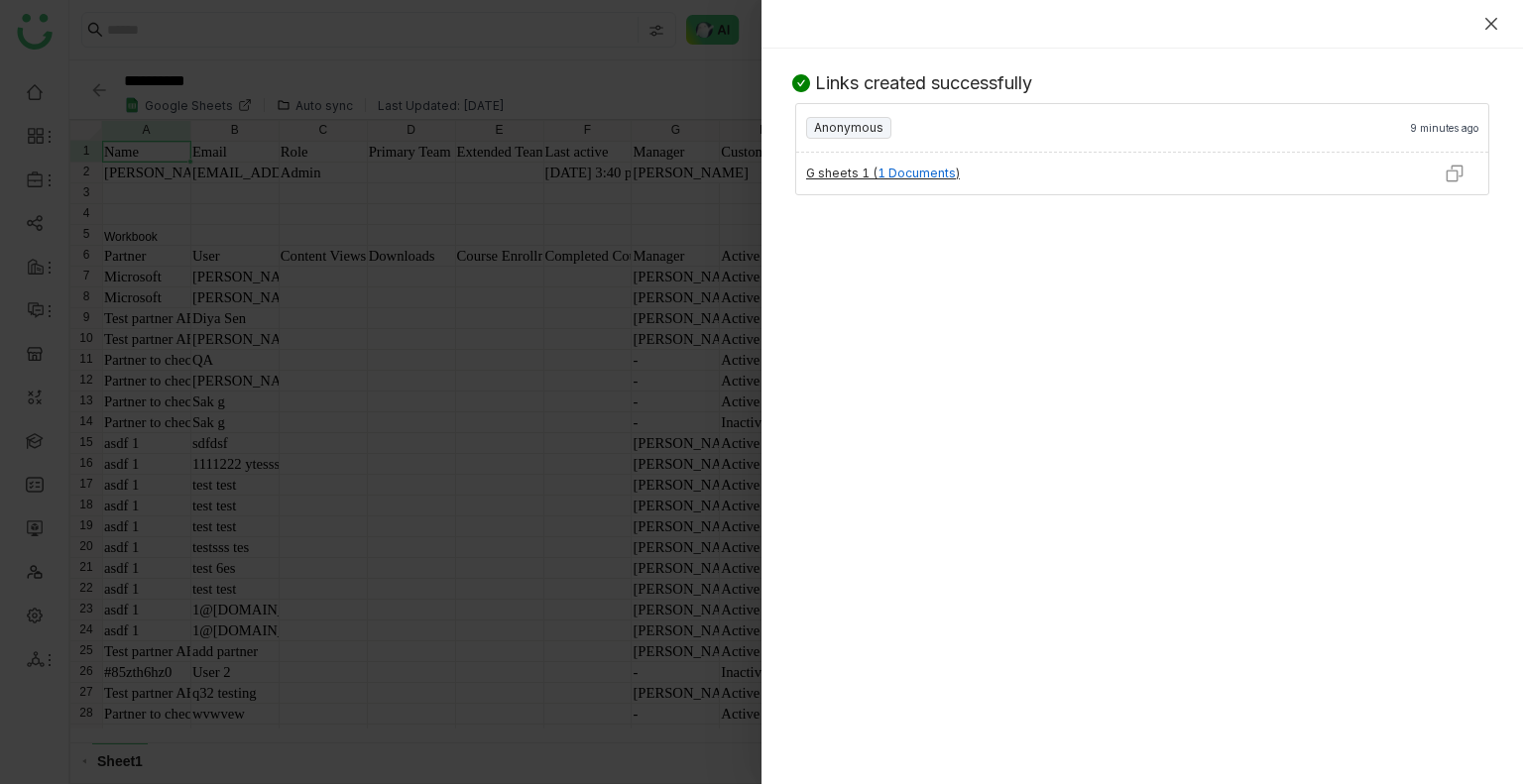 click 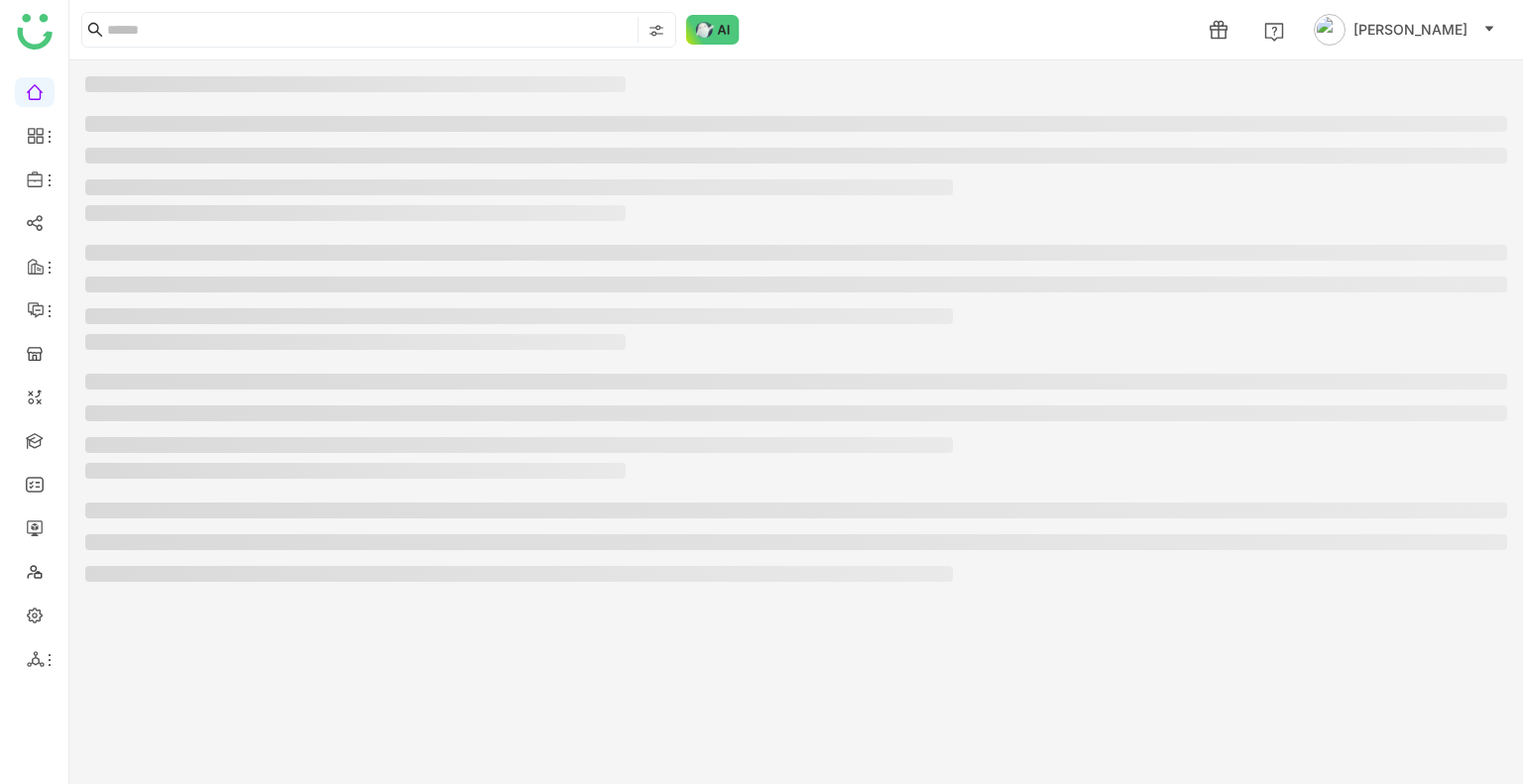 scroll, scrollTop: 0, scrollLeft: 0, axis: both 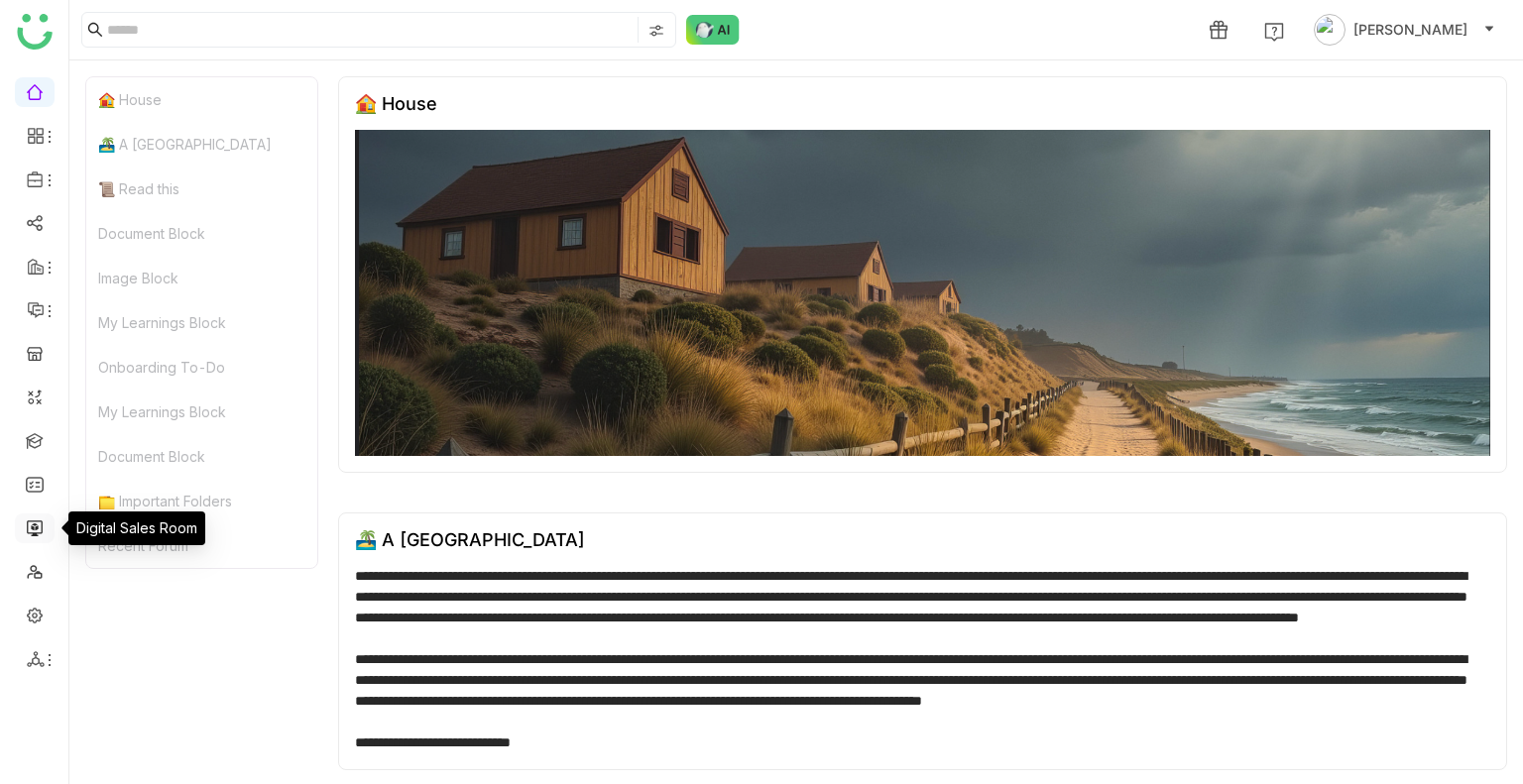 click at bounding box center (35, 526) 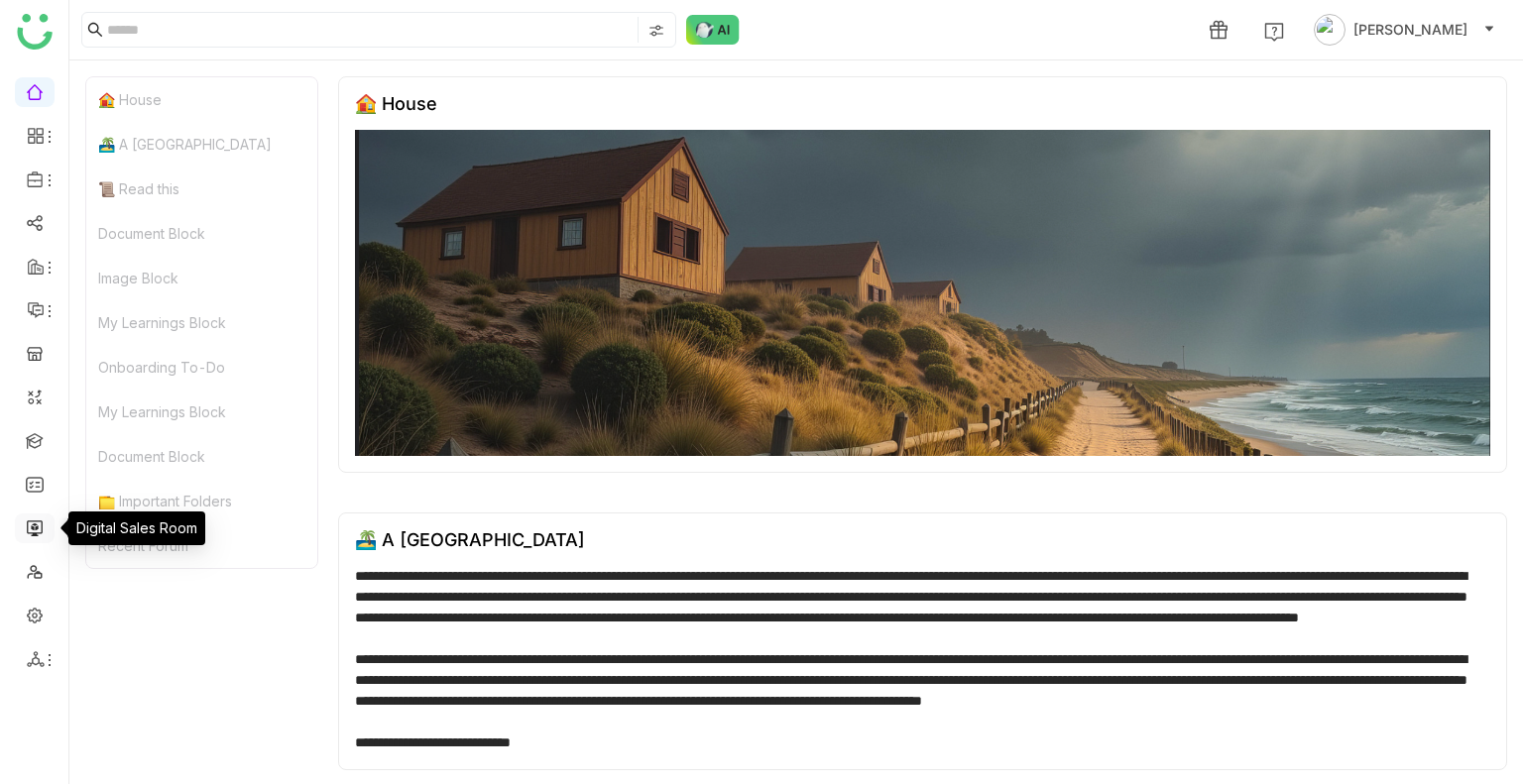 click at bounding box center [35, 526] 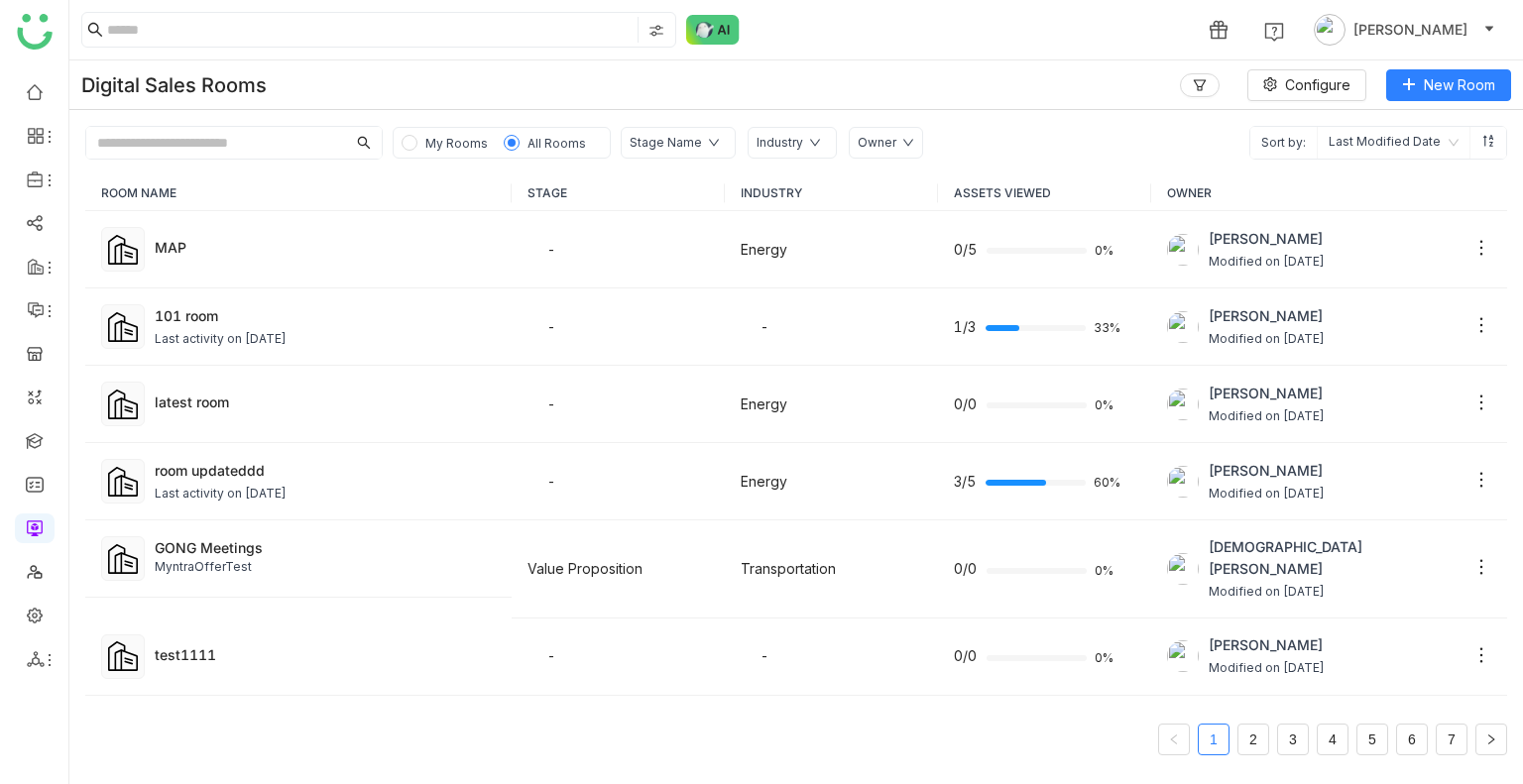 click on "My Rooms" 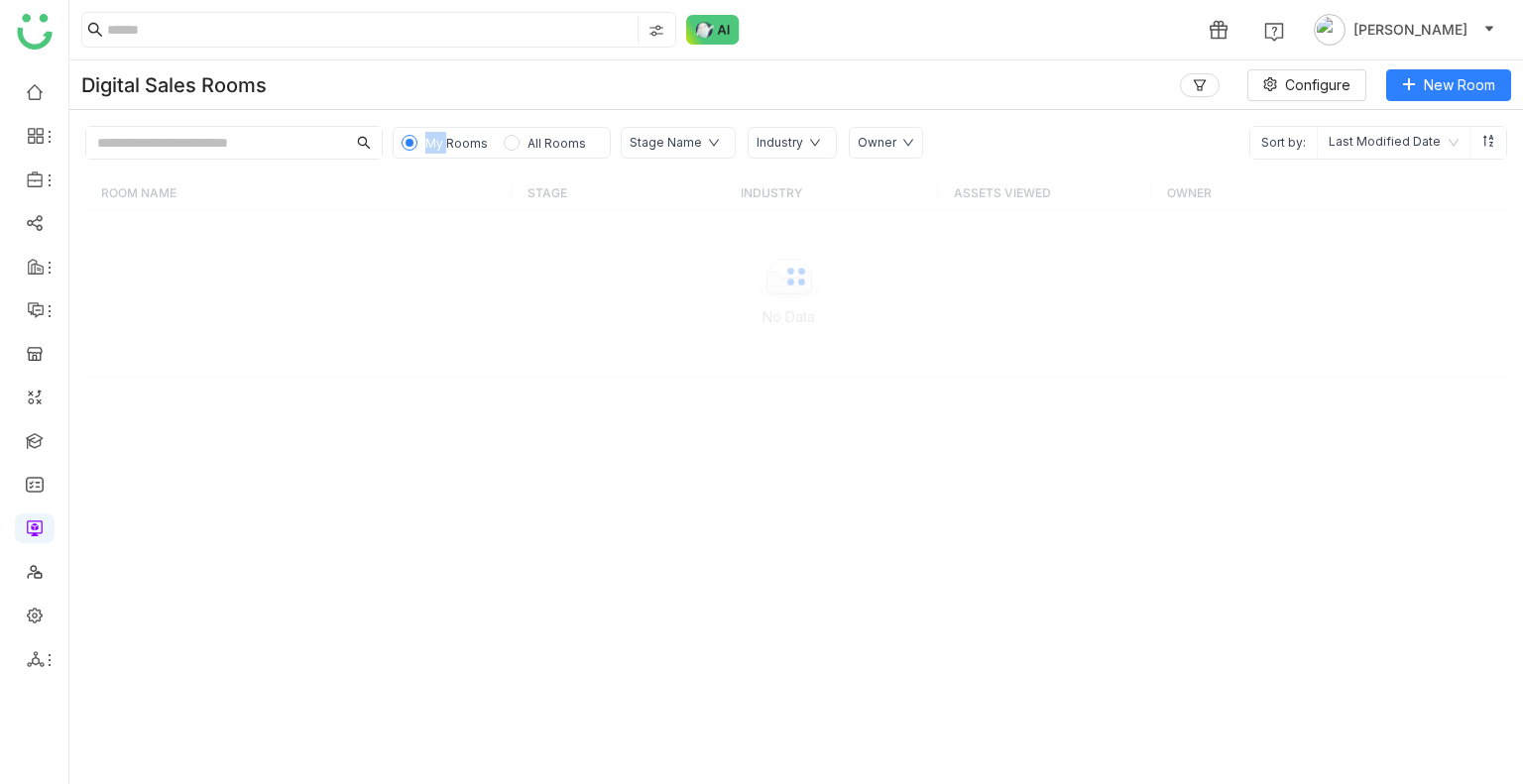 click on "My Rooms" 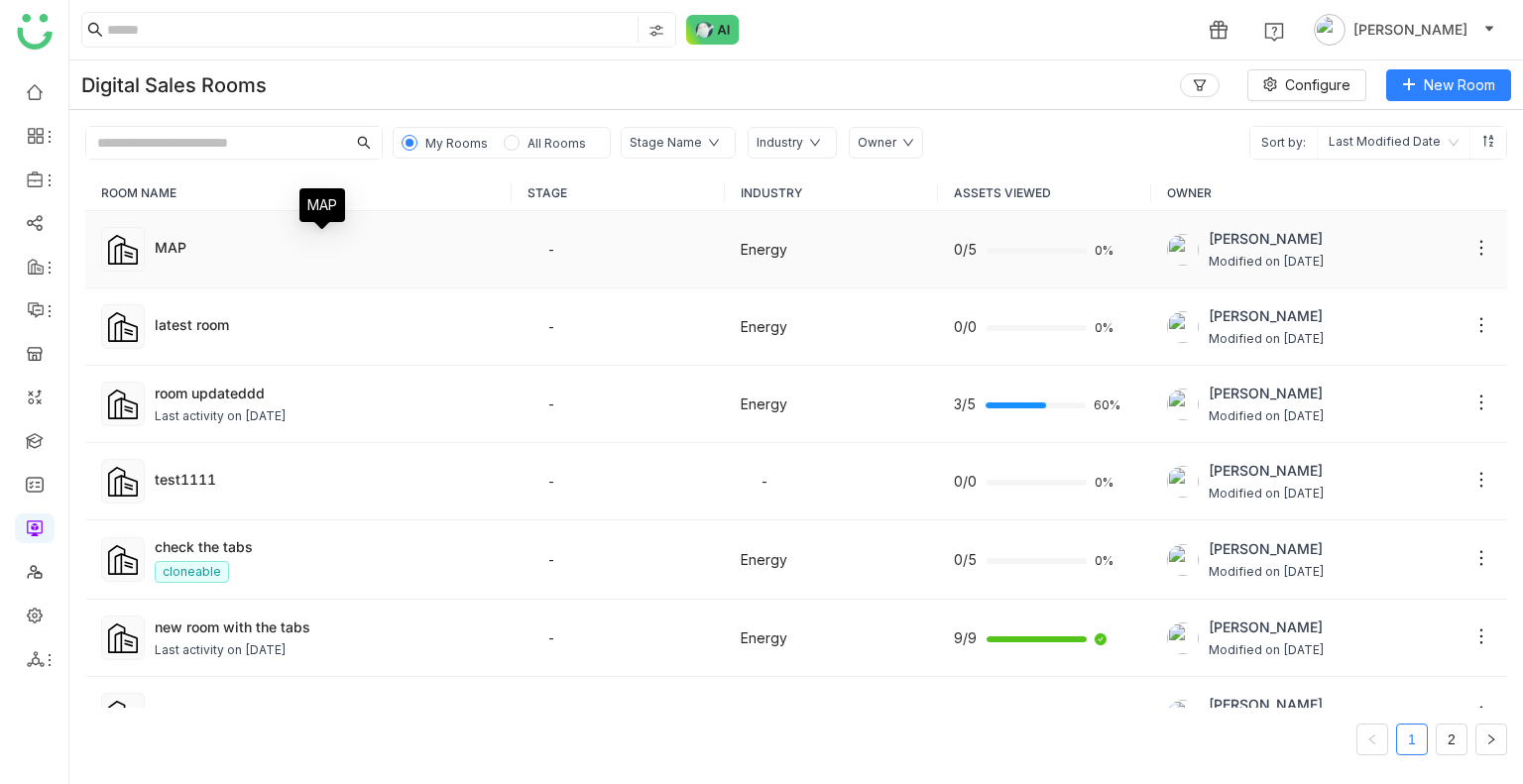 click on "MAP" 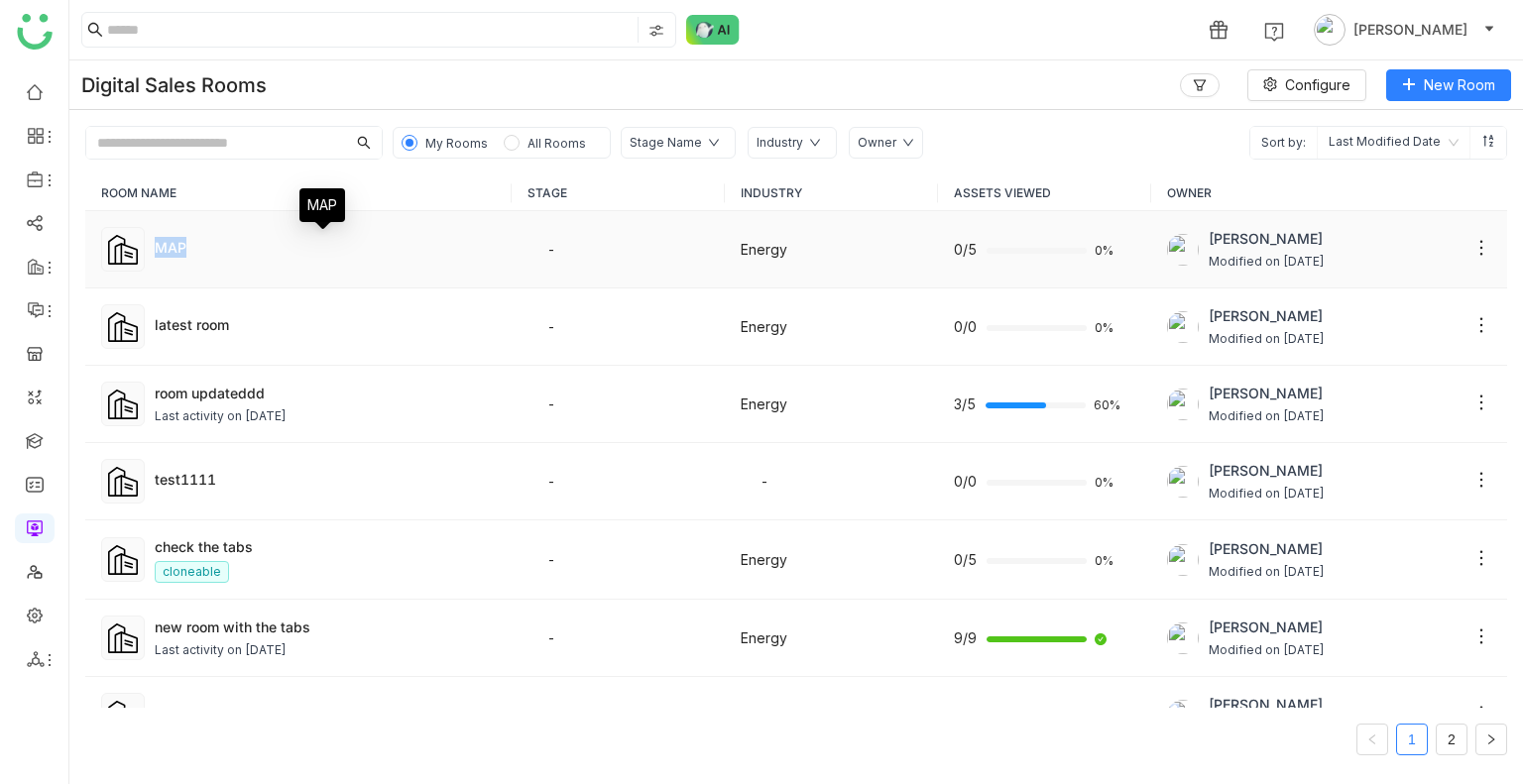 click on "MAP" 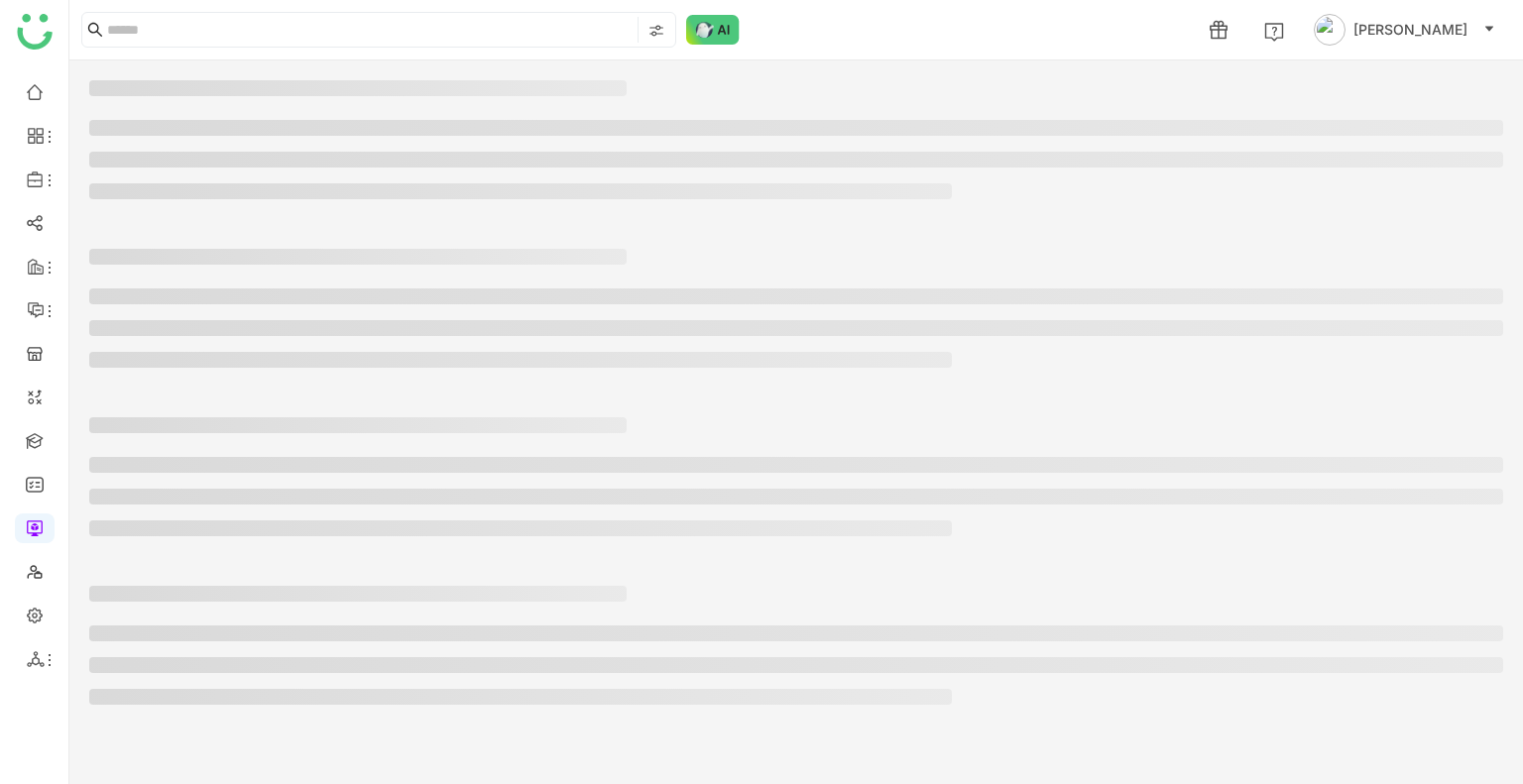 click 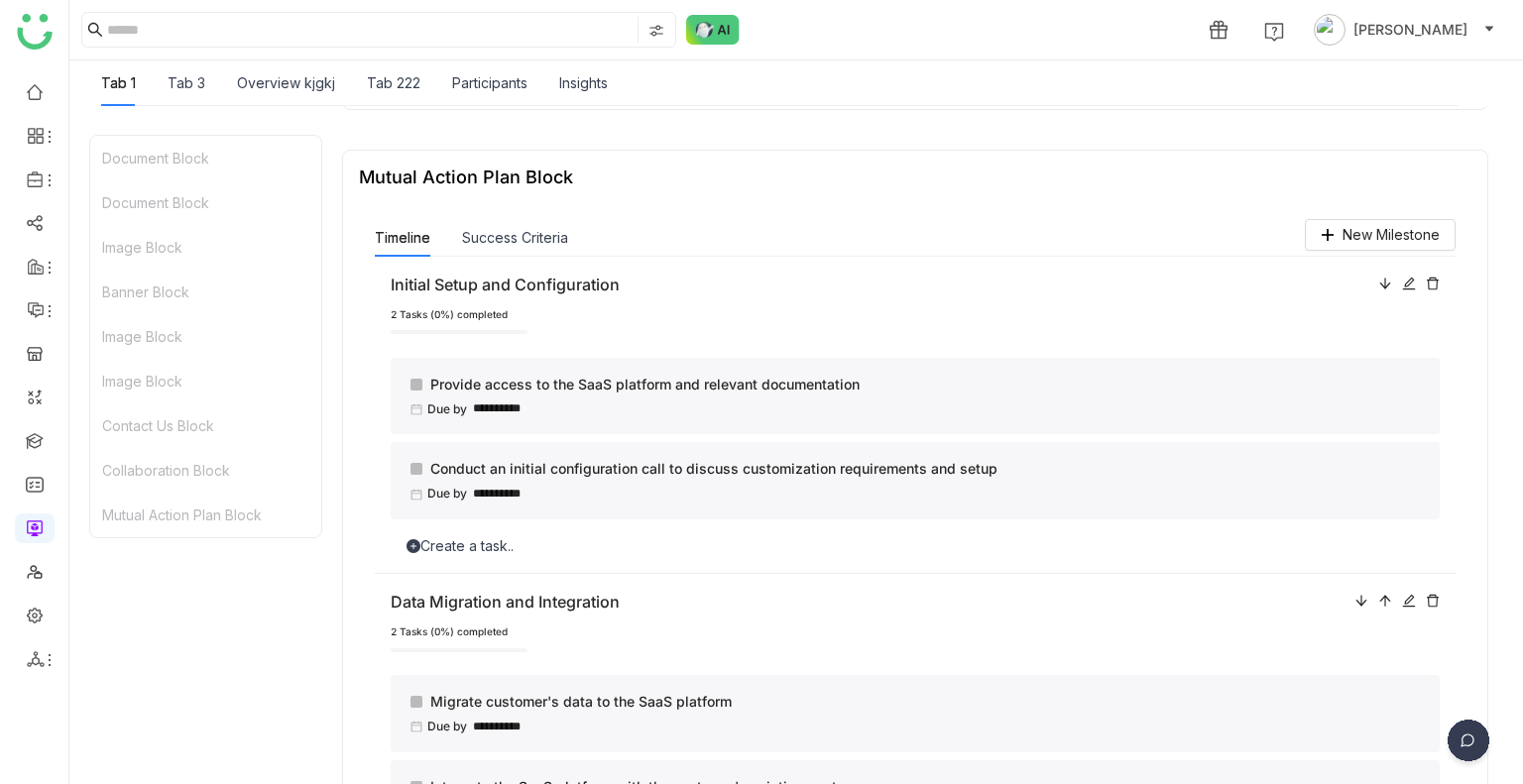 scroll, scrollTop: 2647, scrollLeft: 0, axis: vertical 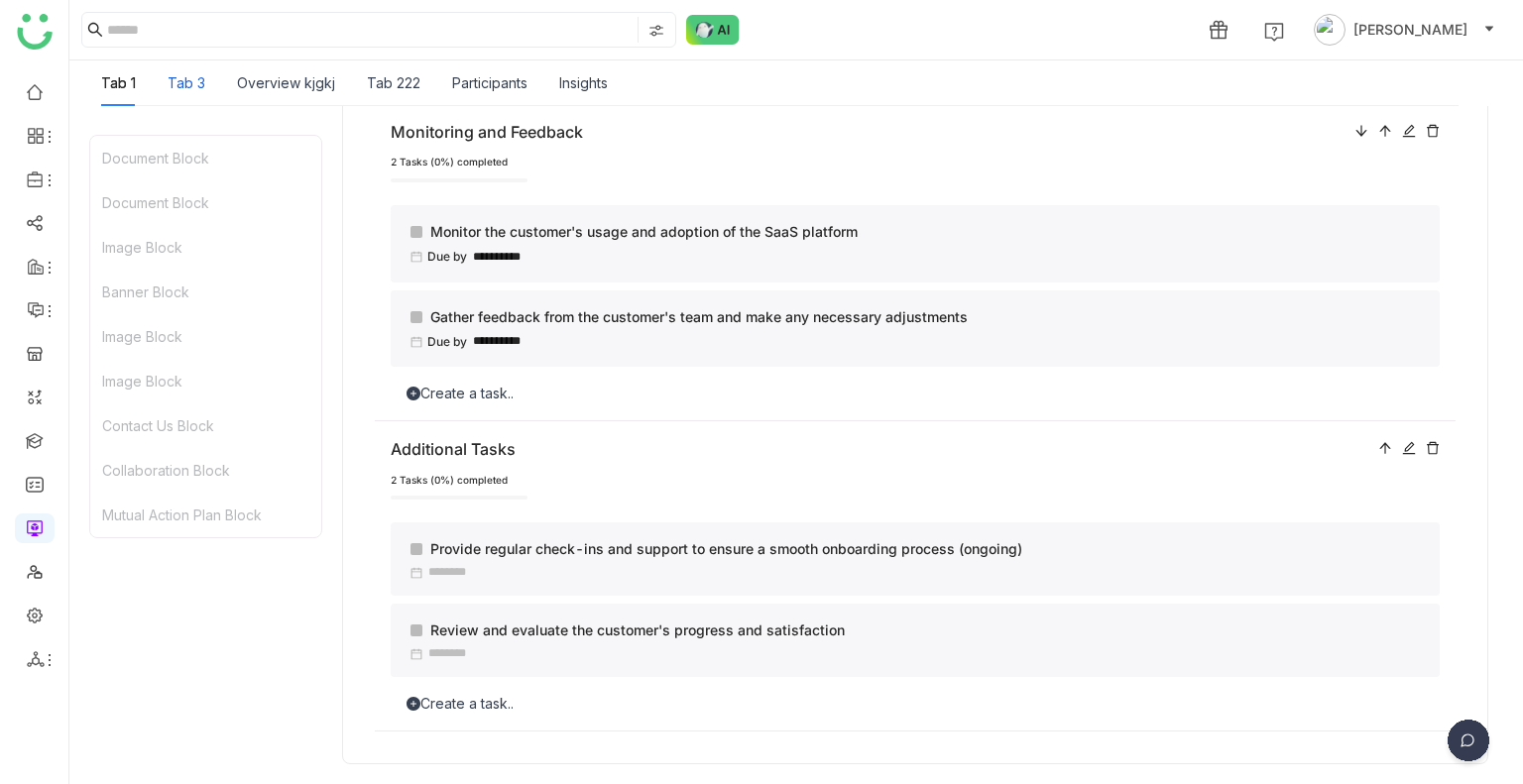 click on "Tab 3" at bounding box center [186, 83] 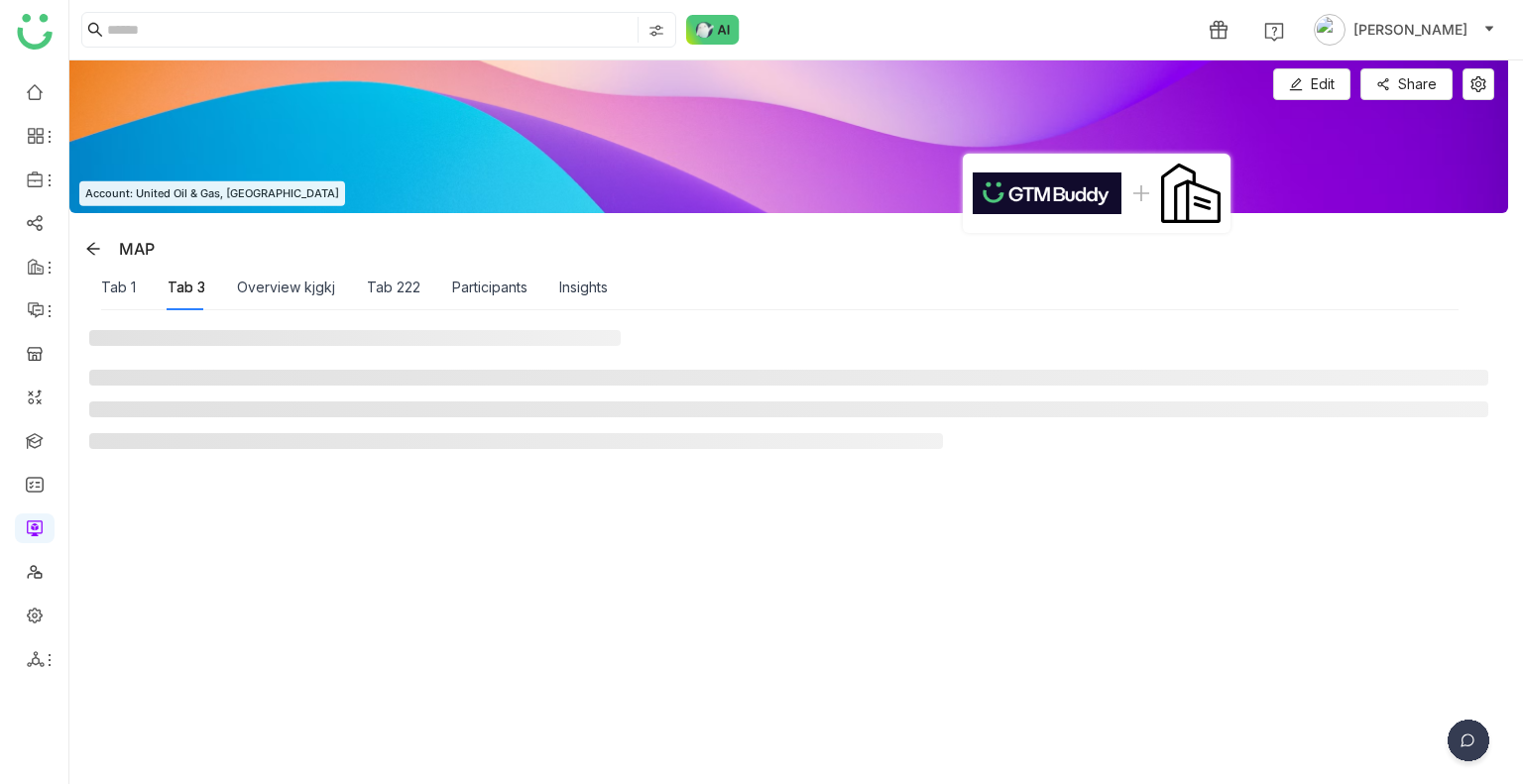 scroll, scrollTop: 0, scrollLeft: 0, axis: both 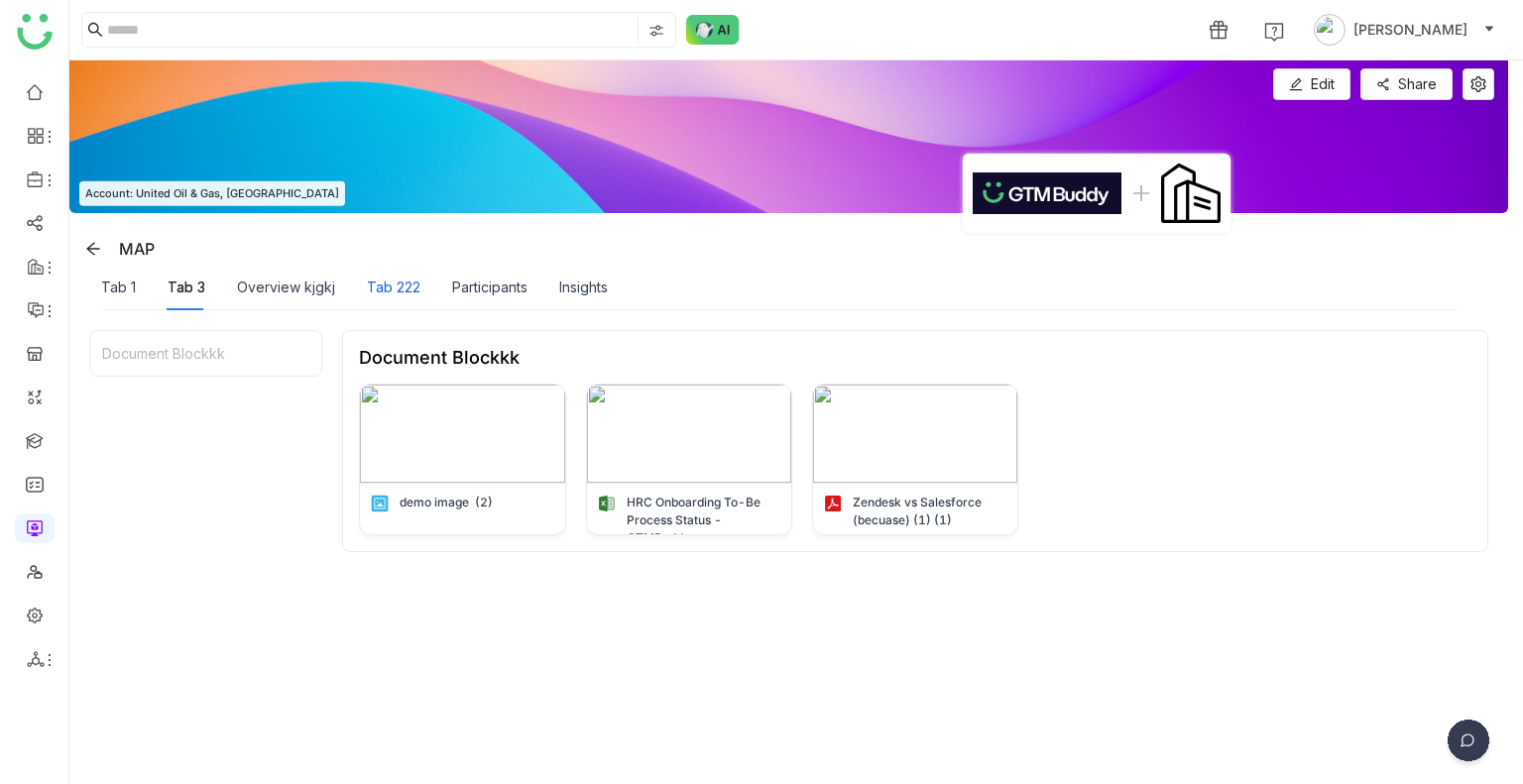 click on "Tab 222" at bounding box center (394, 287) 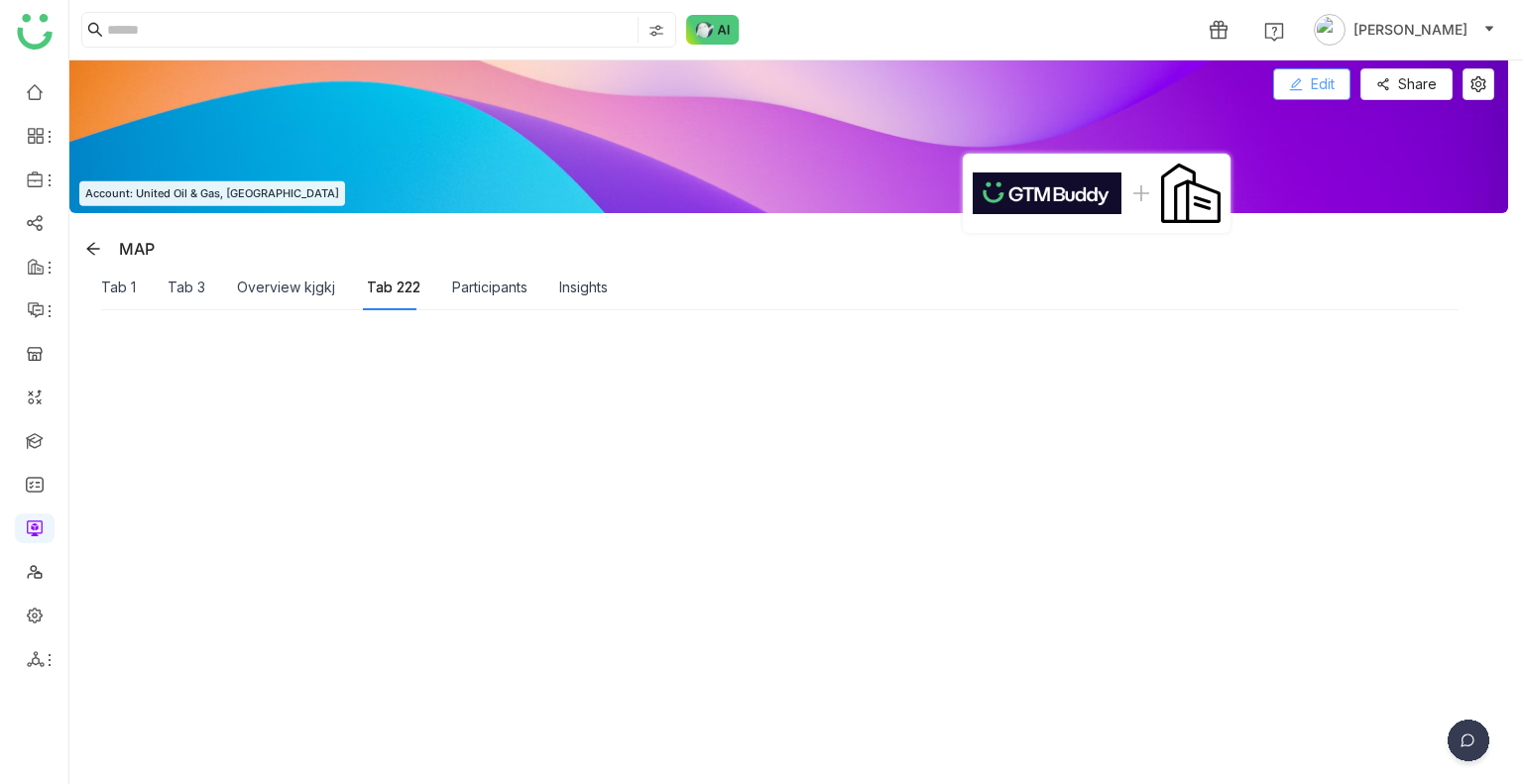 click 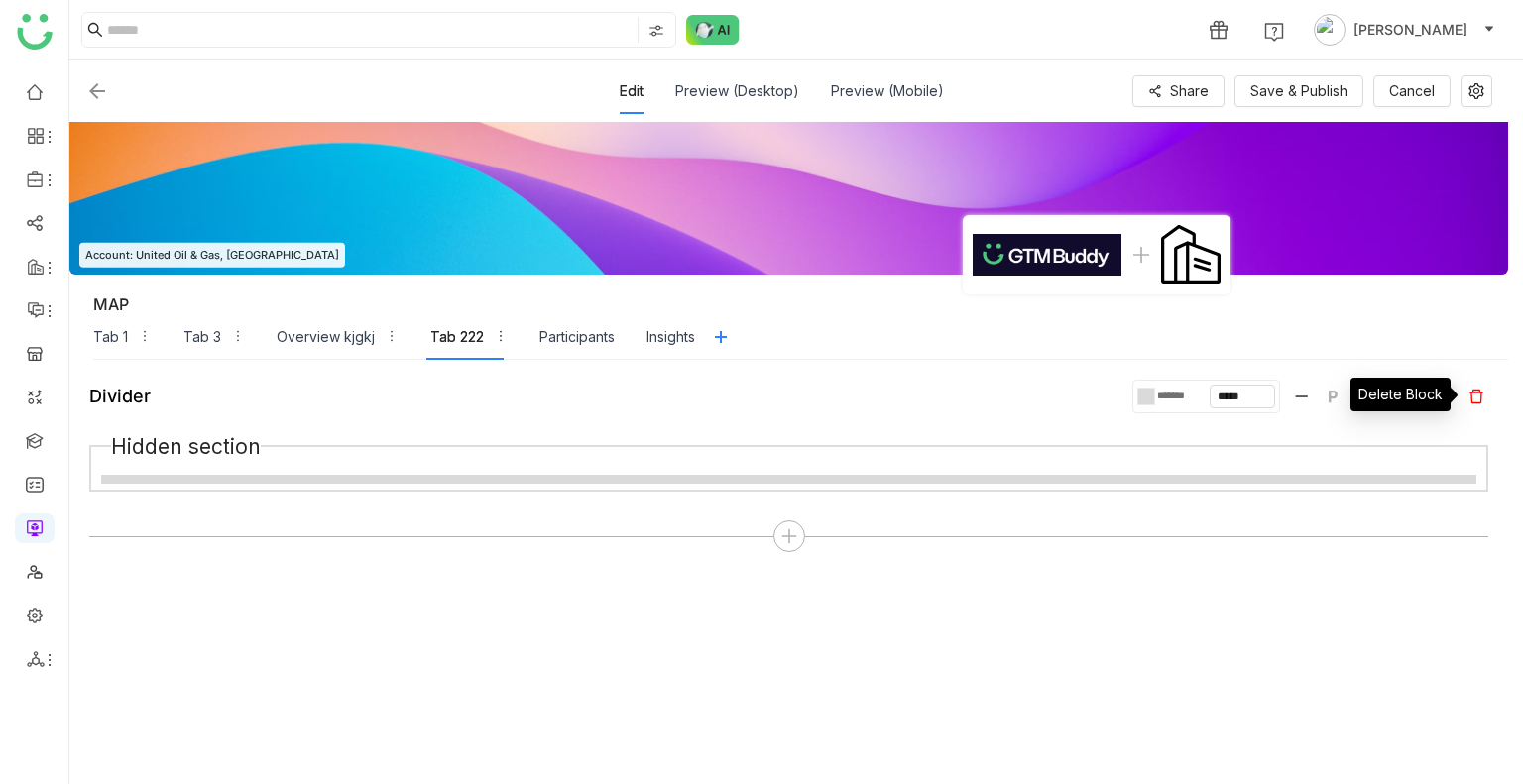 click at bounding box center (1476, 396) 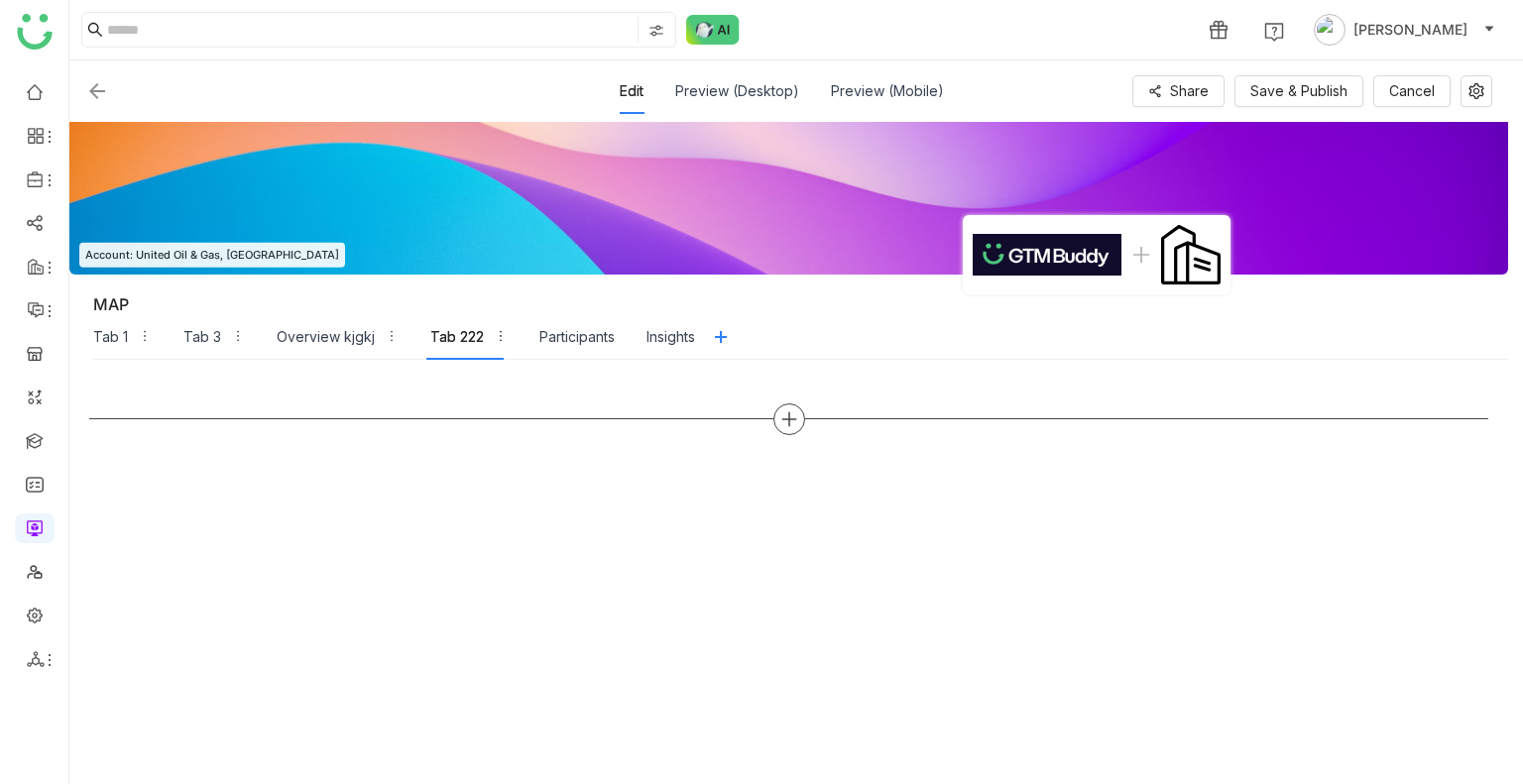 click at bounding box center (788, 419) 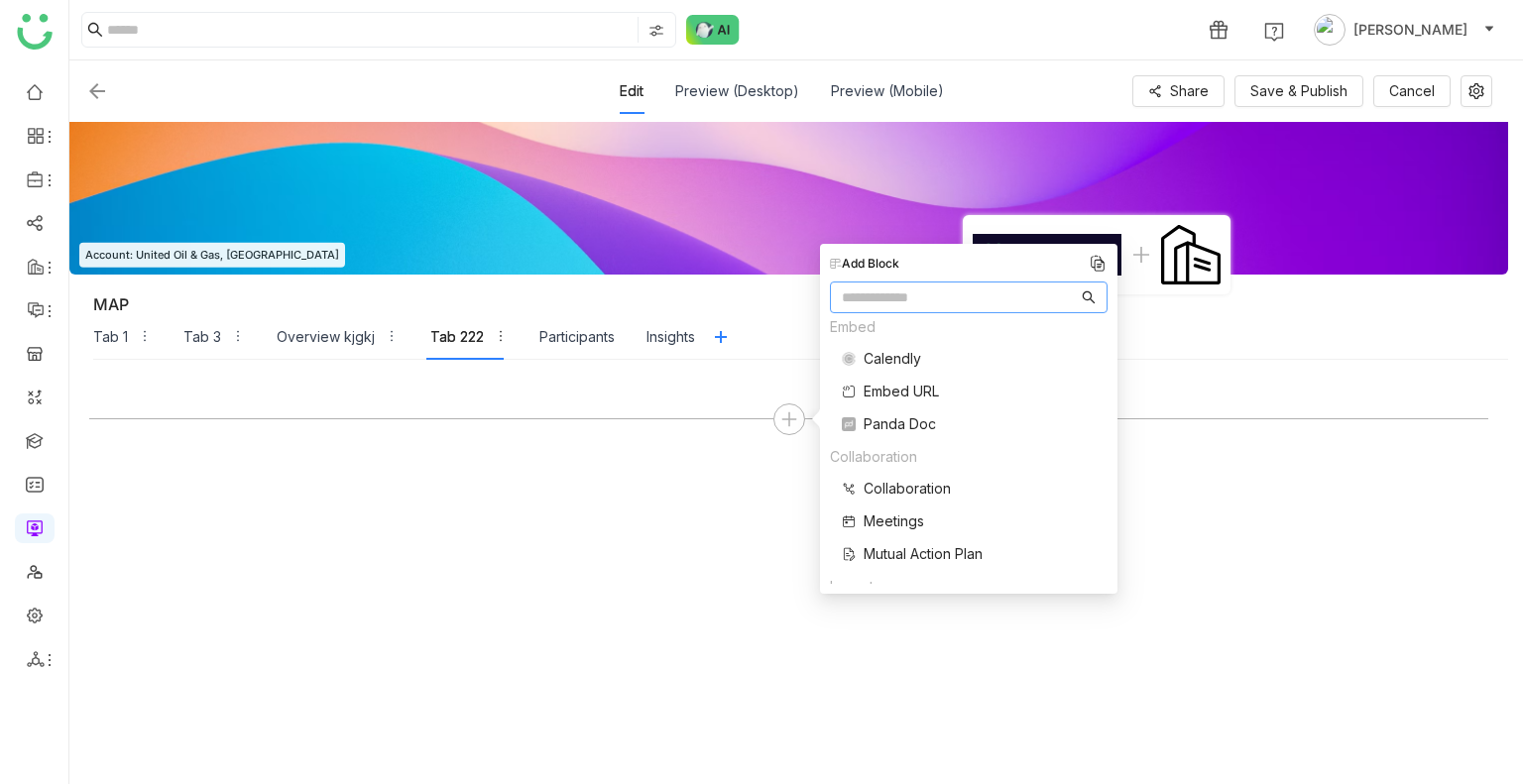 scroll, scrollTop: 398, scrollLeft: 0, axis: vertical 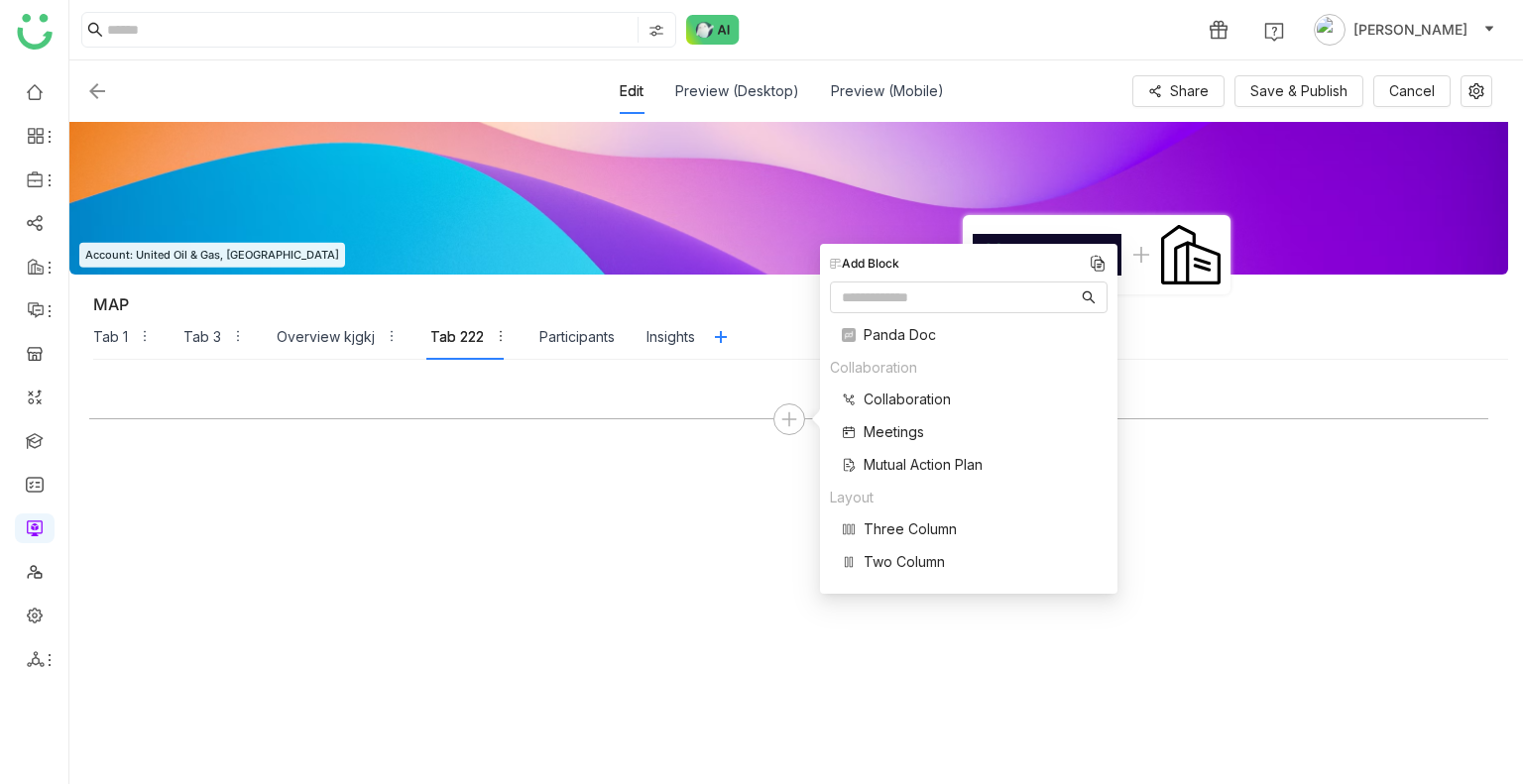 click on "Meetings" at bounding box center (893, 431) 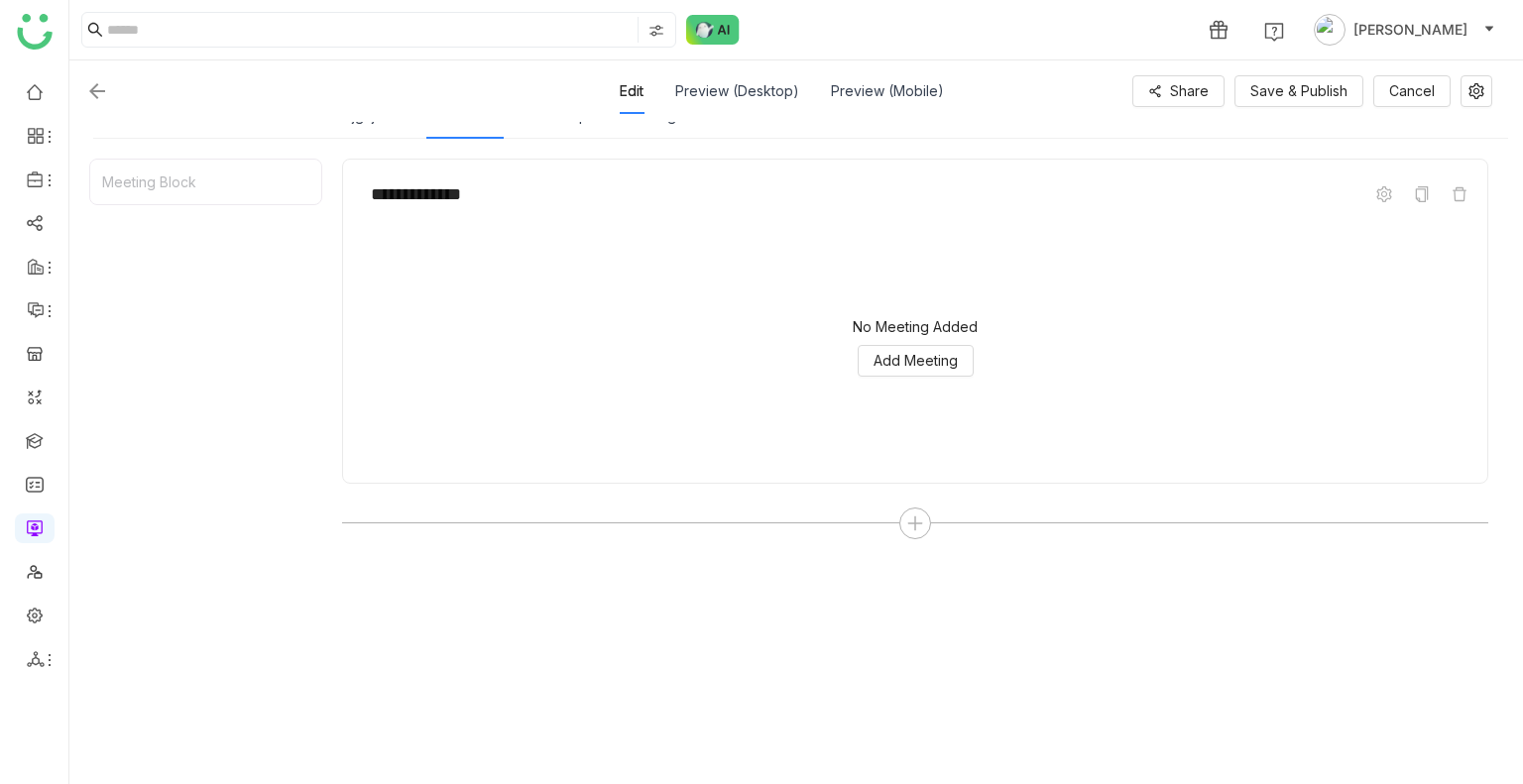 scroll, scrollTop: 239, scrollLeft: 0, axis: vertical 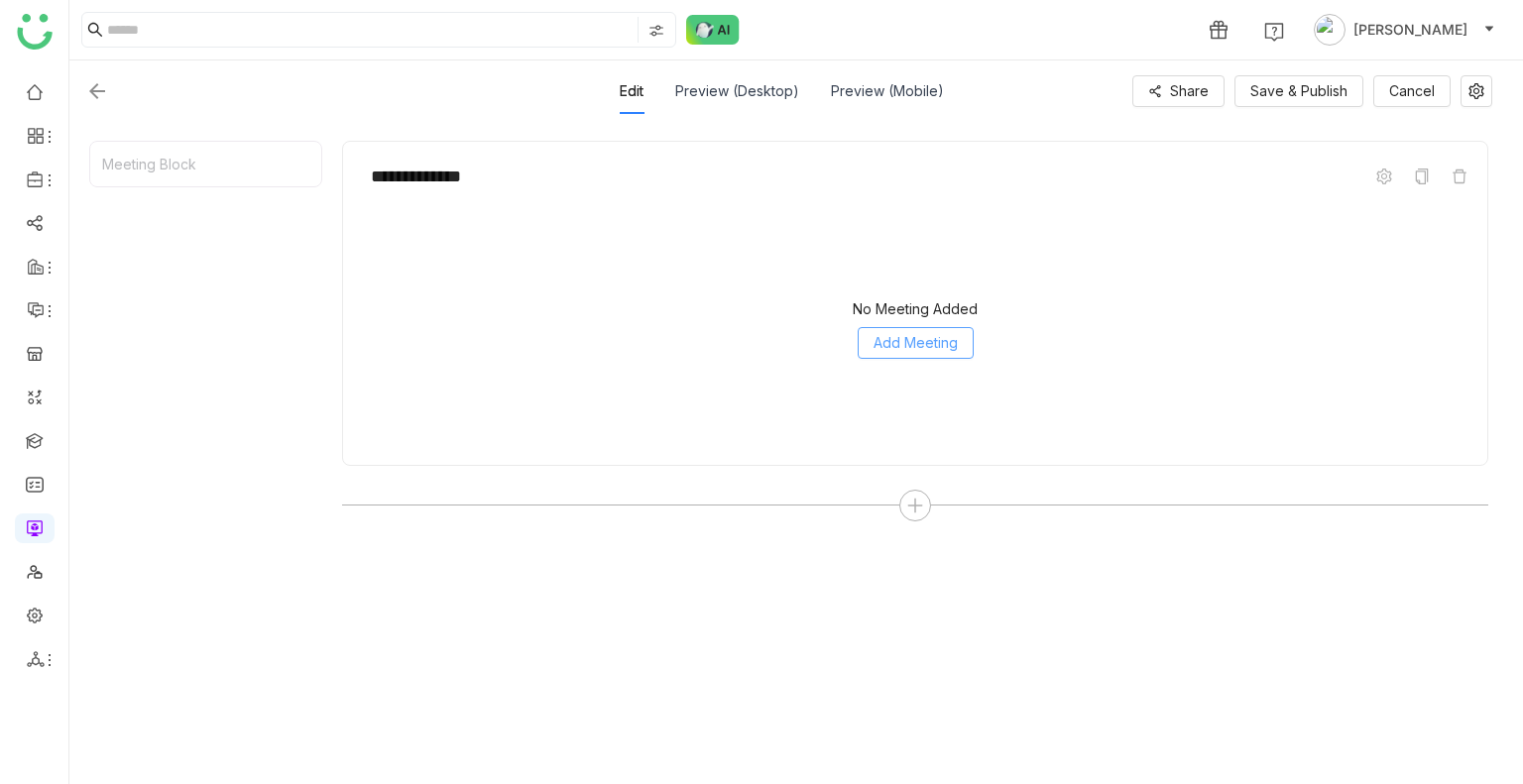 click on "Add Meeting" 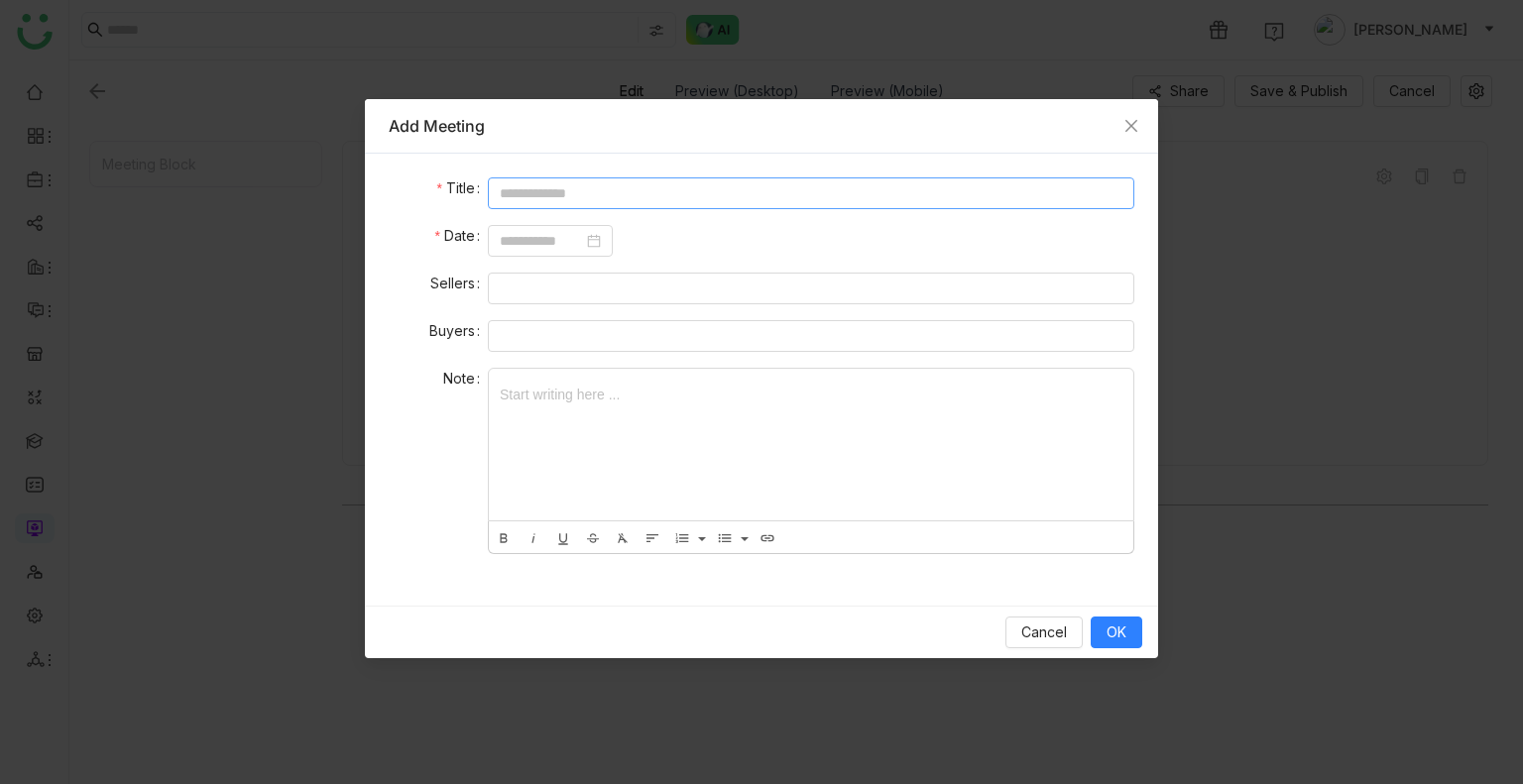 click 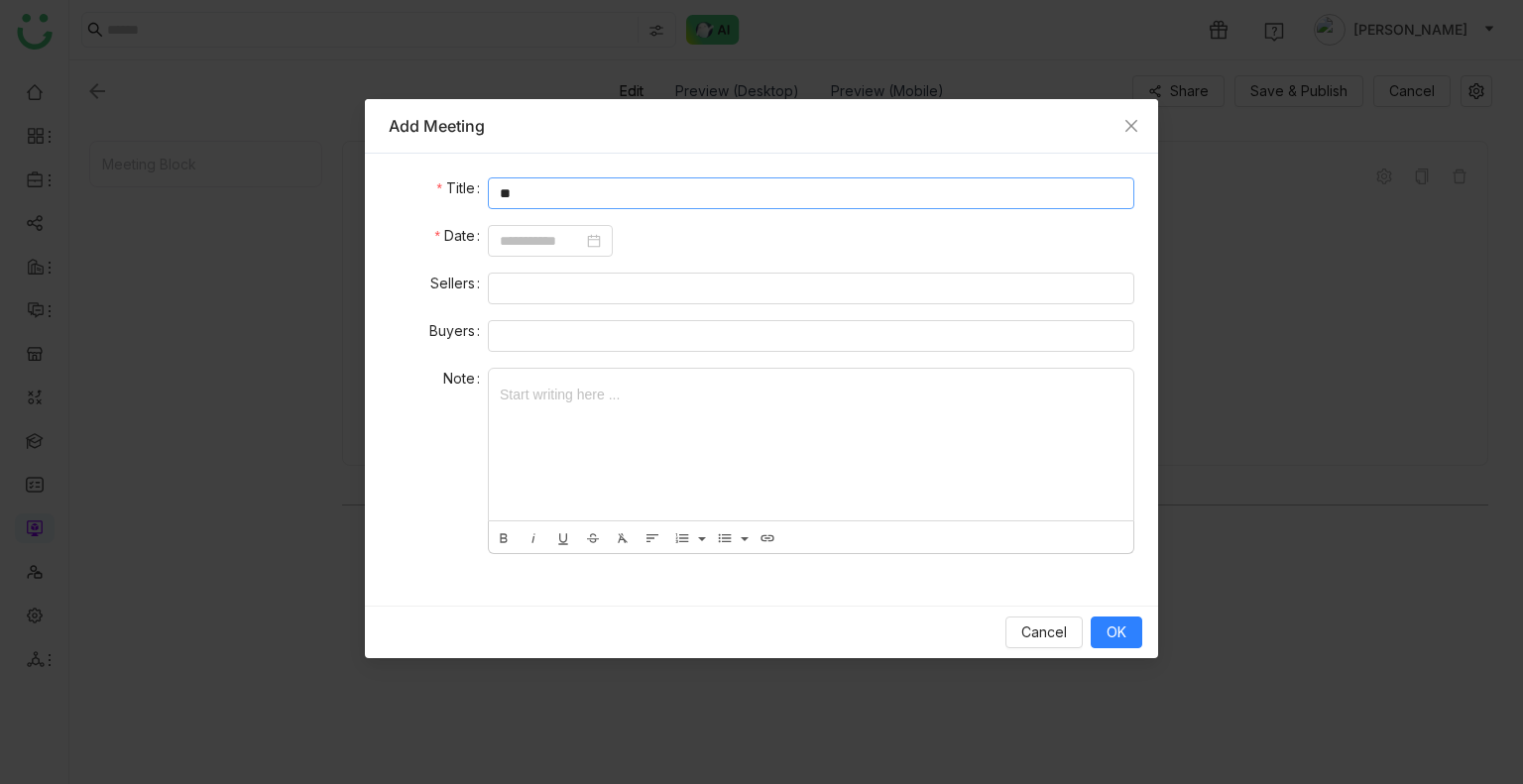 type on "*" 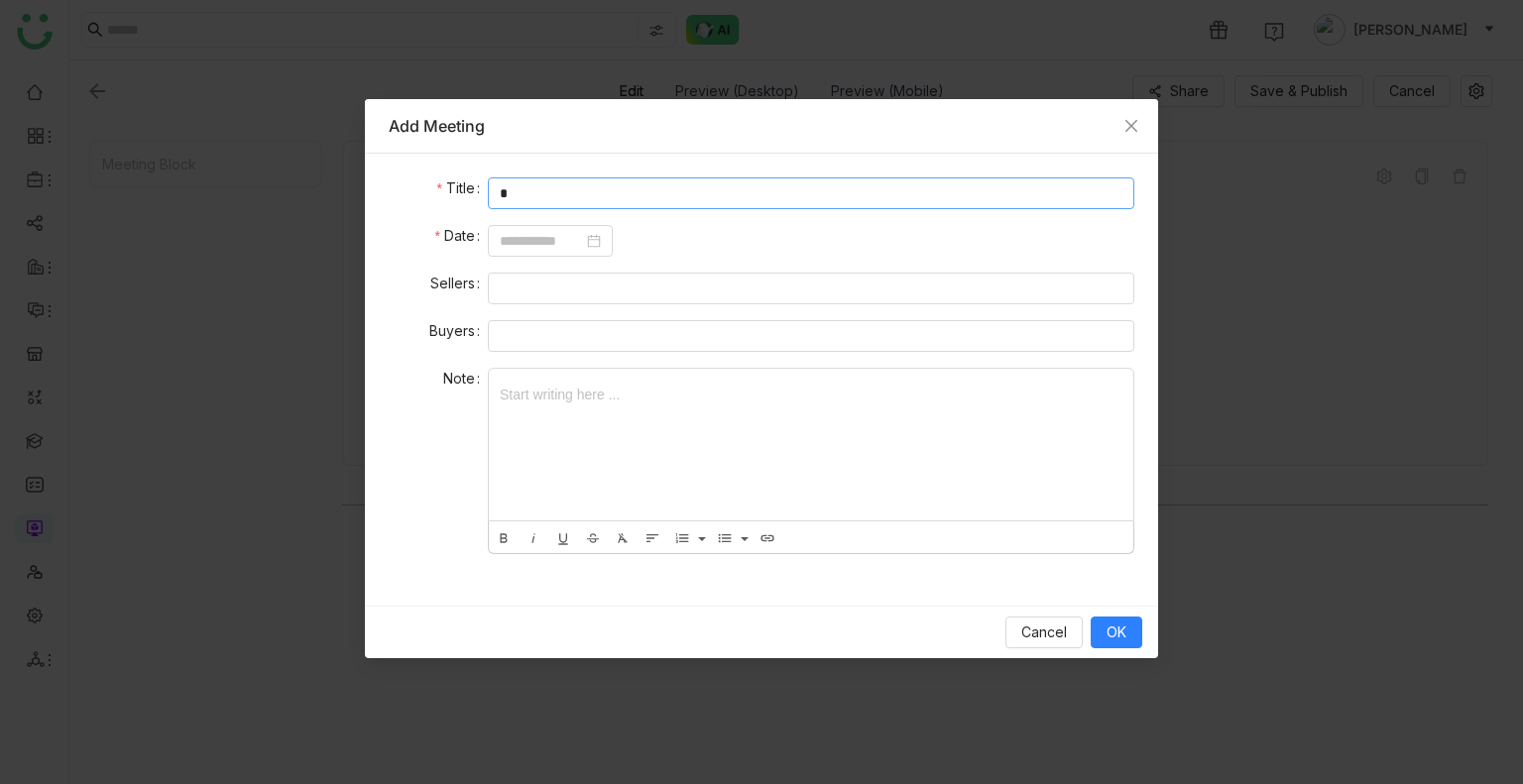type 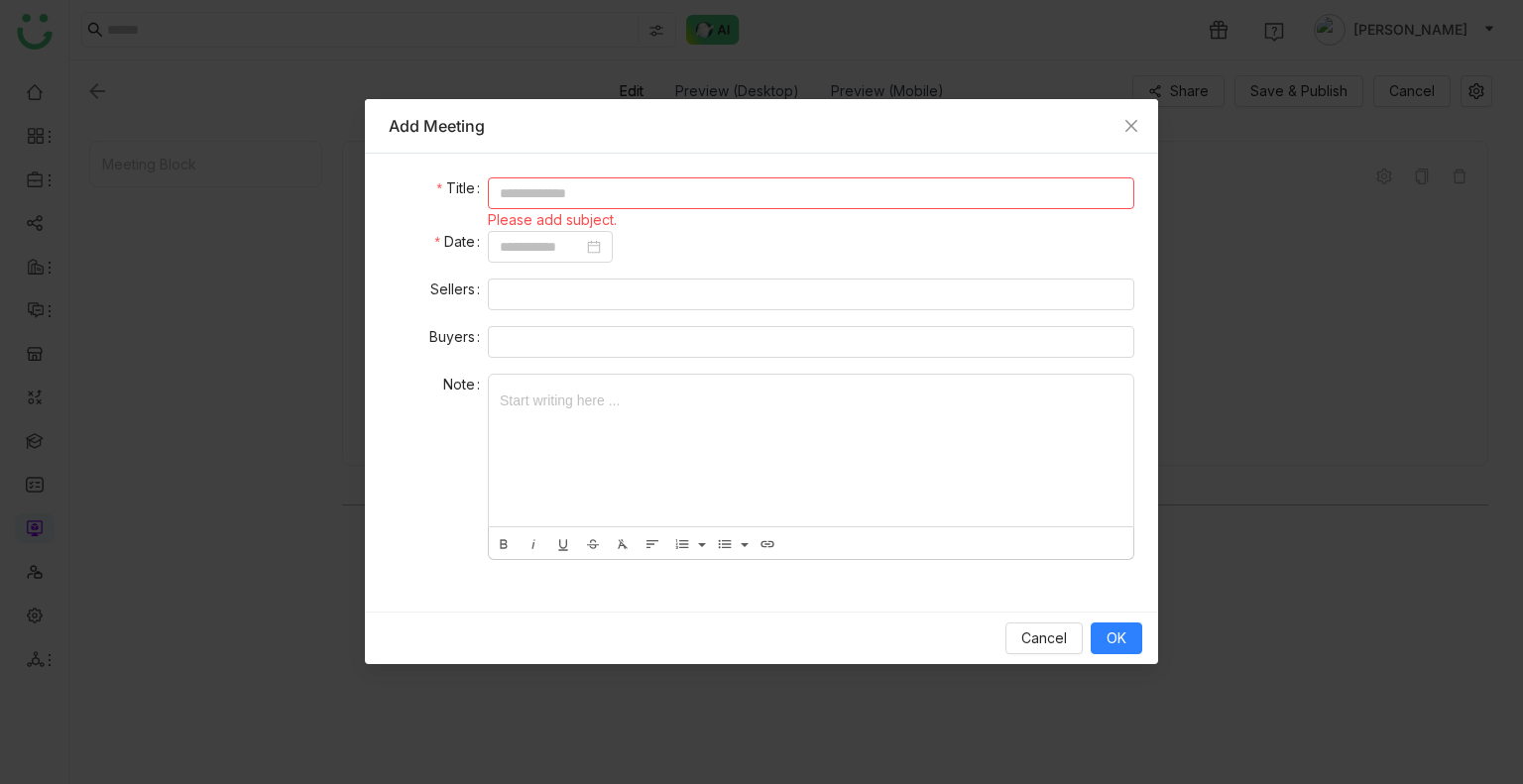 click on "Add Meeting Title Please add subject. Date Sellers      Buyers      Note Start writing here ... Bold Italic Underline Strikethrough Clear Formatting Align
Align Left
Align Center
Align Right
Align Justify Ordered List   Default Lower Alpha Lower Greek Lower Roman Upper Alpha Upper Roman    Unordered List   Default Circle Disc Square    Insert Link  Cancel   OK" at bounding box center [762, 392] 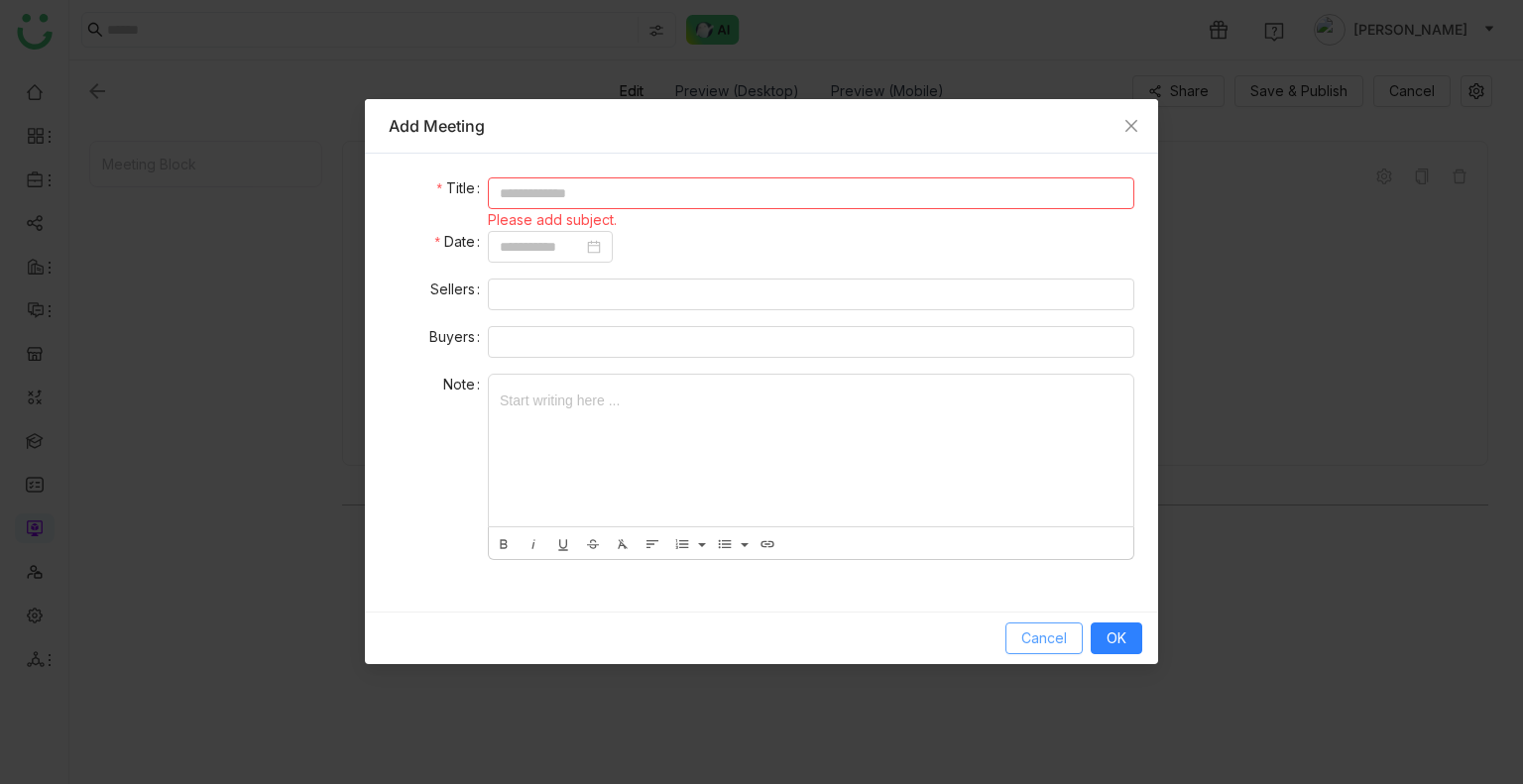 click on "Cancel" at bounding box center [1044, 638] 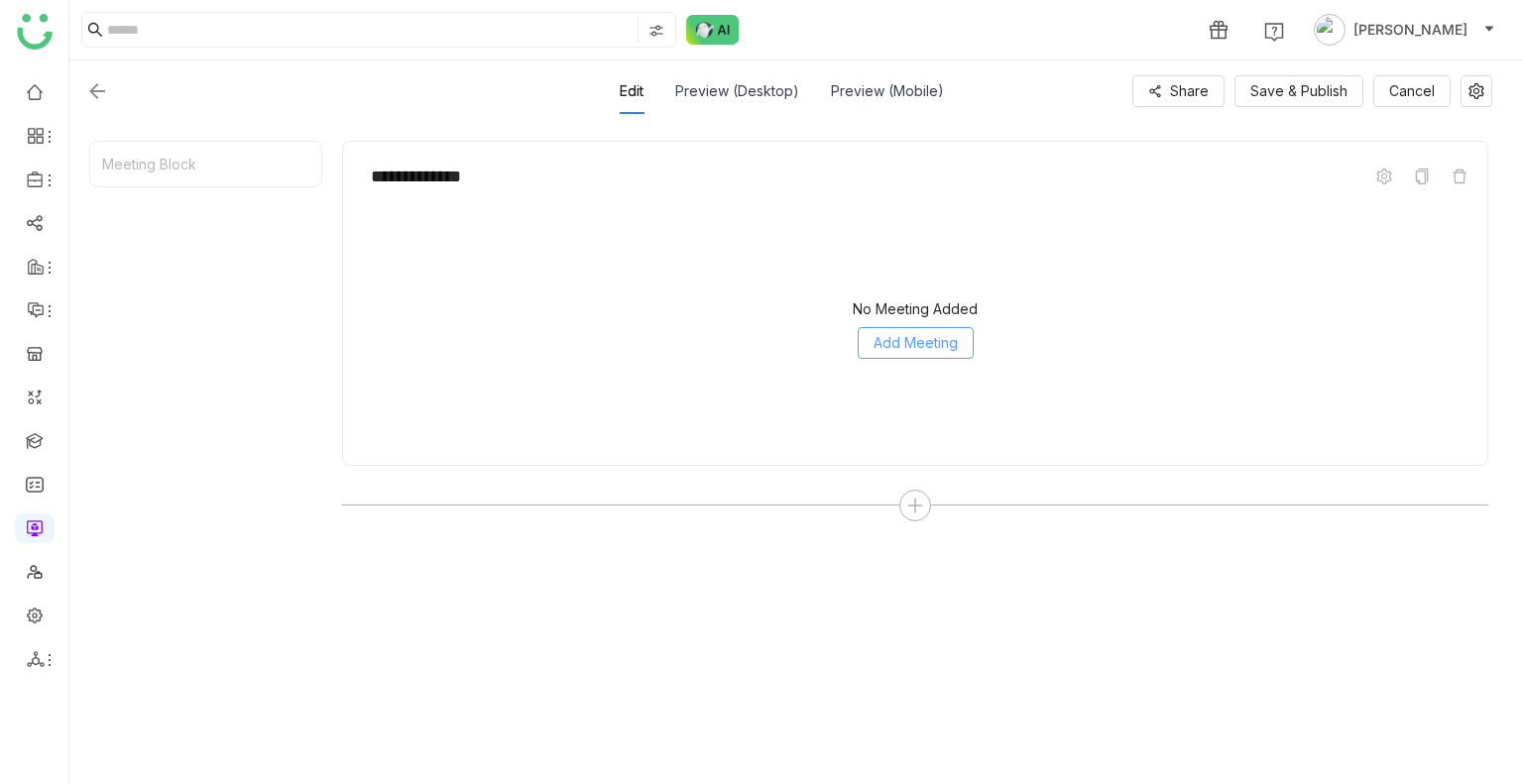 click on "Add Meeting" 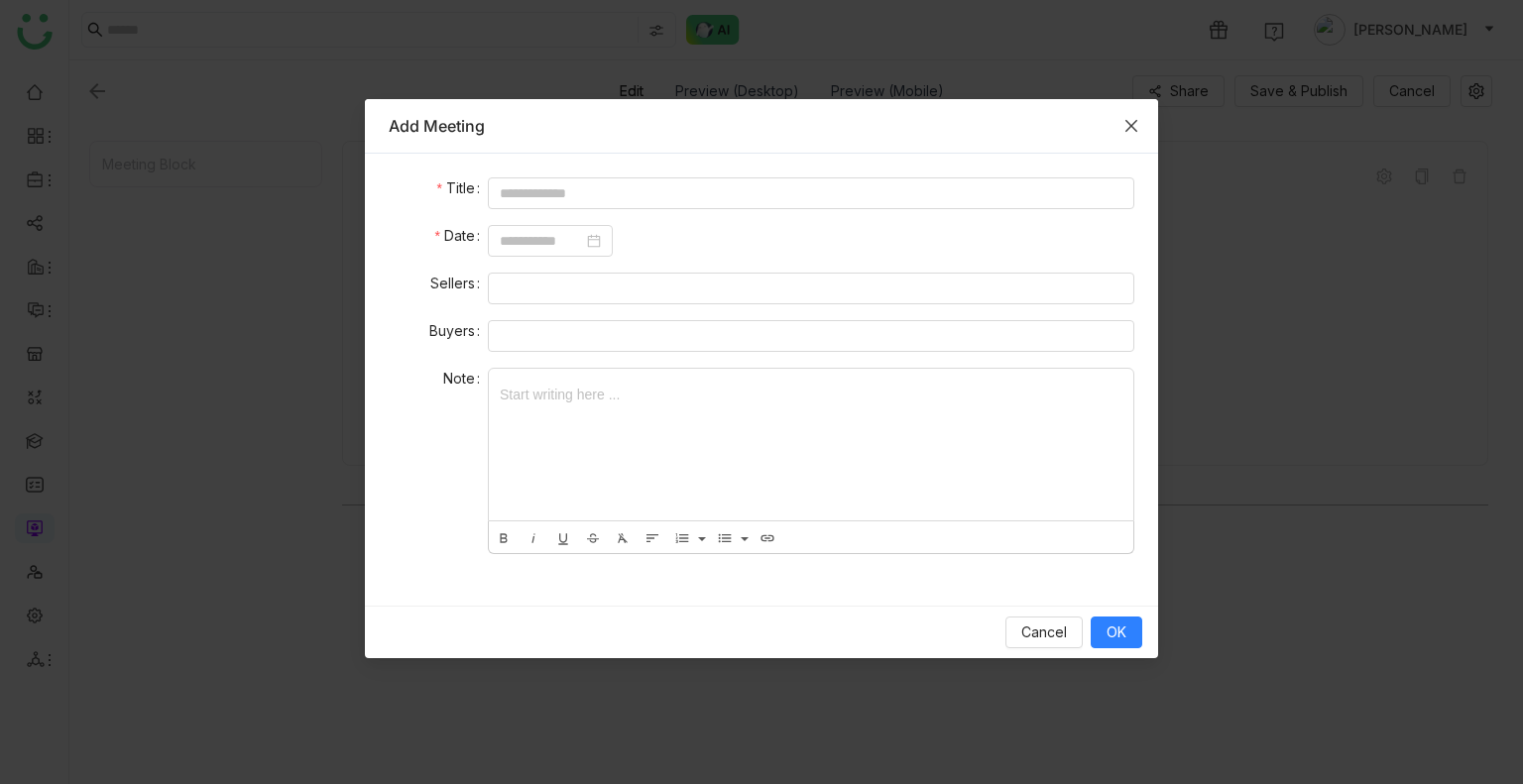 click at bounding box center [1131, 126] 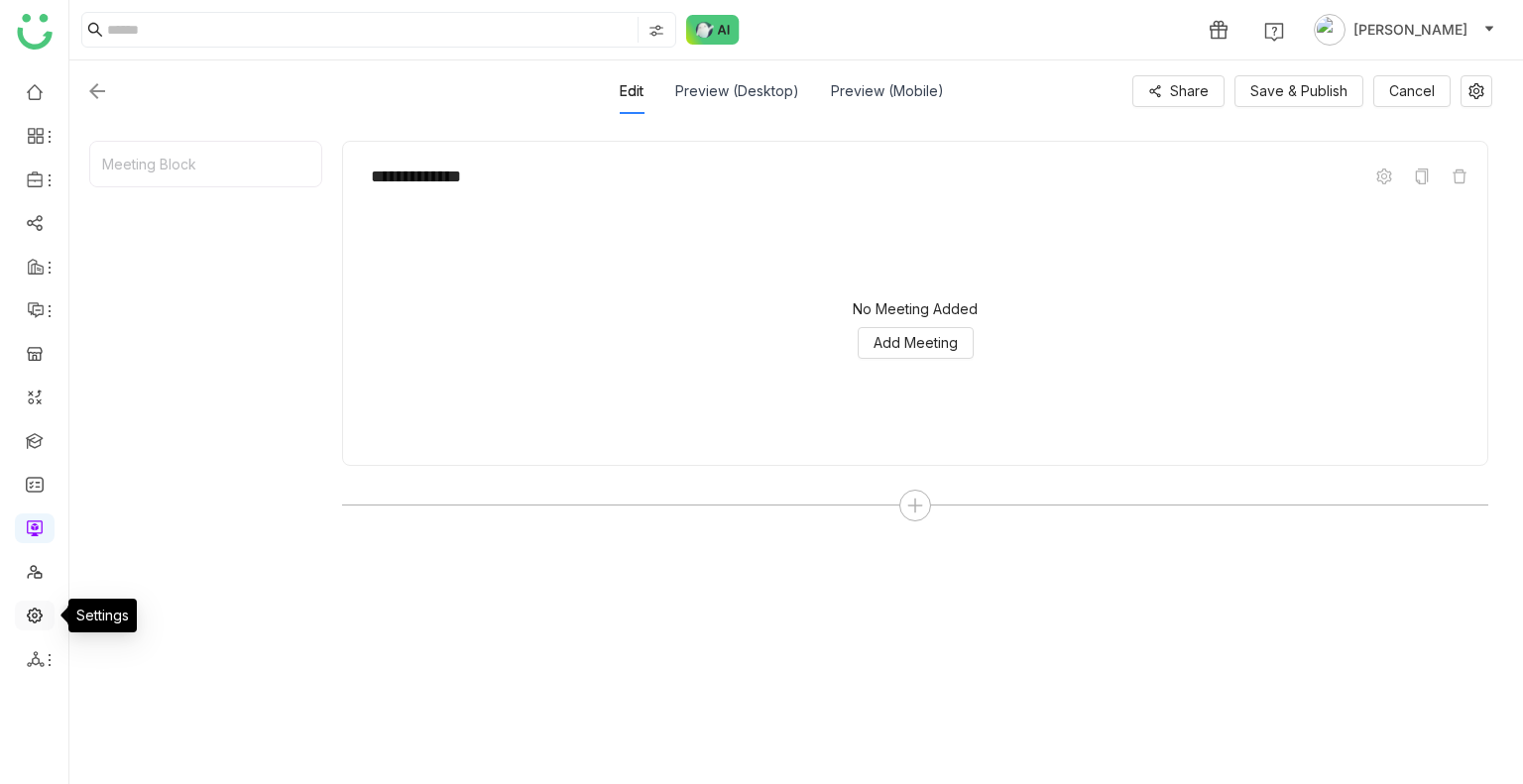 click at bounding box center [35, 614] 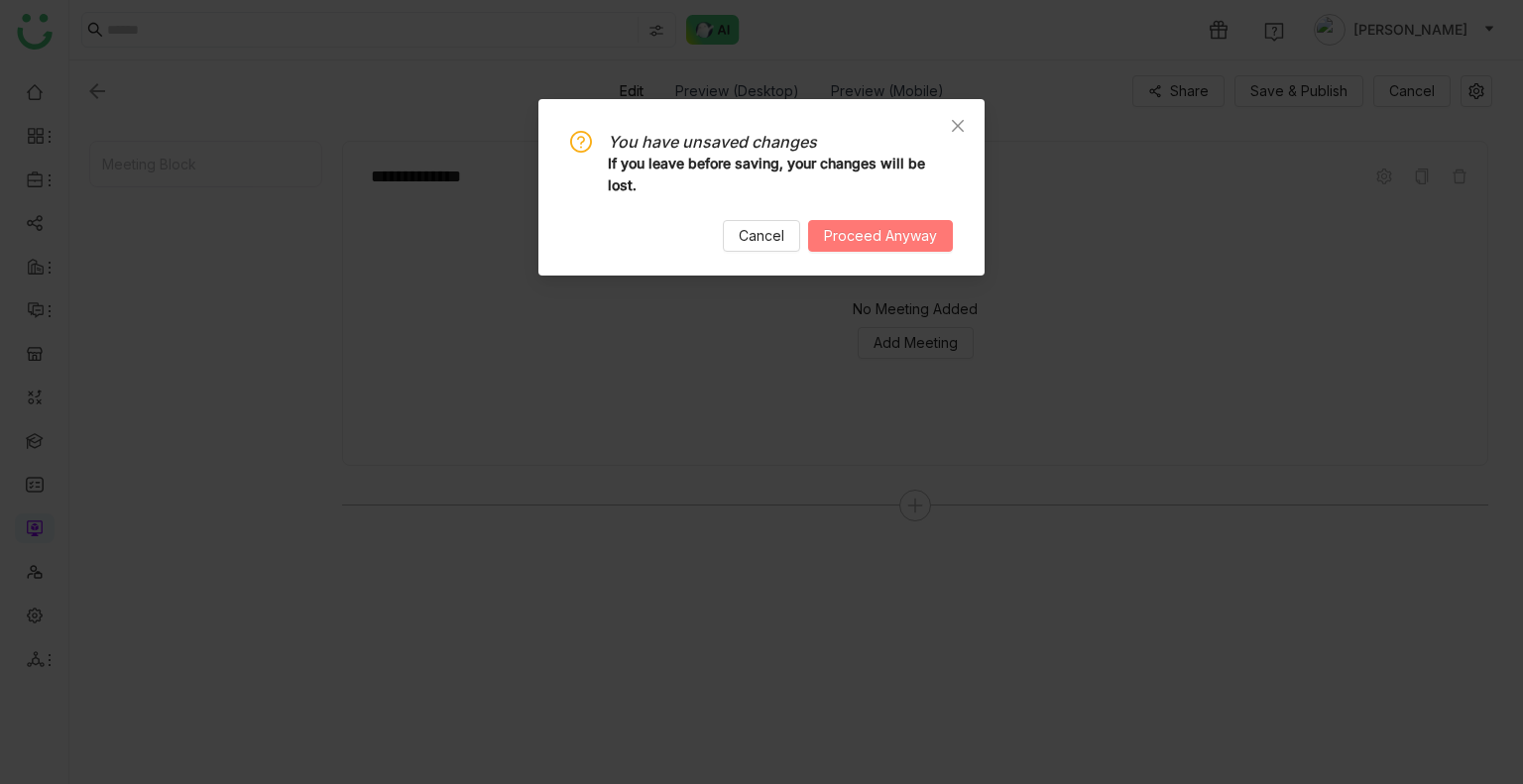 click on "Proceed Anyway" at bounding box center [880, 236] 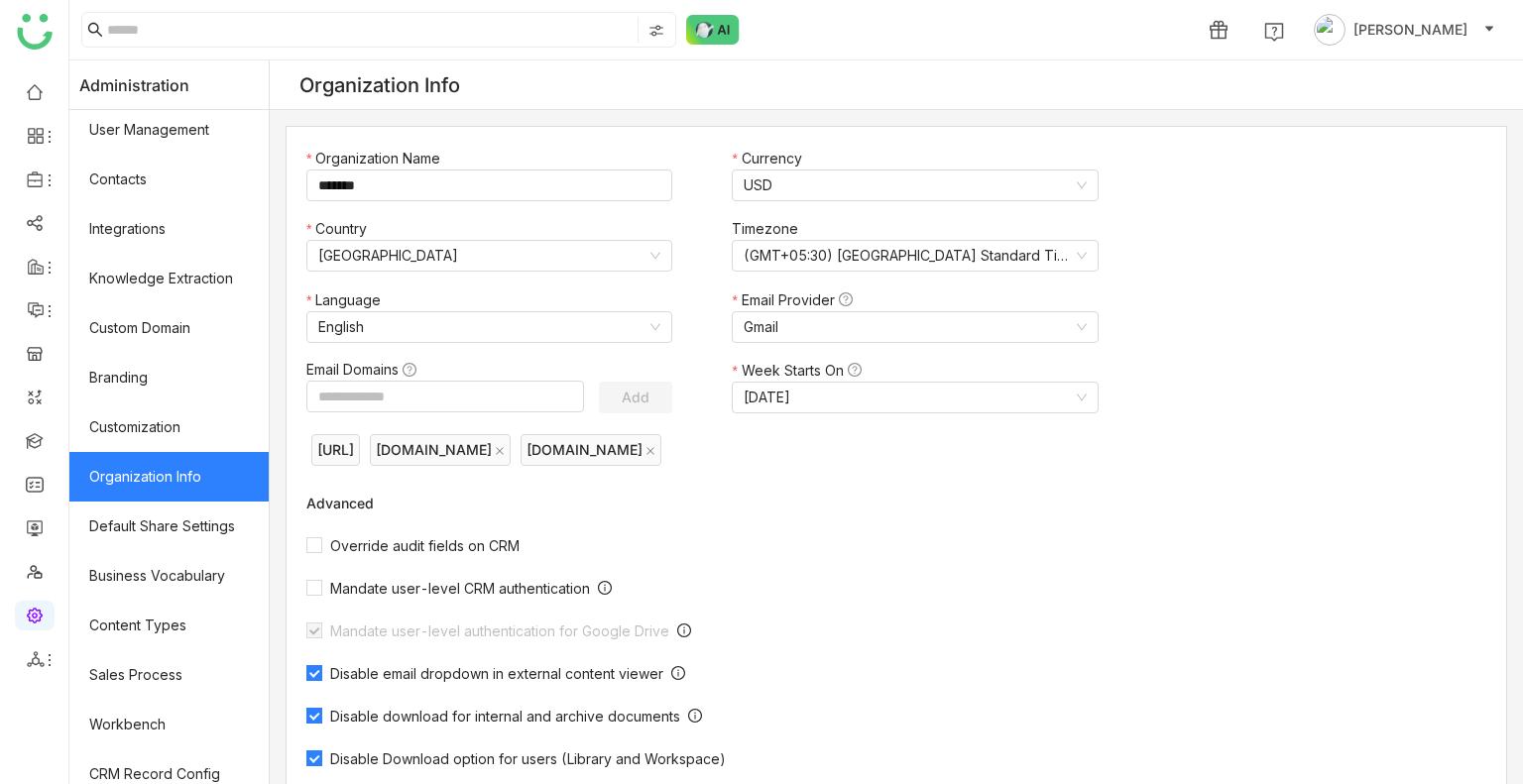 scroll, scrollTop: 0, scrollLeft: 0, axis: both 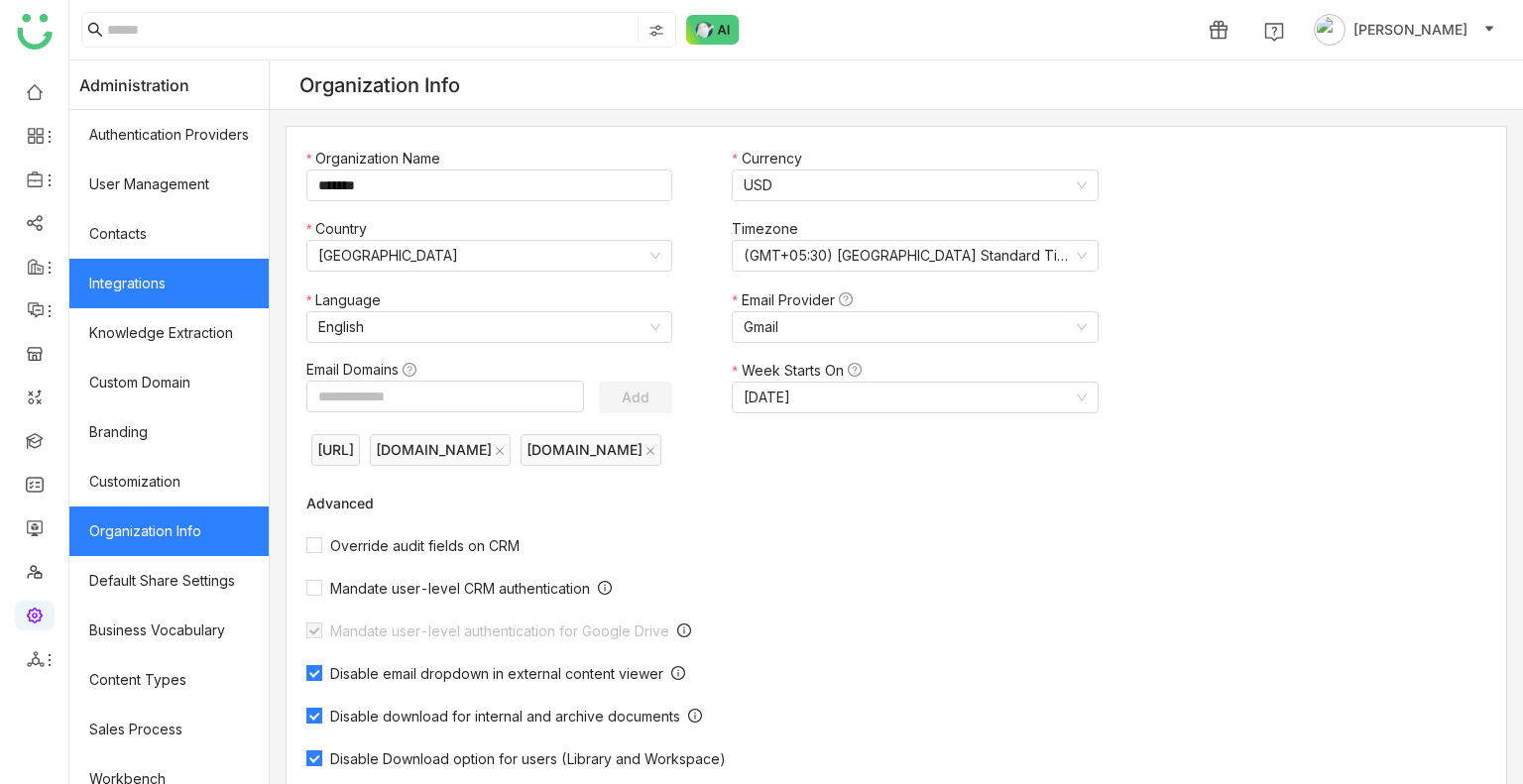 click on "Integrations" 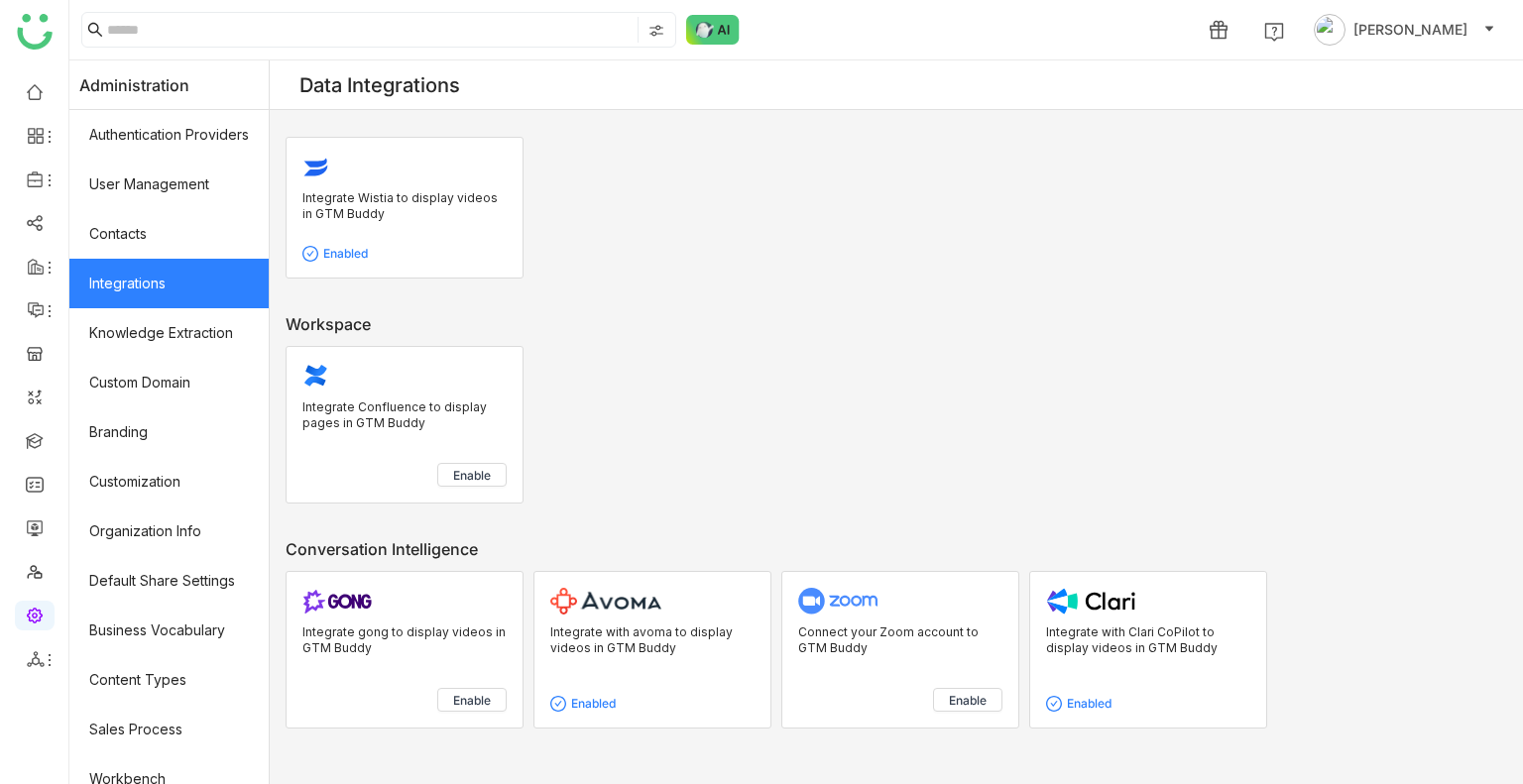 scroll, scrollTop: 866, scrollLeft: 0, axis: vertical 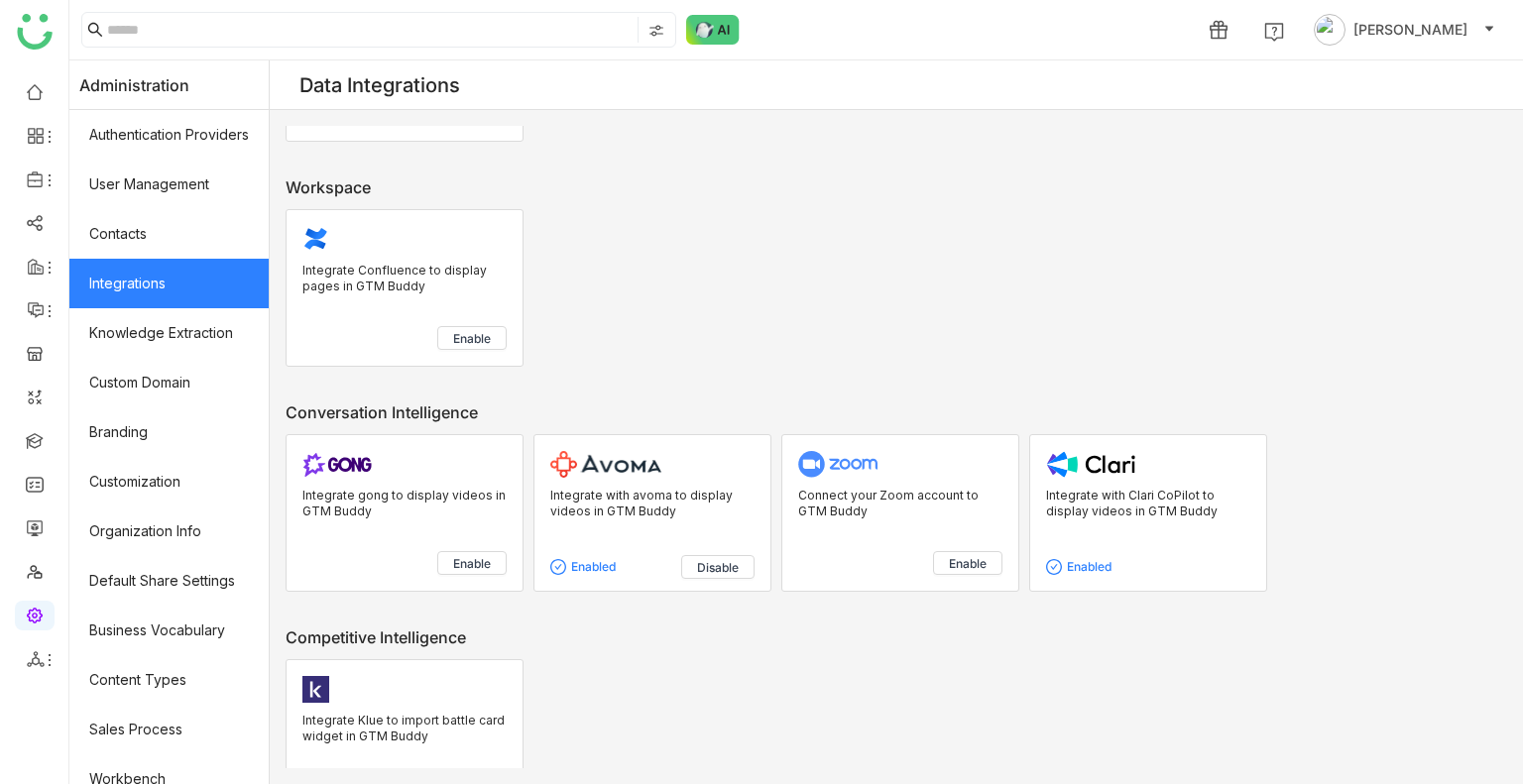click on "Integrate with avoma to display videos in GTM Buddy" 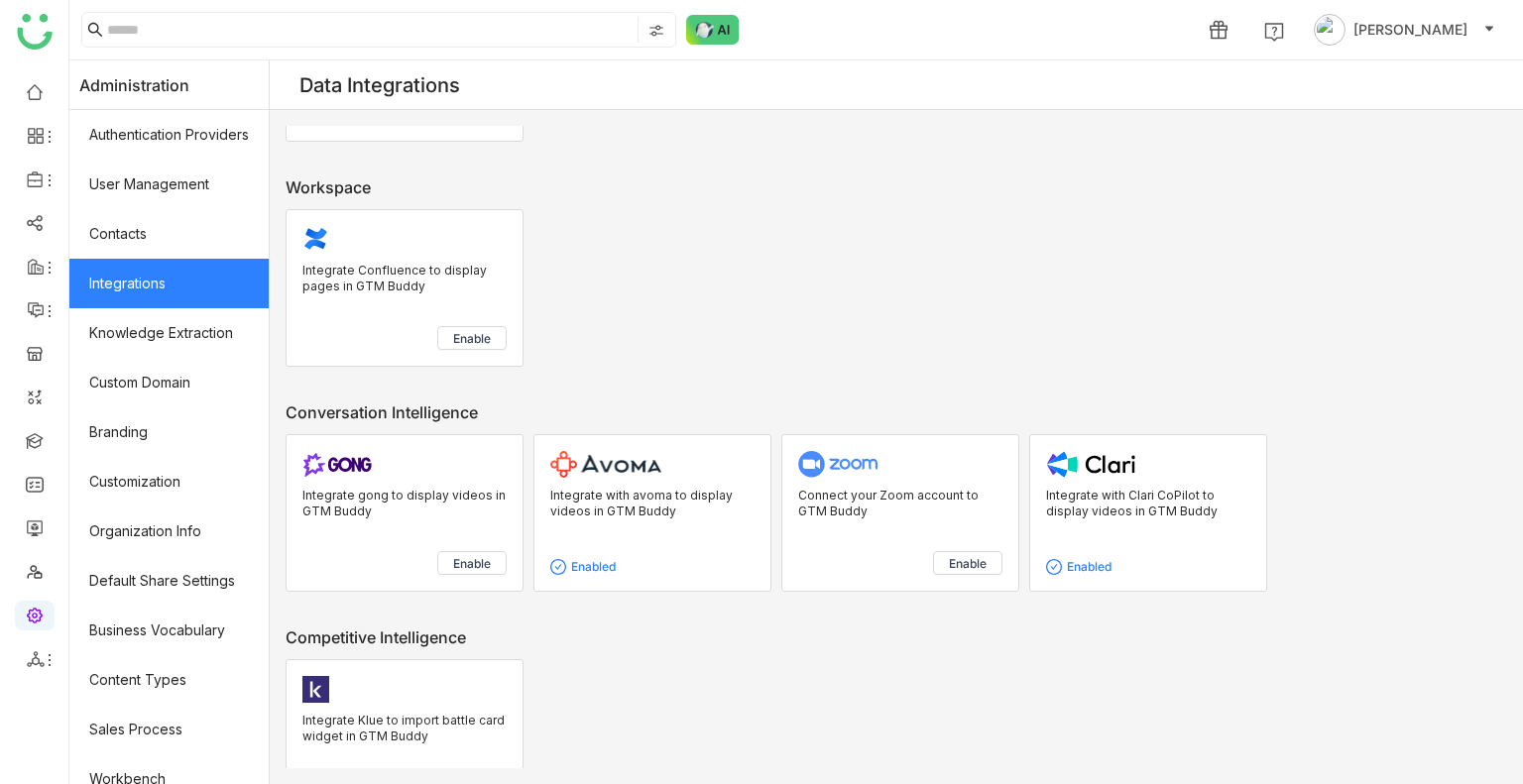 scroll, scrollTop: 1306, scrollLeft: 0, axis: vertical 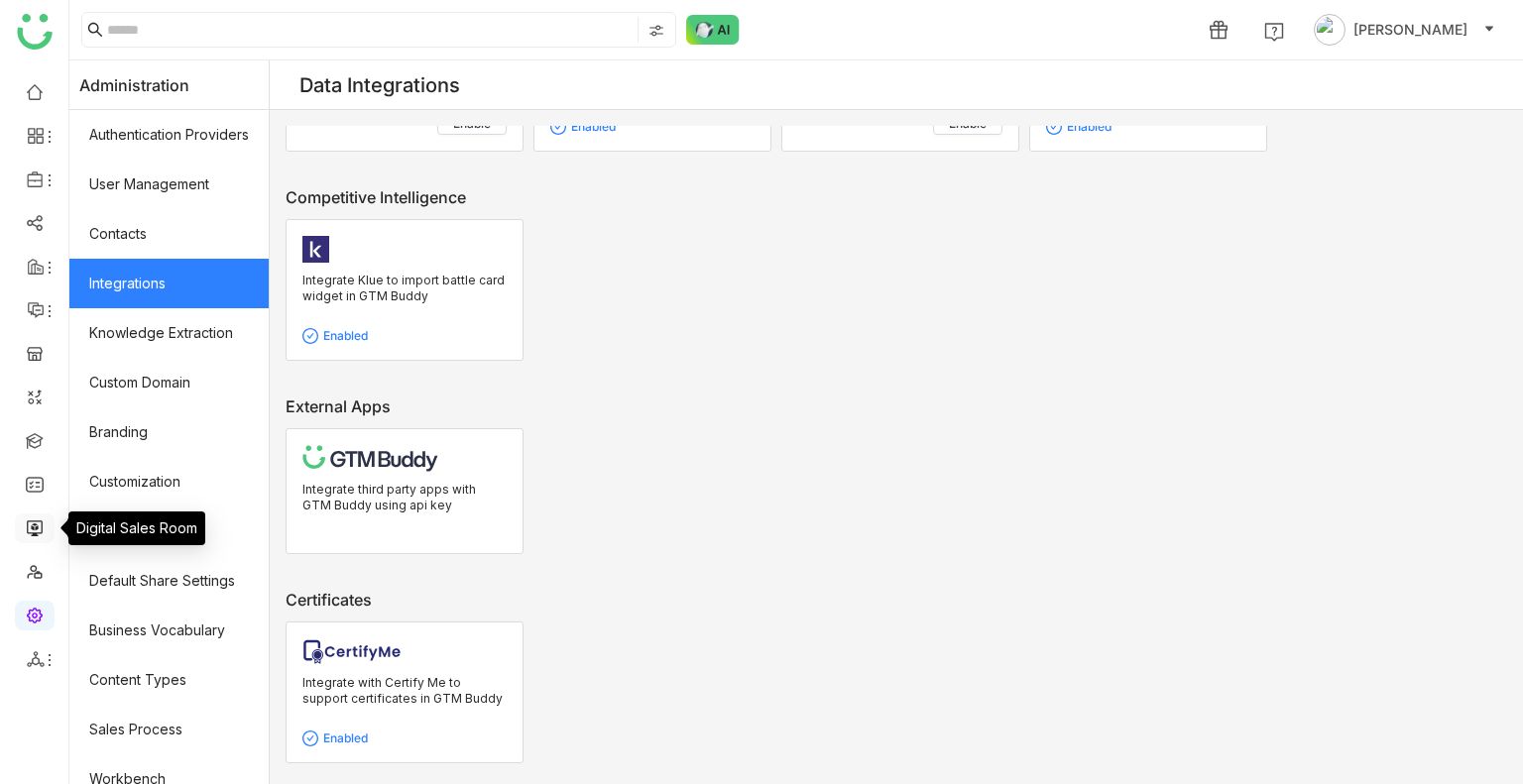 click at bounding box center [35, 526] 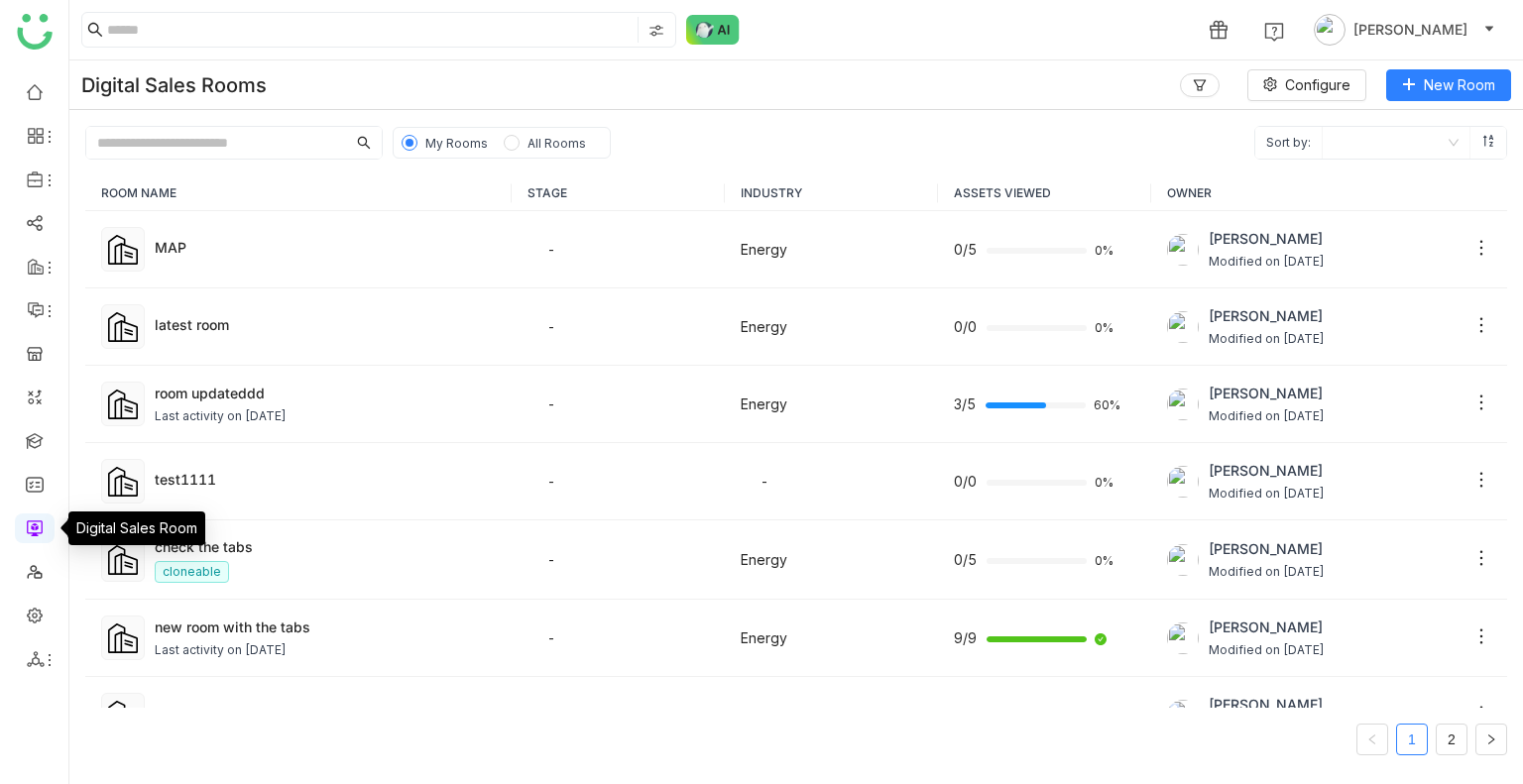 click at bounding box center [35, 526] 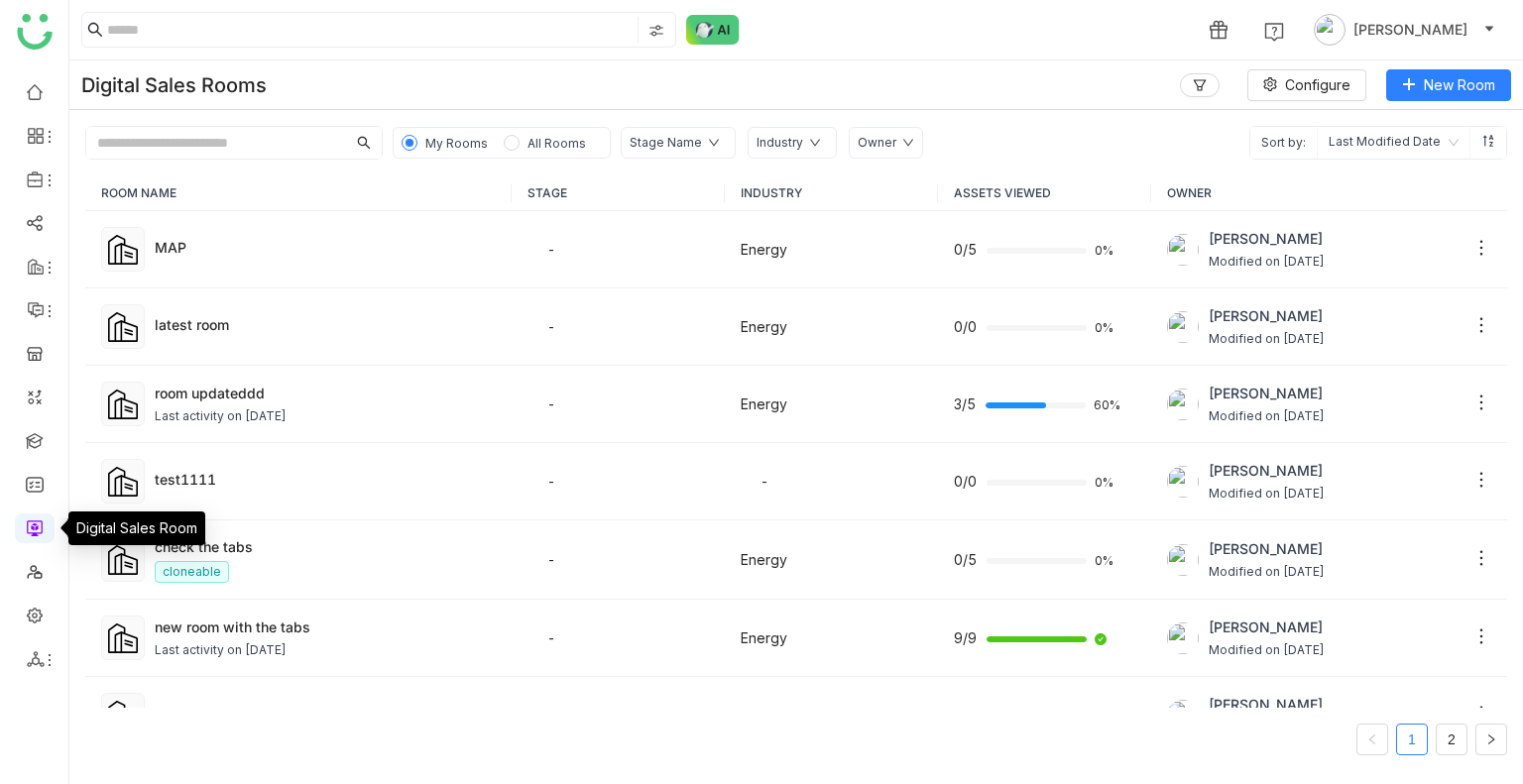 click at bounding box center (35, 526) 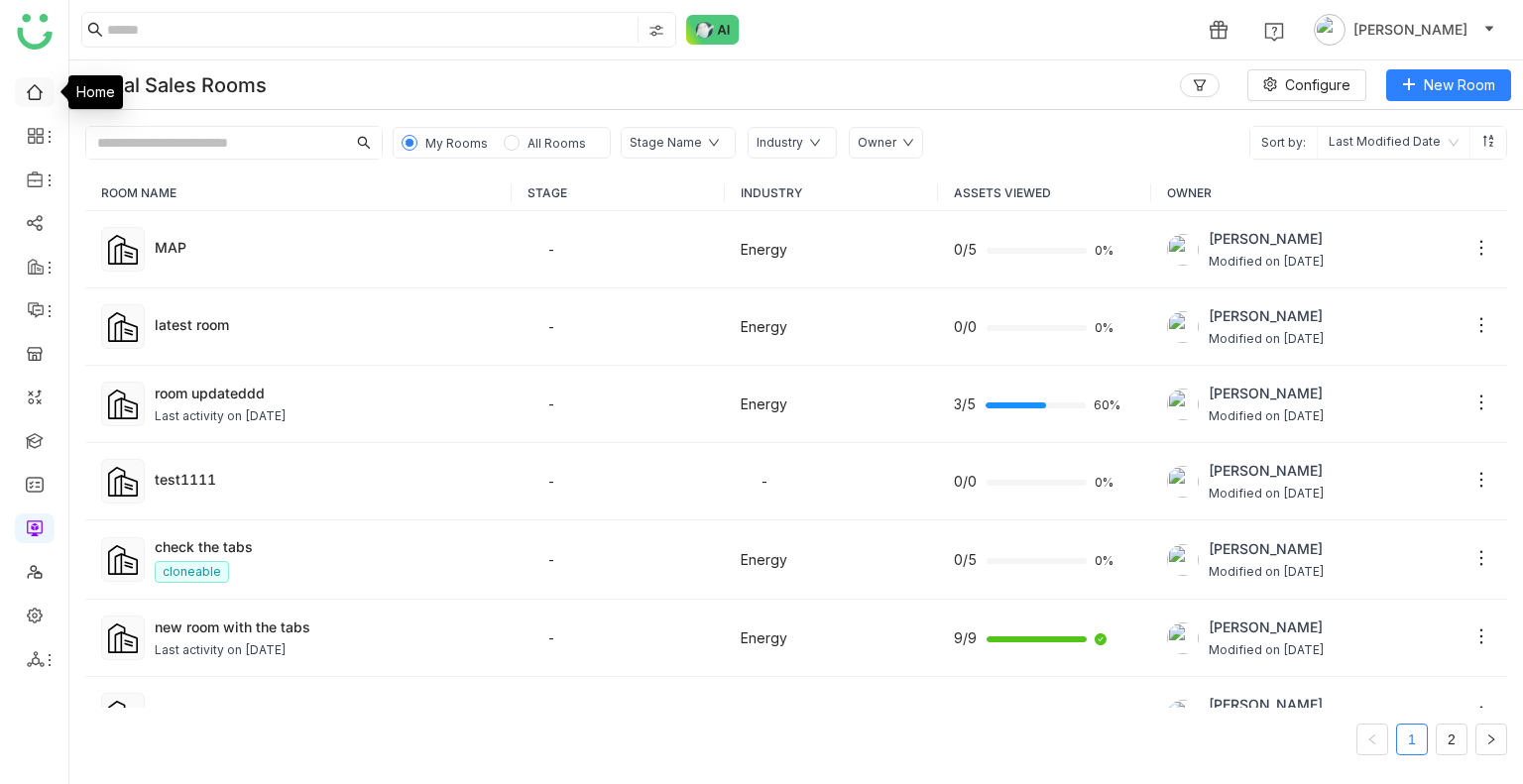 click at bounding box center [35, 90] 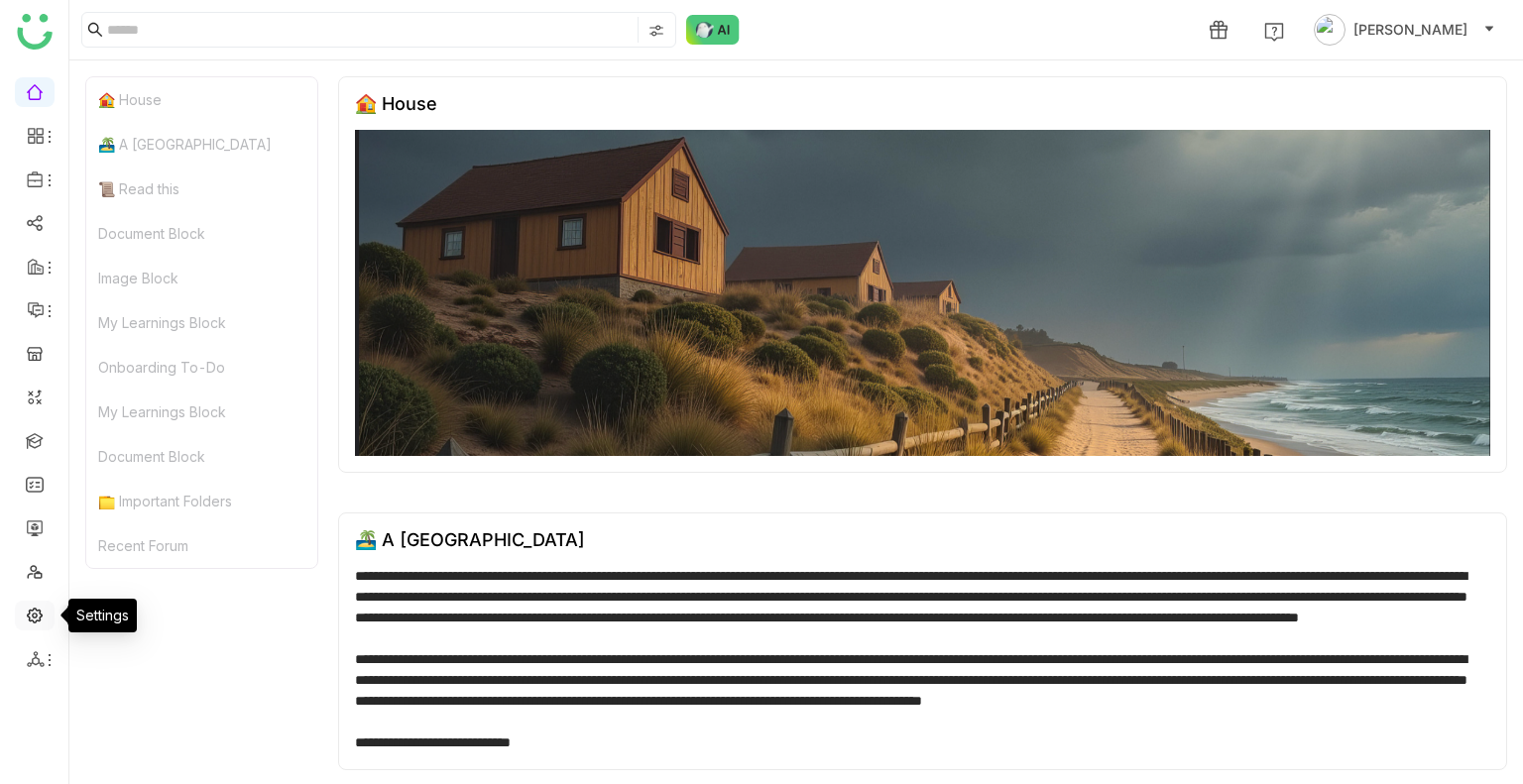 click at bounding box center (35, 614) 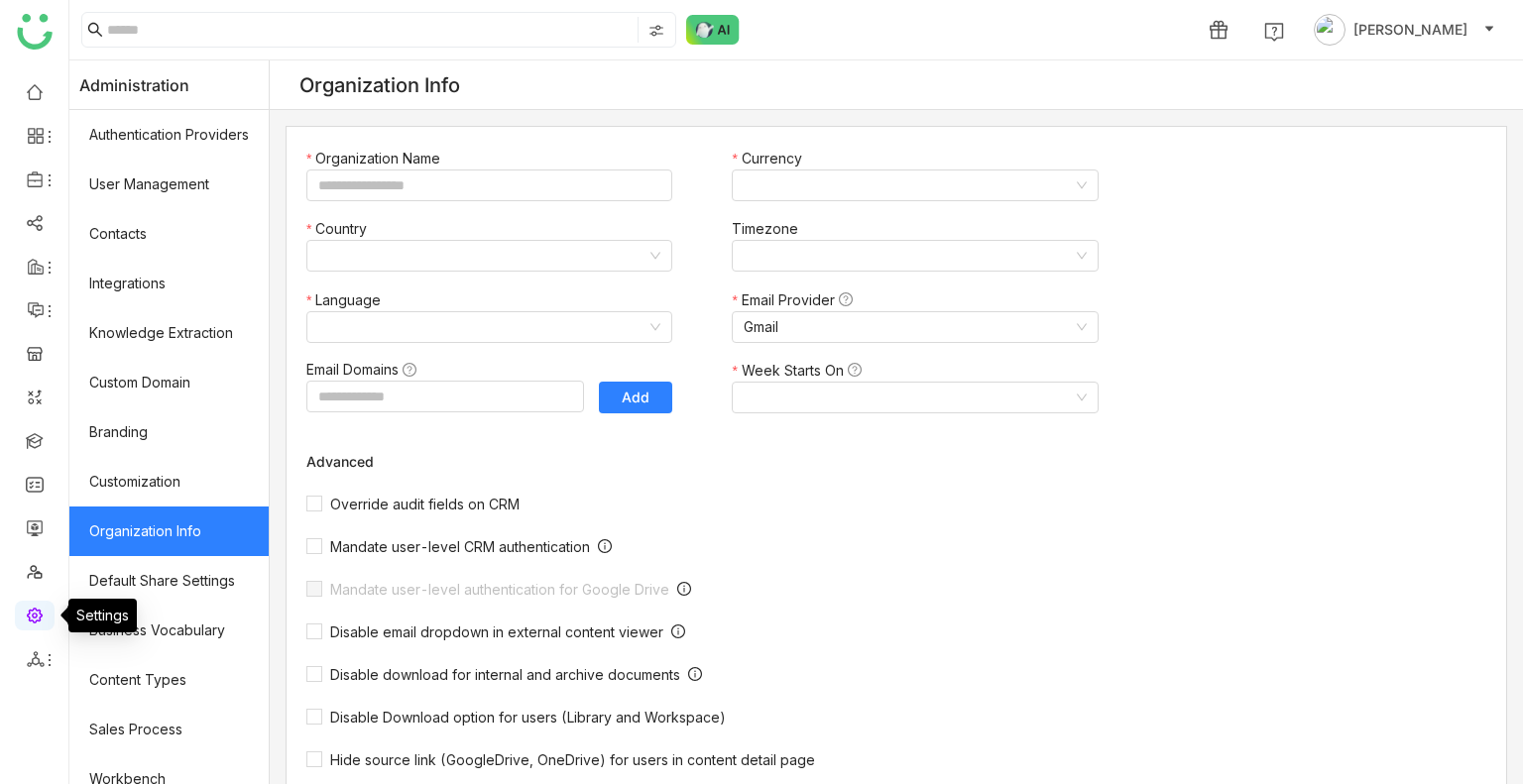 click at bounding box center (35, 614) 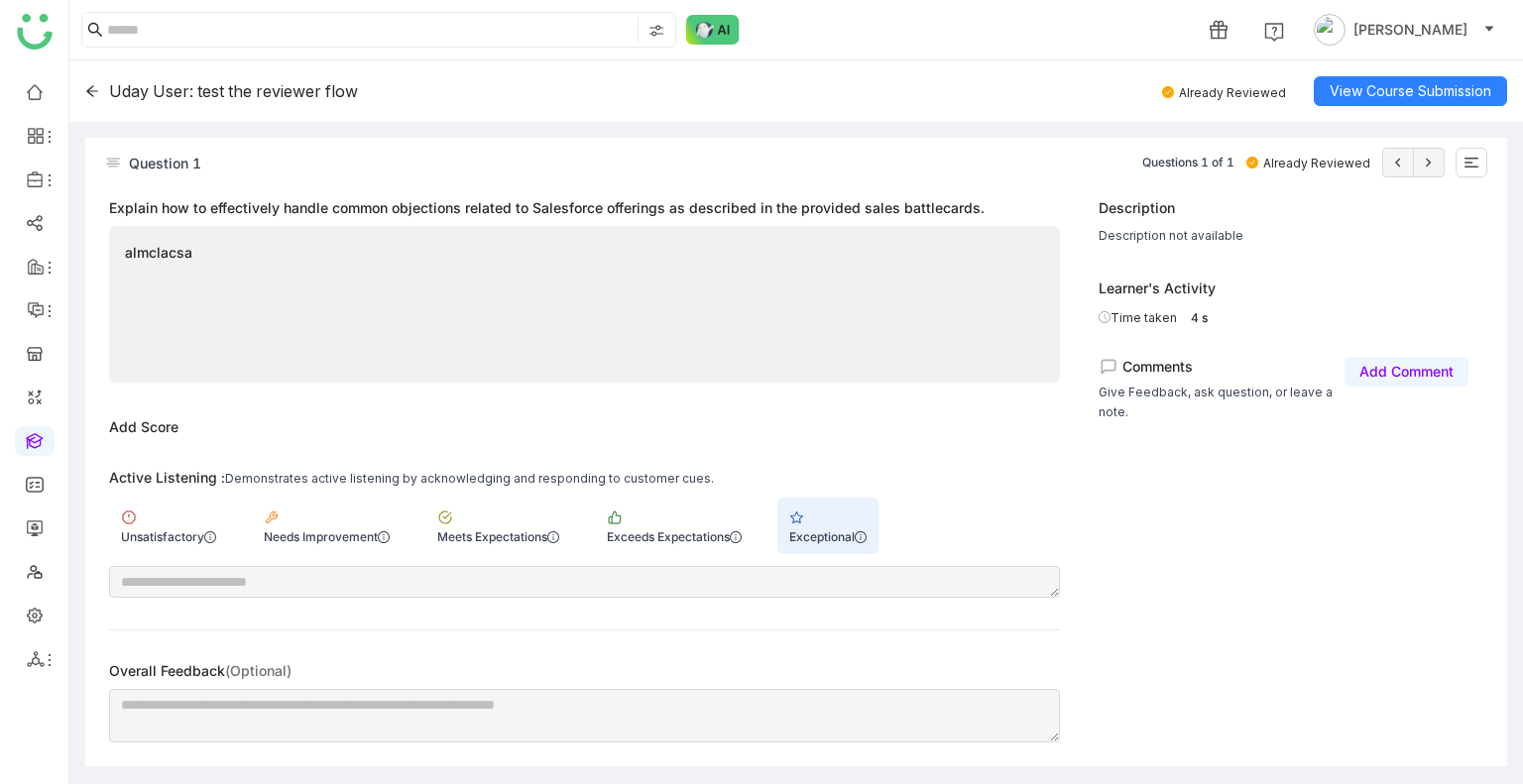 click on "Uday User: test the reviewer flow   Already Reviewed   View Course Submission" 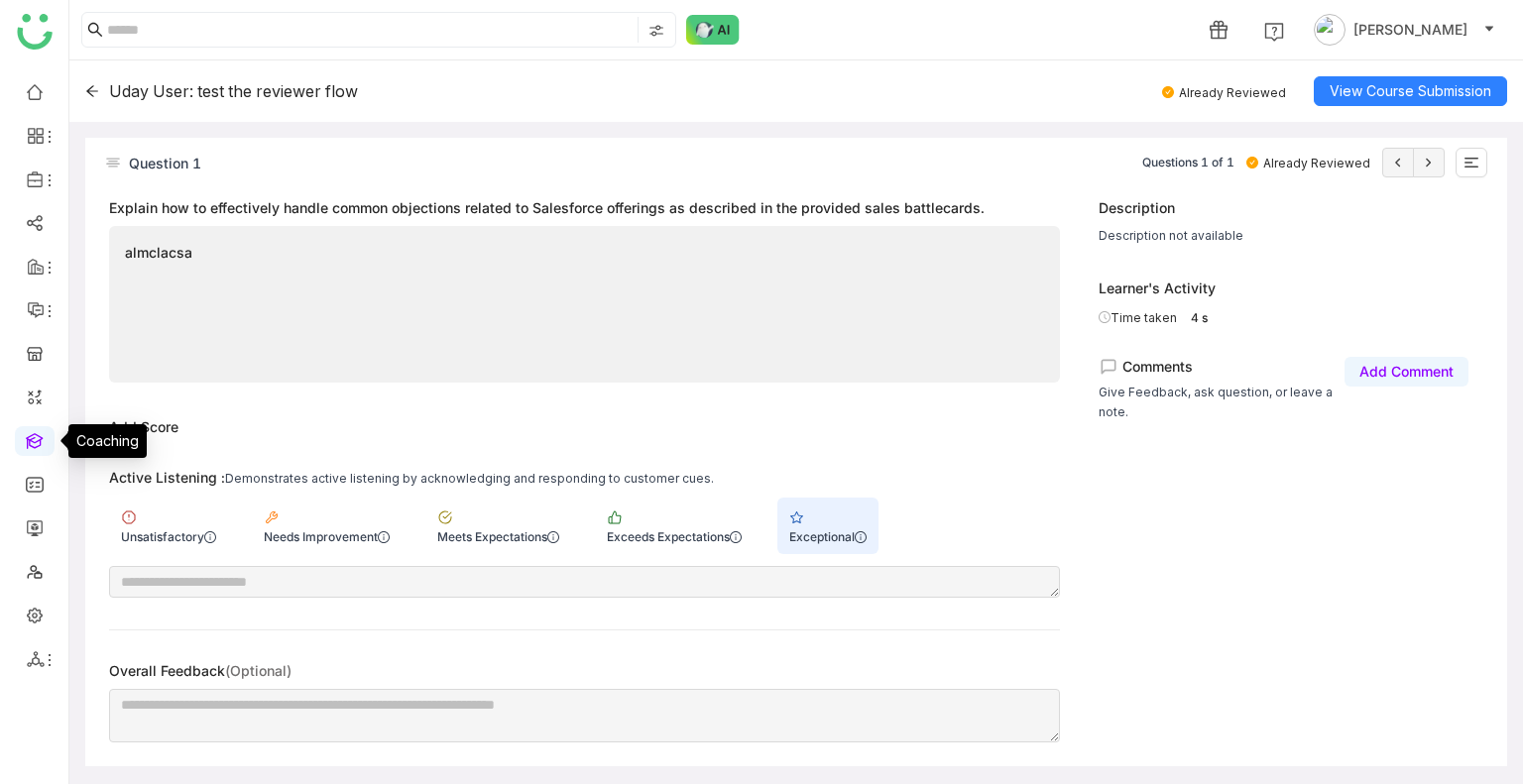 click at bounding box center (35, 439) 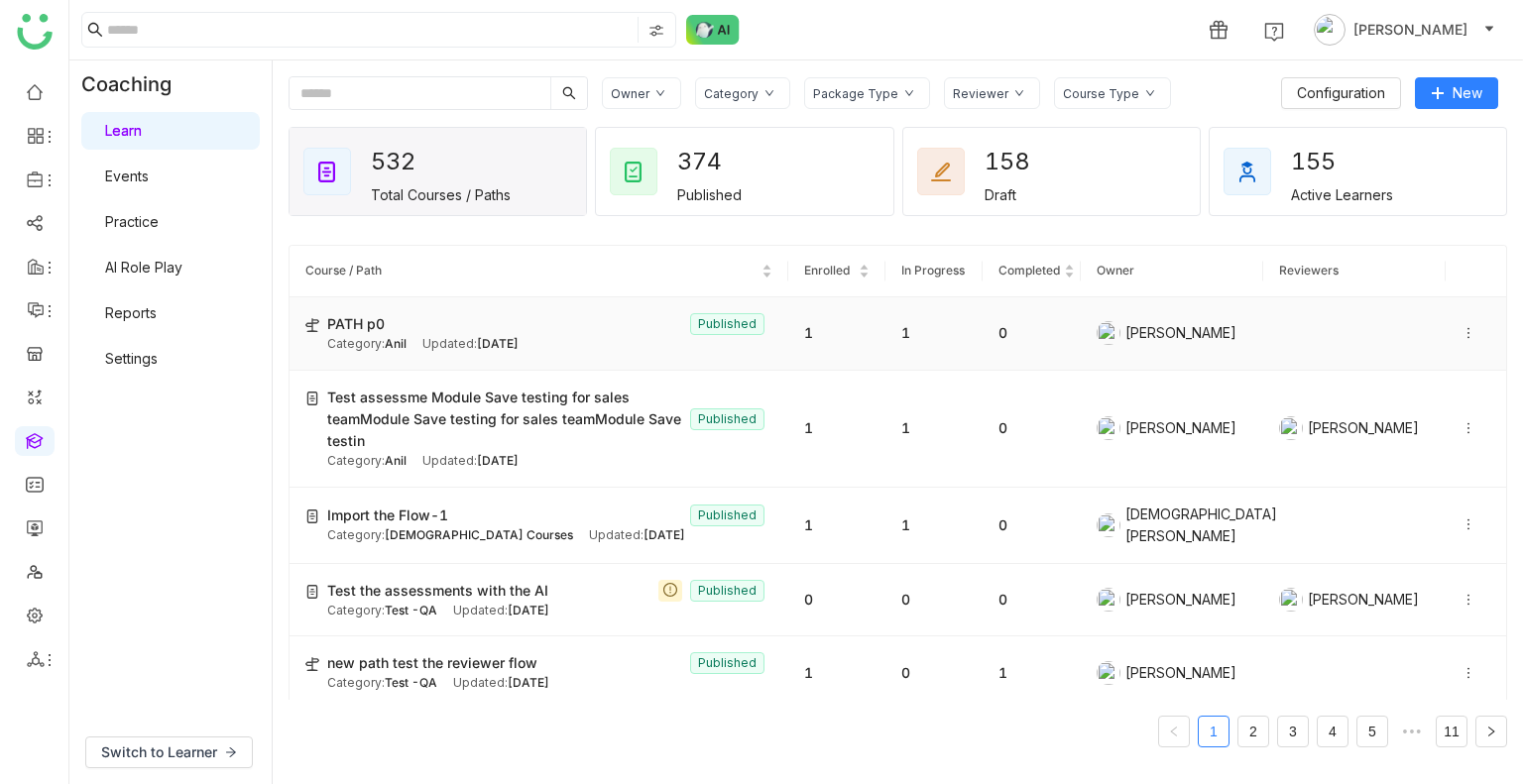 click on "PATH p0  Published" 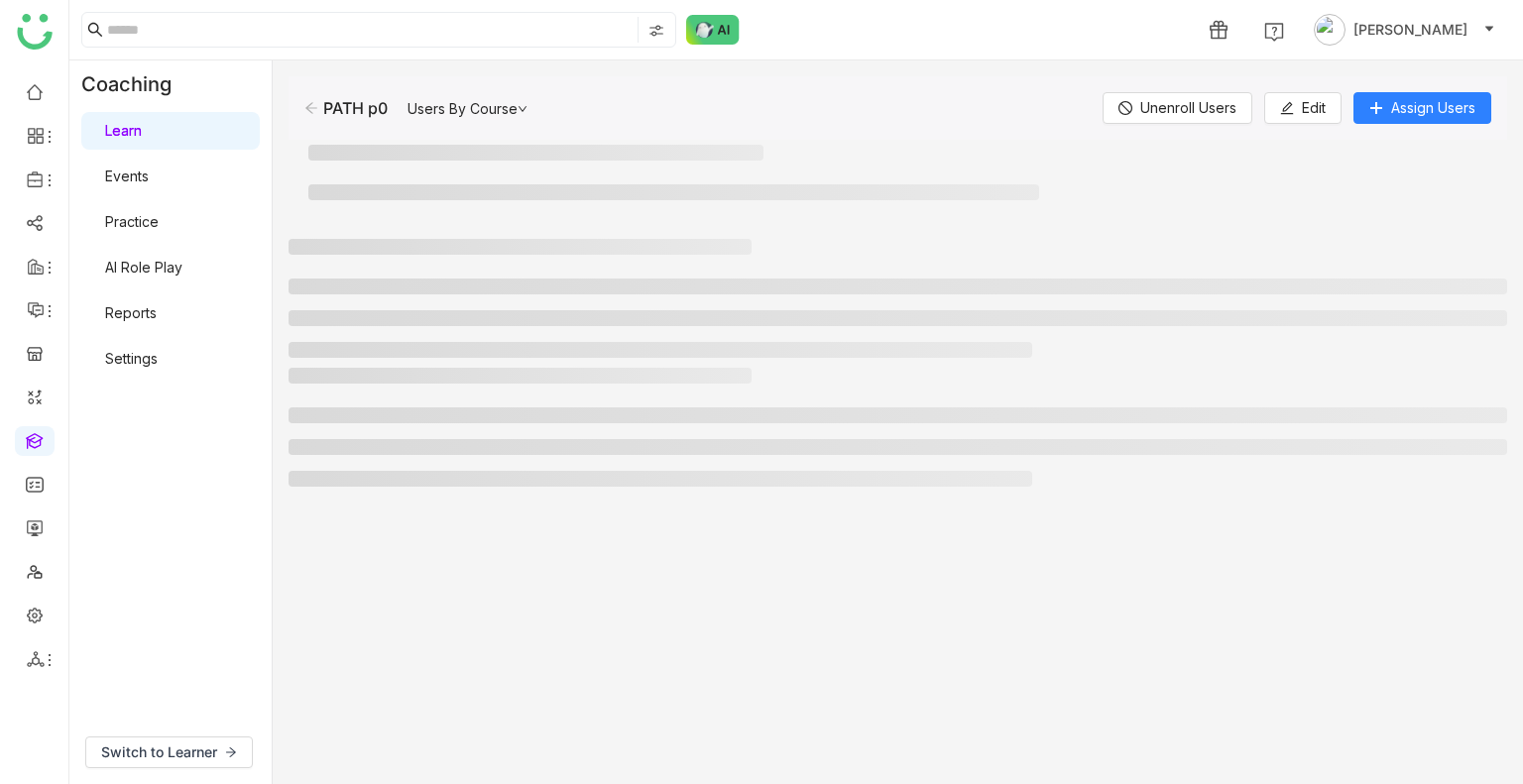 click 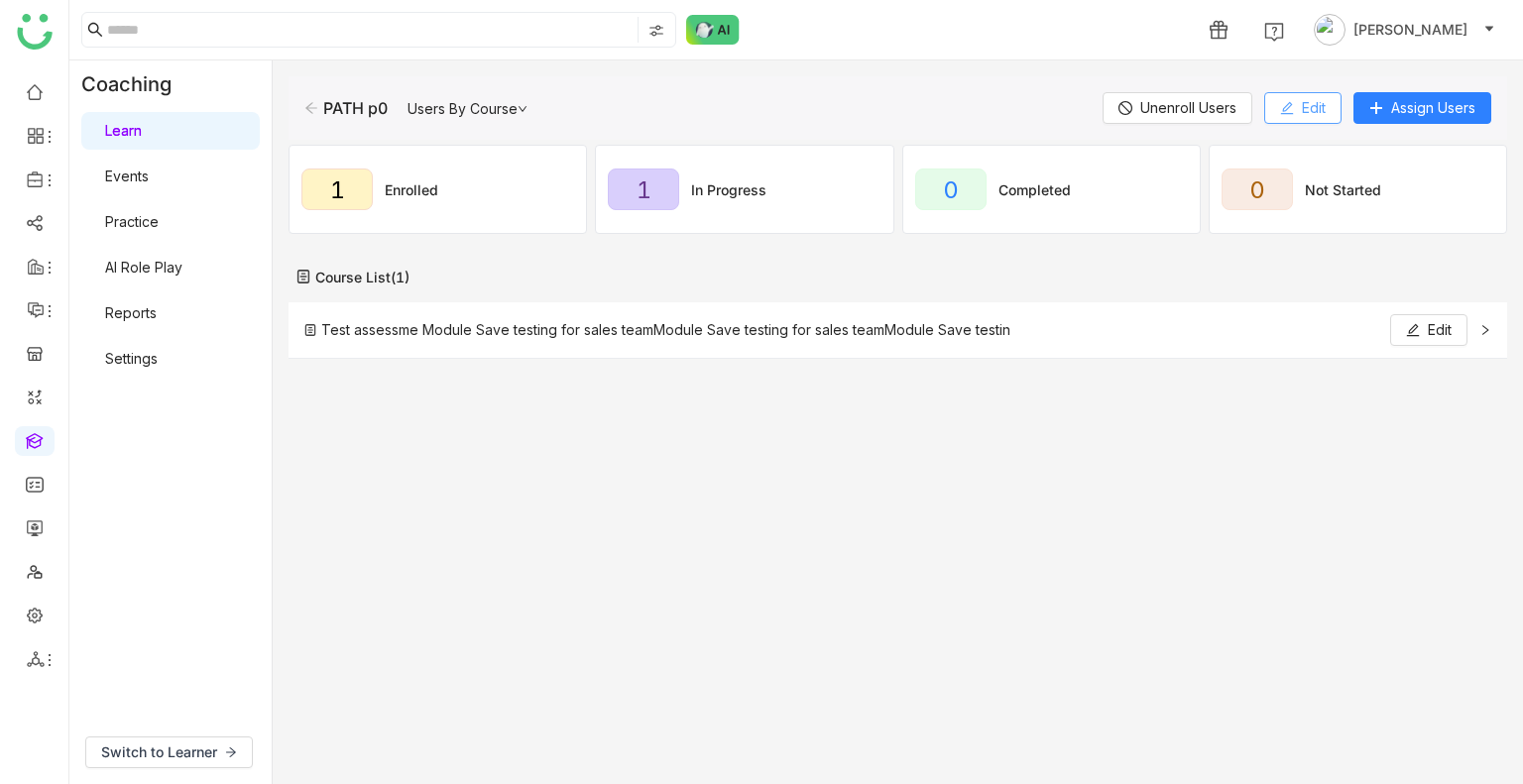 click on "Edit" 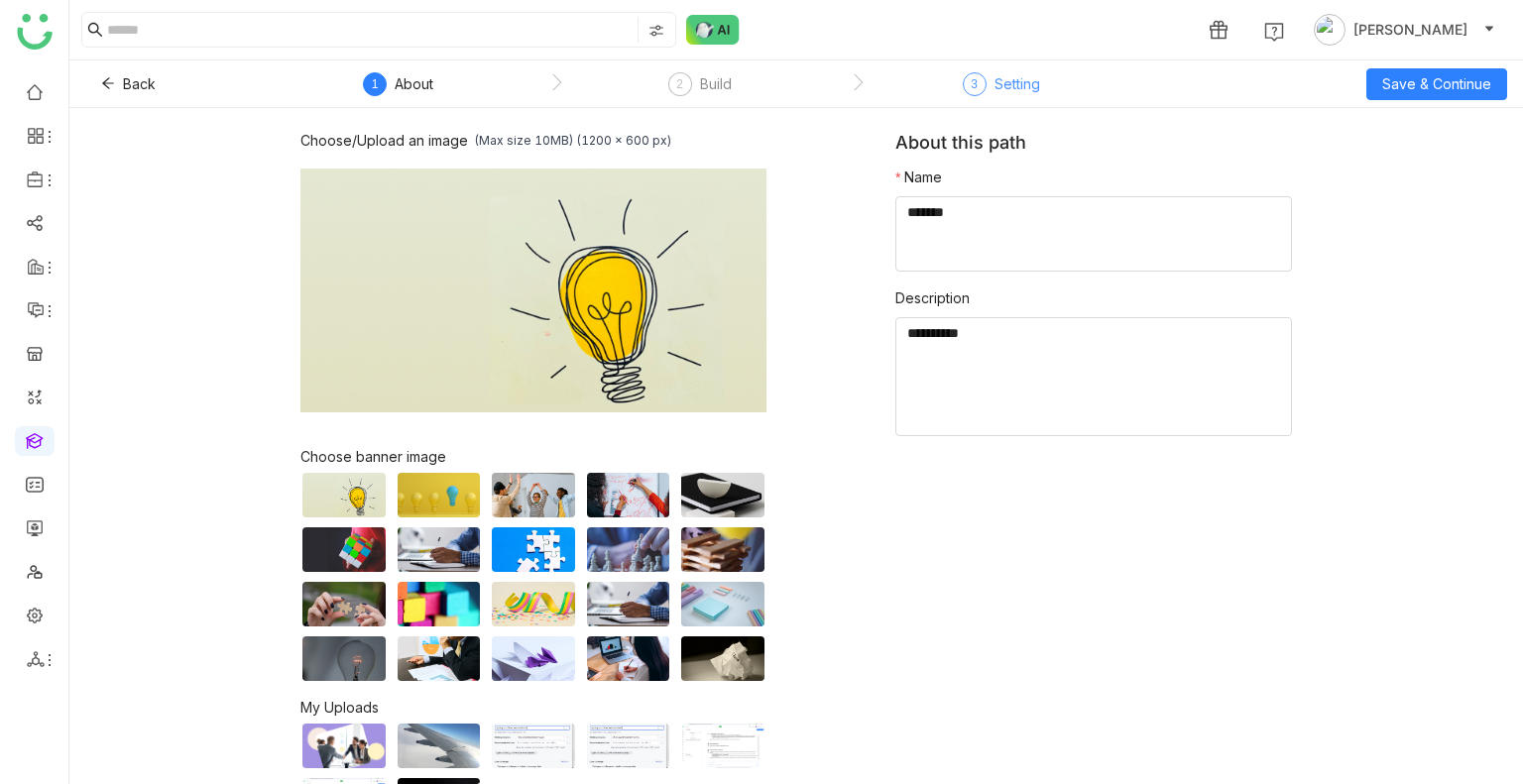 click on "3  Setting" 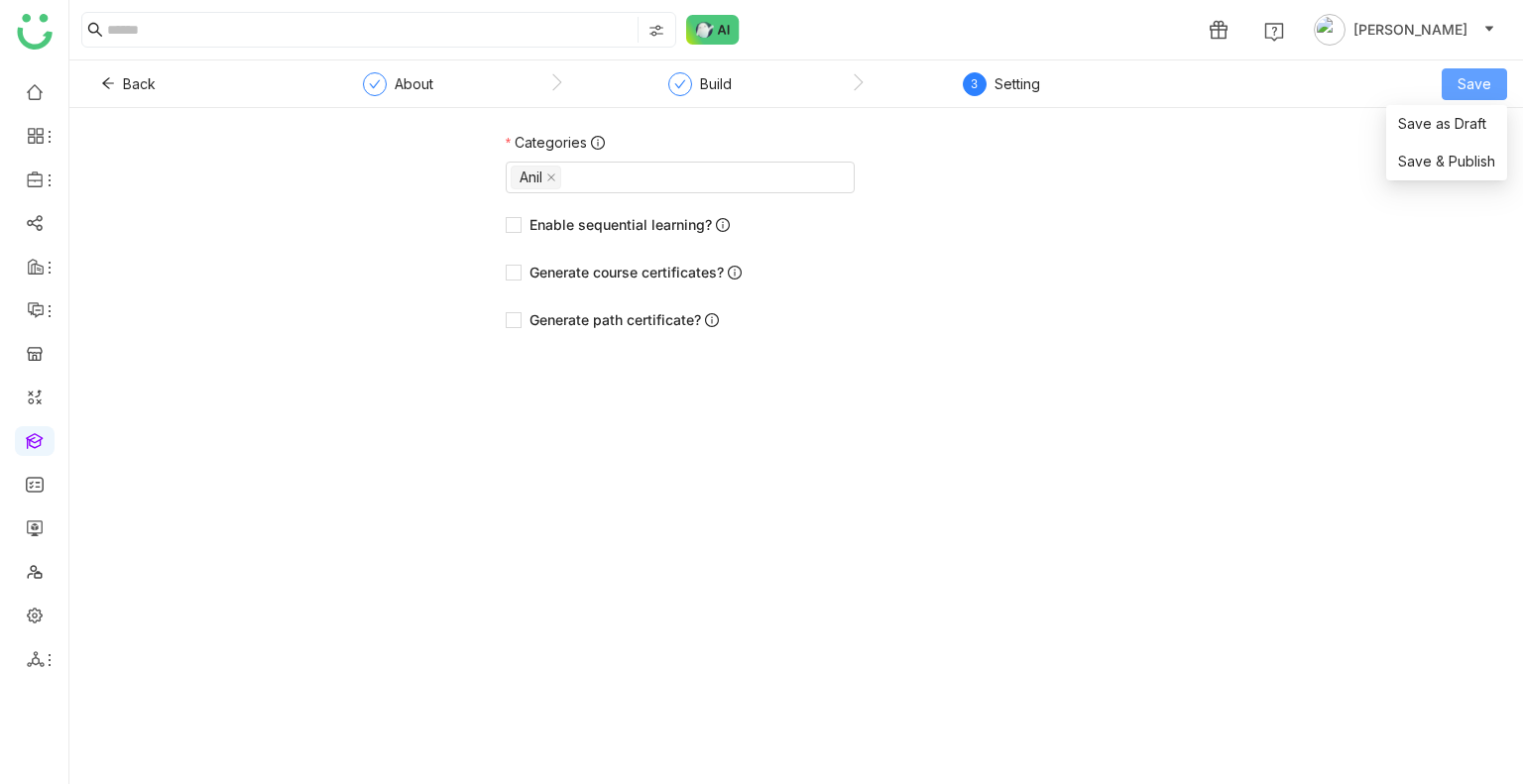 click on "Save" 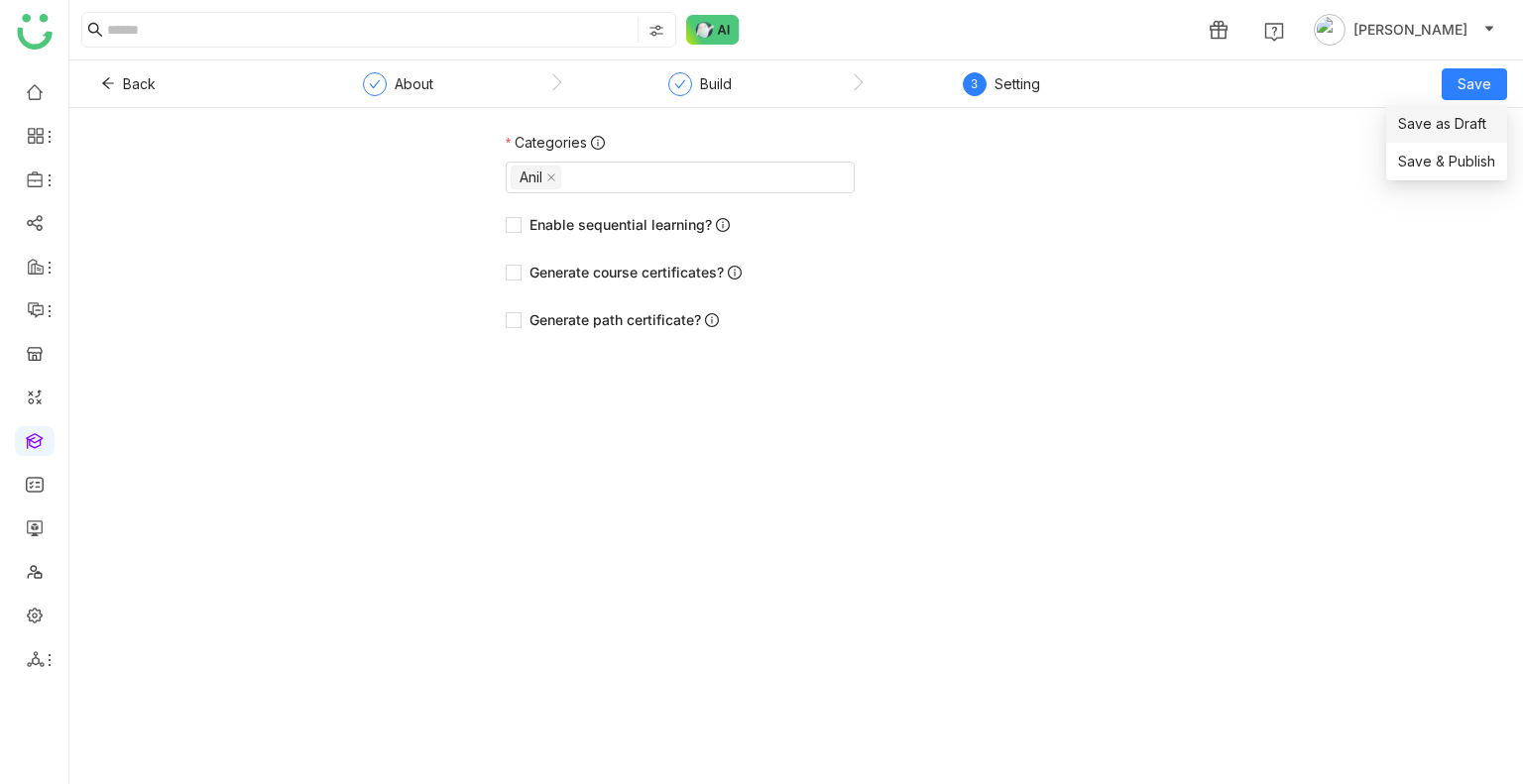 click on "Save as Draft" at bounding box center [1442, 124] 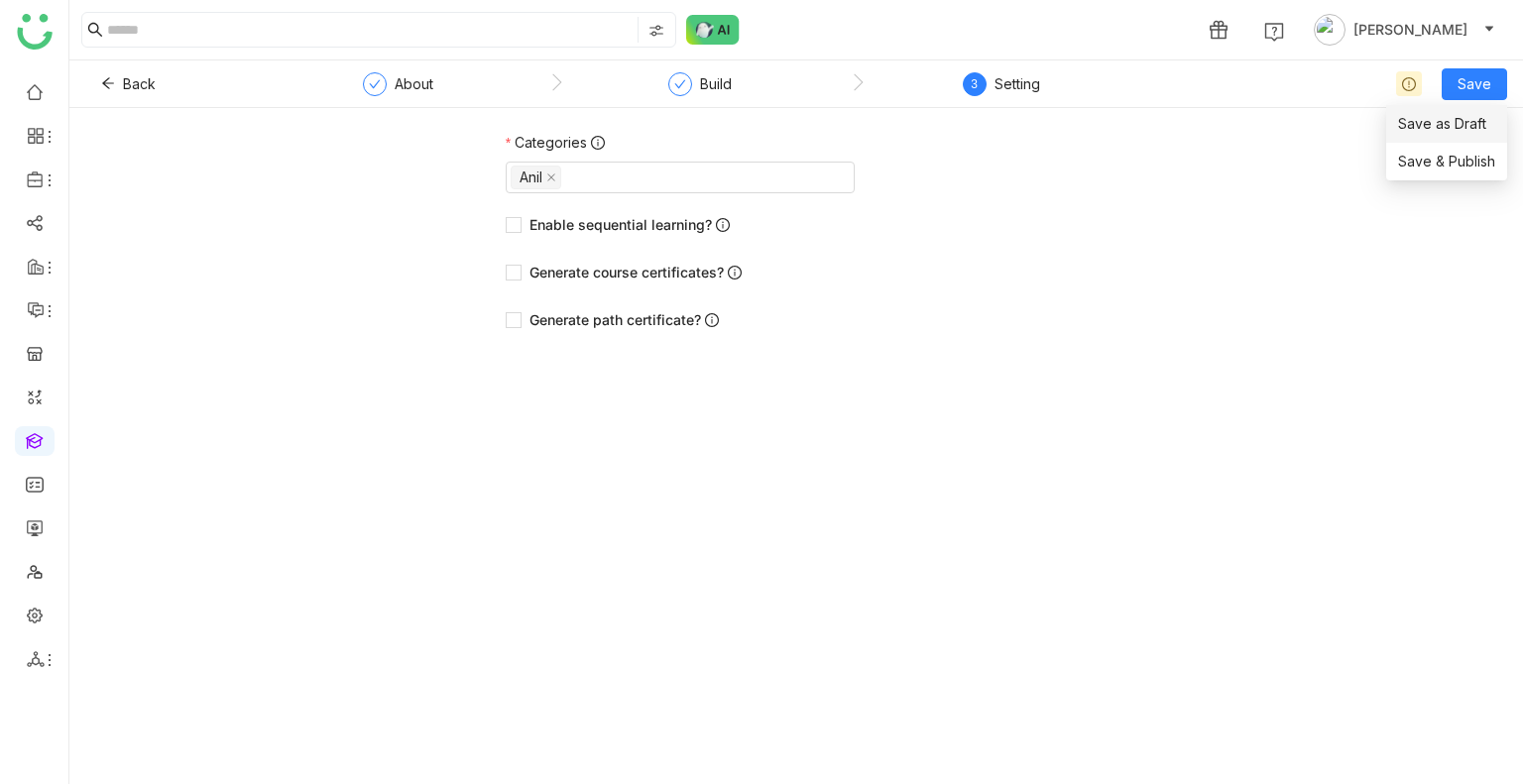 click on "Save as Draft" at bounding box center [1442, 124] 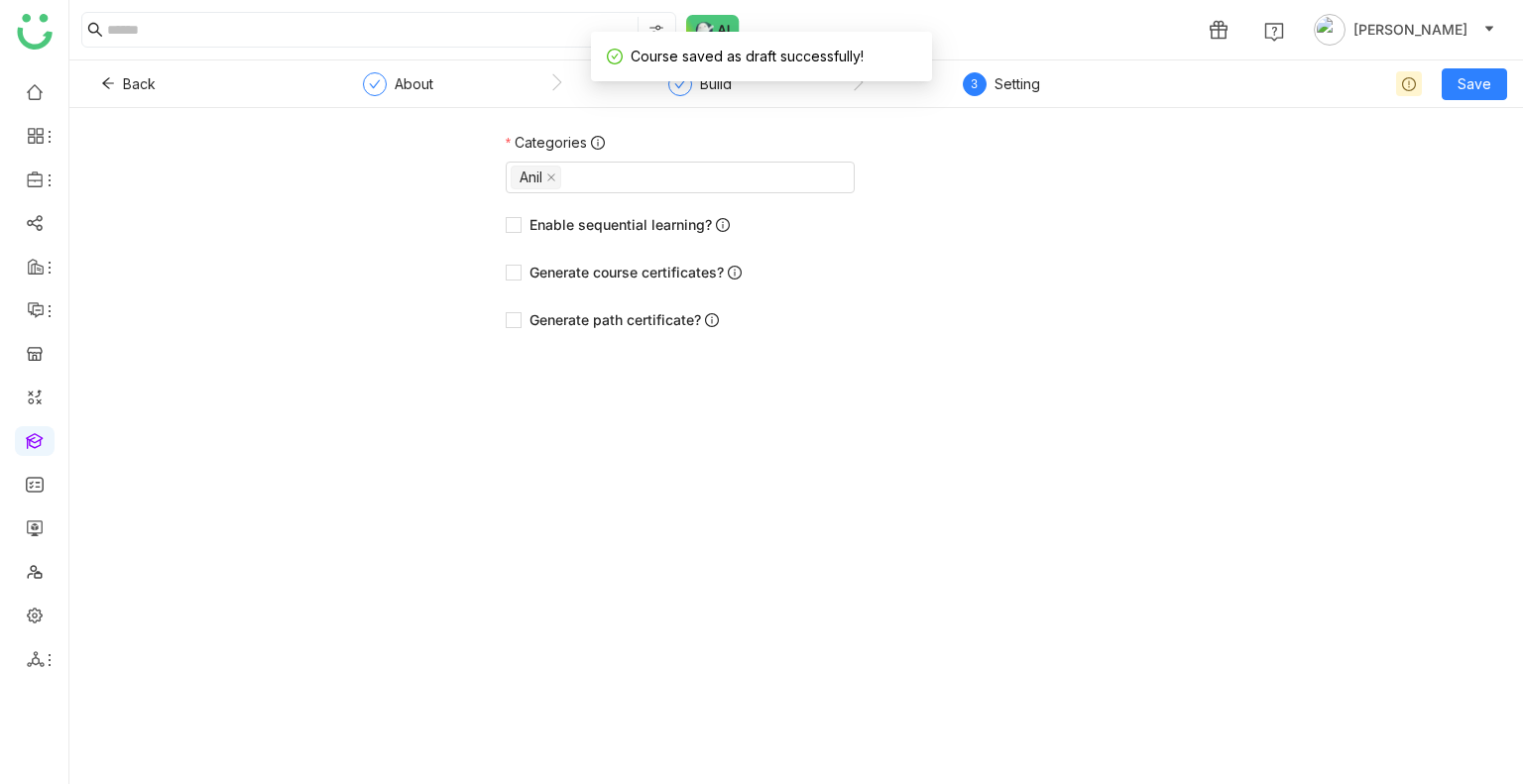 click on "Categories  Anil" 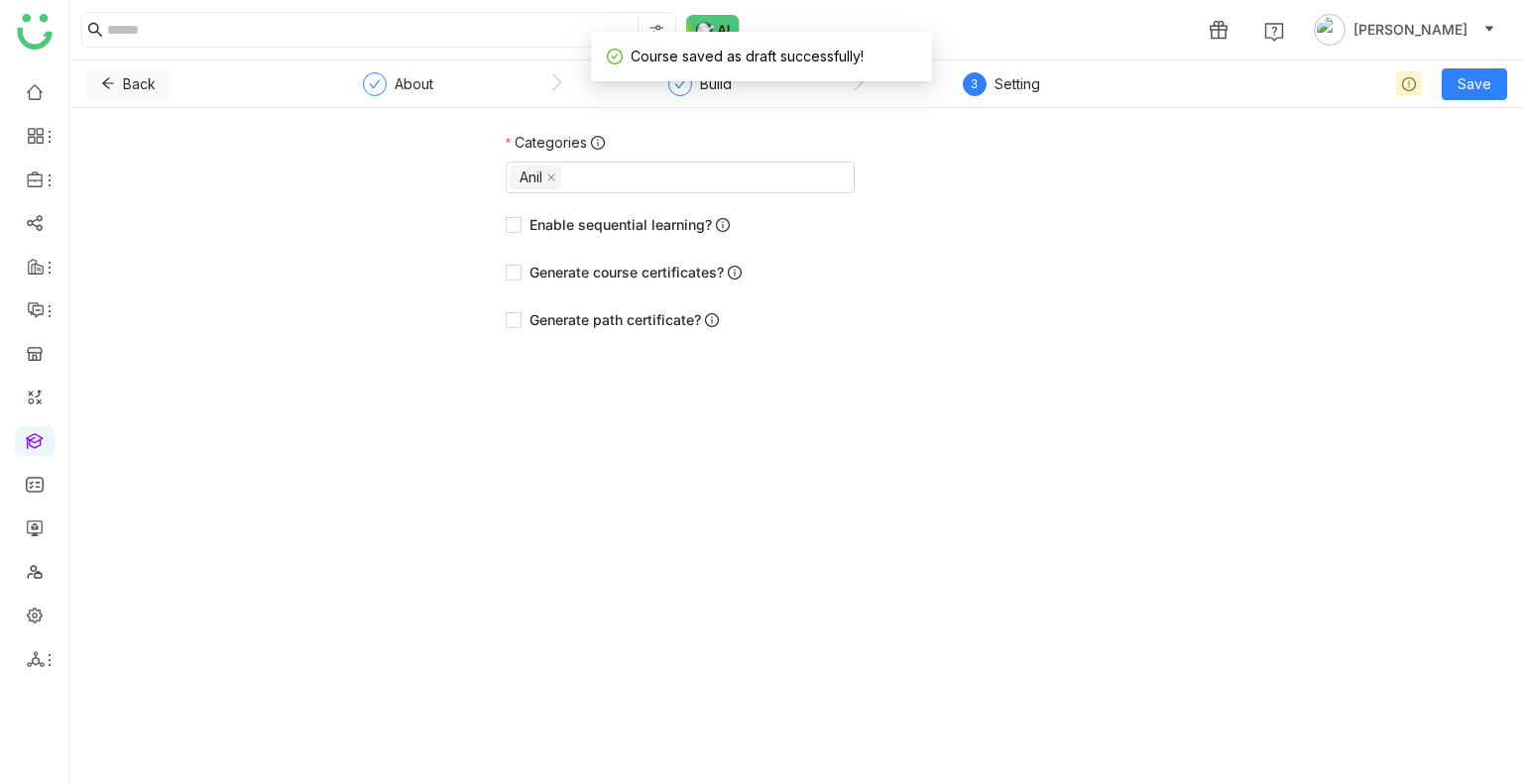 click on "Back" 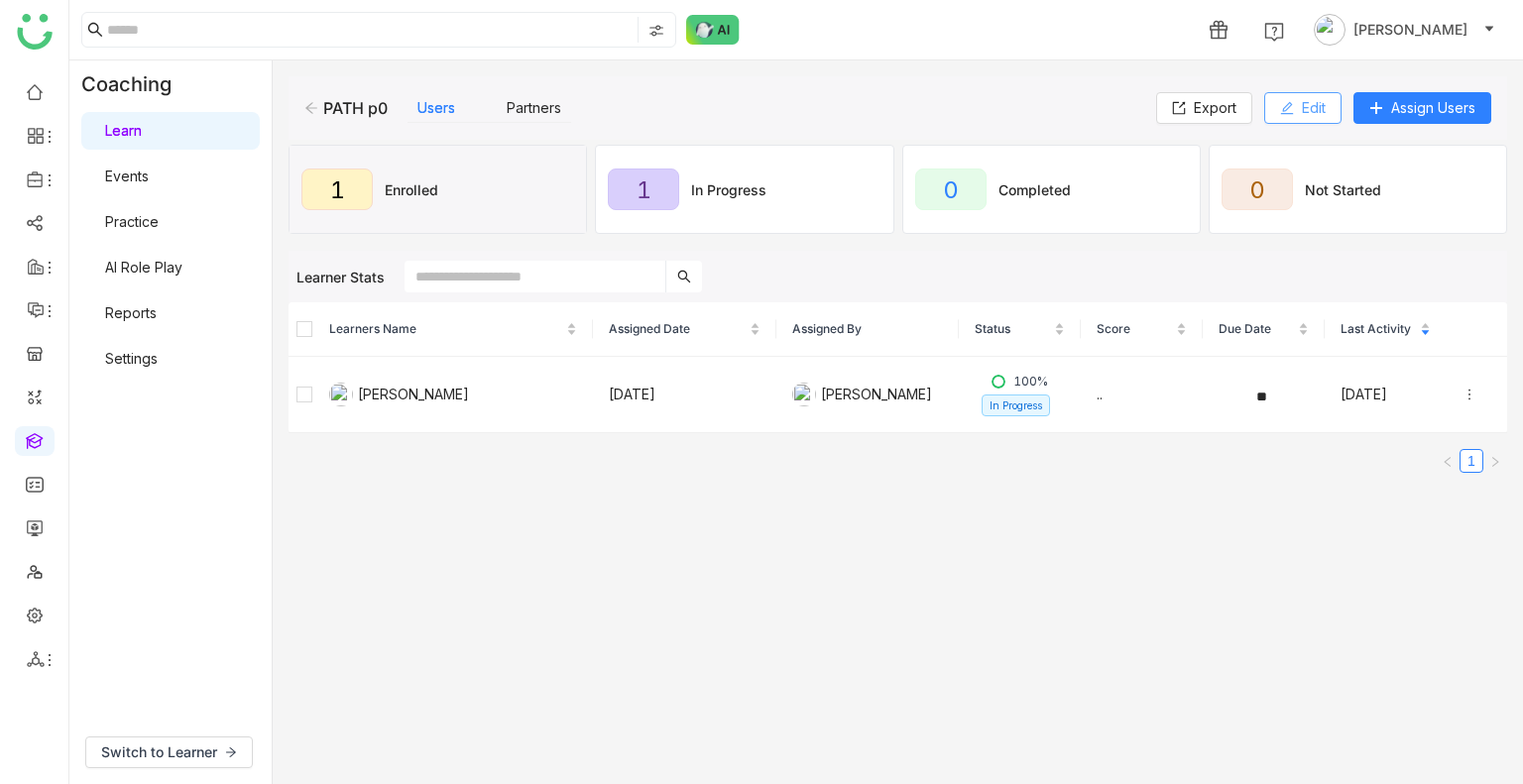 click on "Edit" 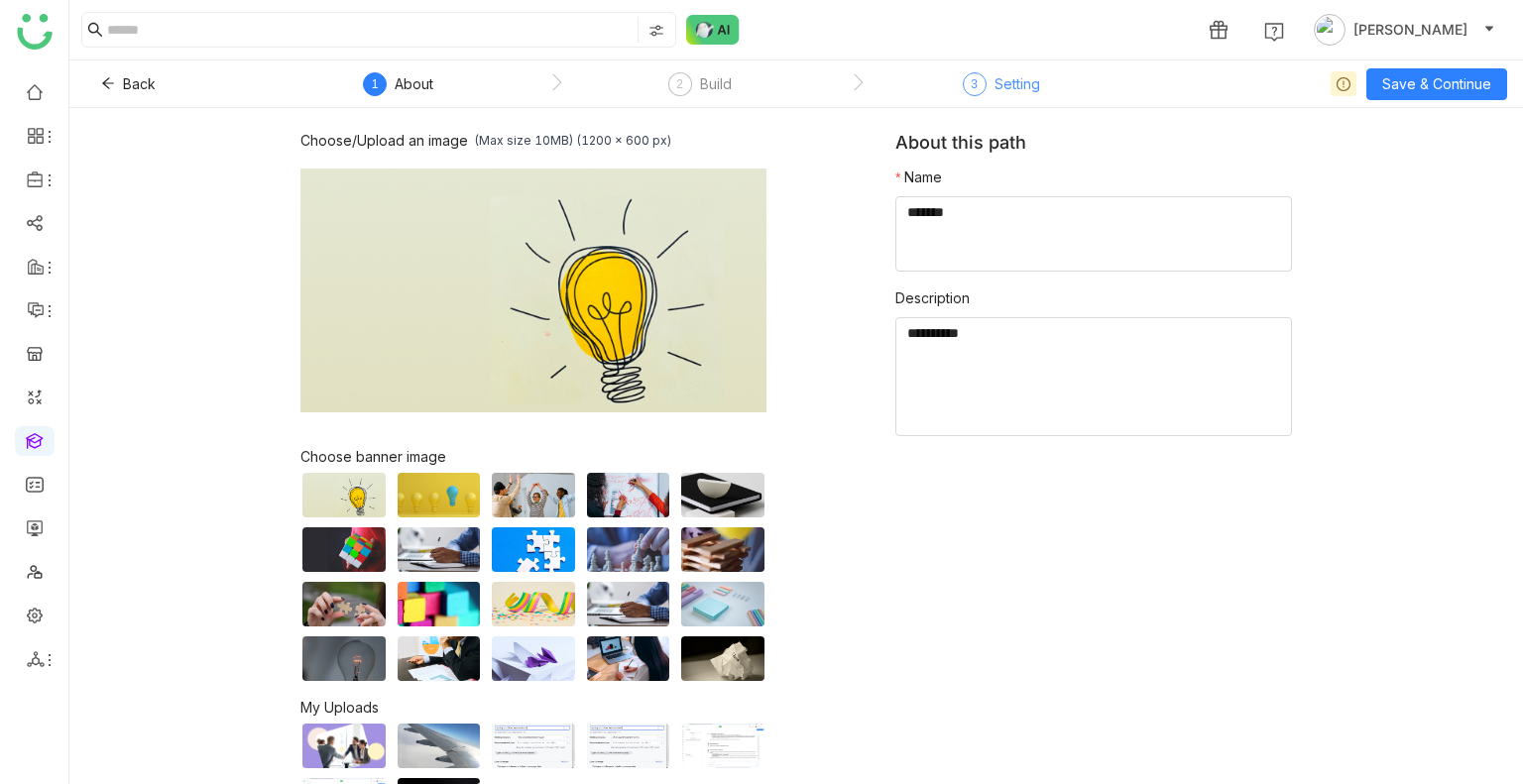click on "Setting" 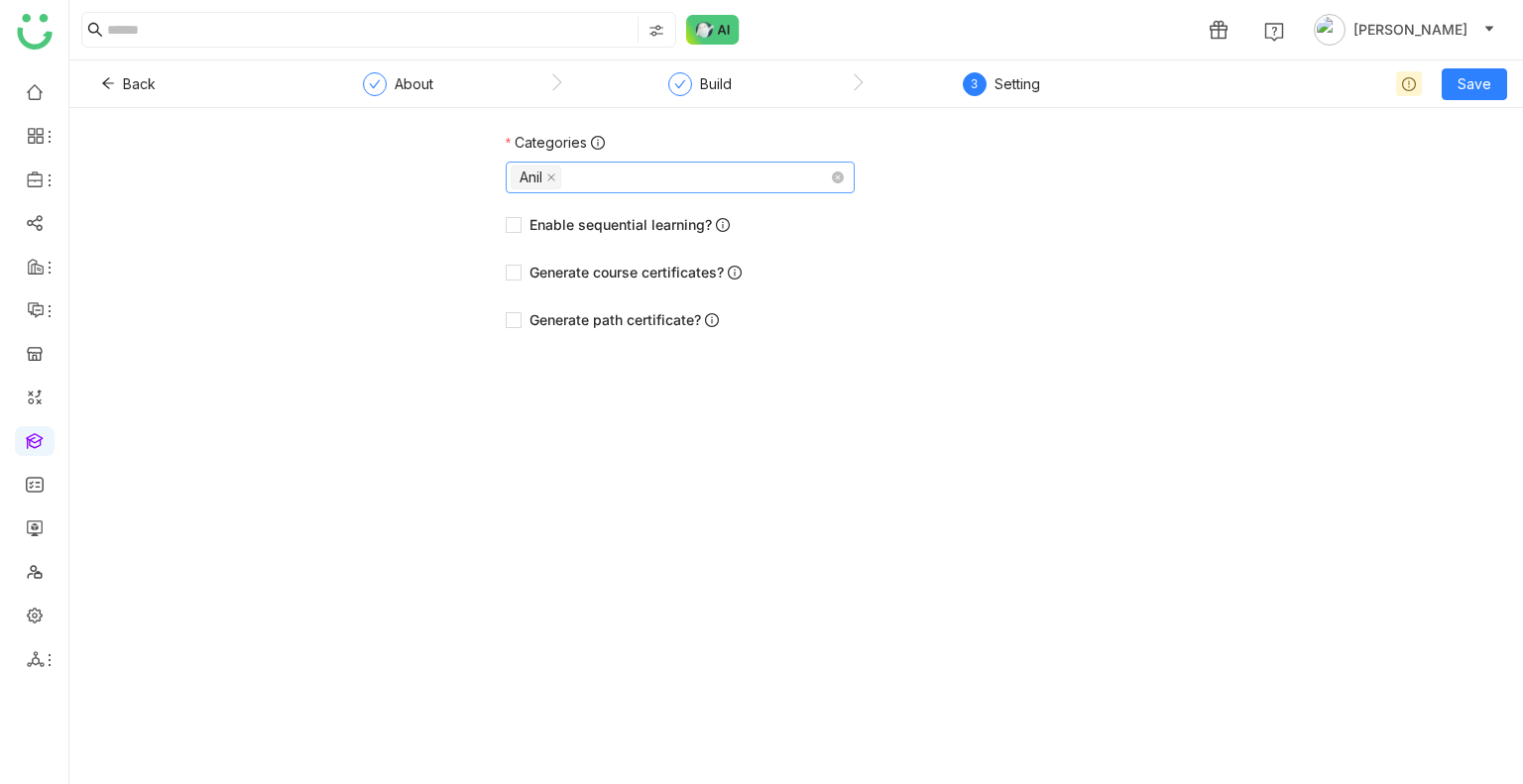 click on "Anil" 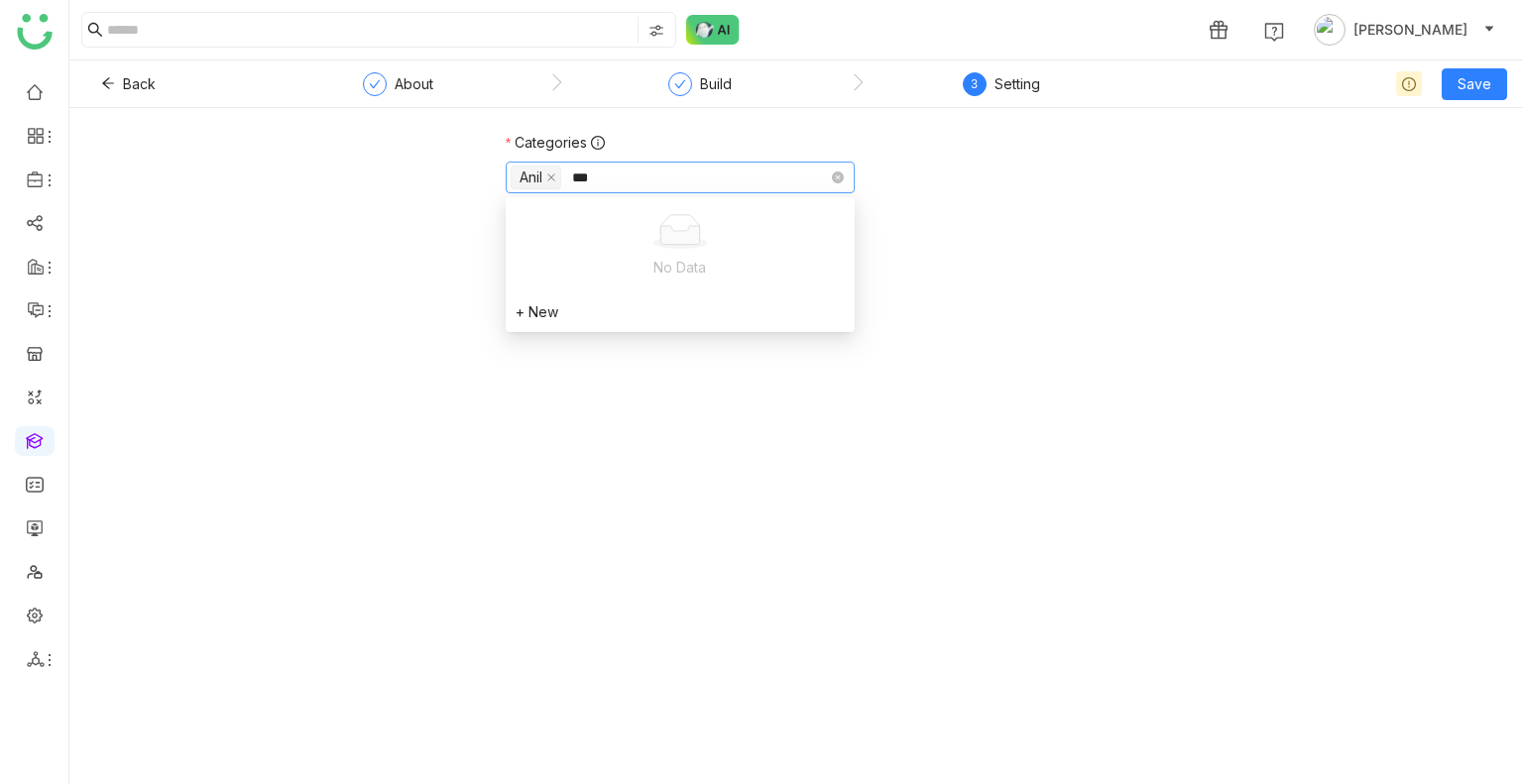 scroll, scrollTop: 0, scrollLeft: 0, axis: both 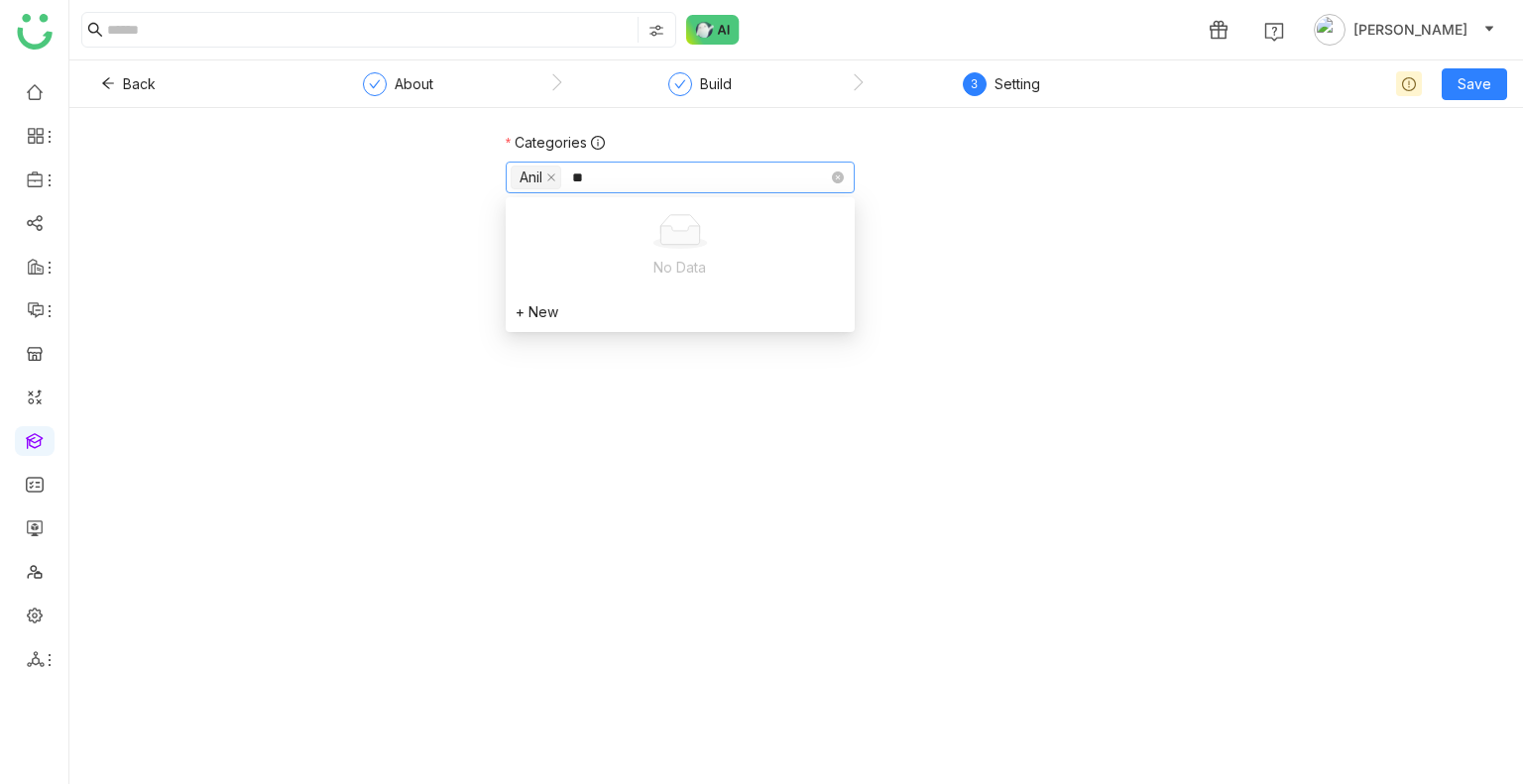 type on "*" 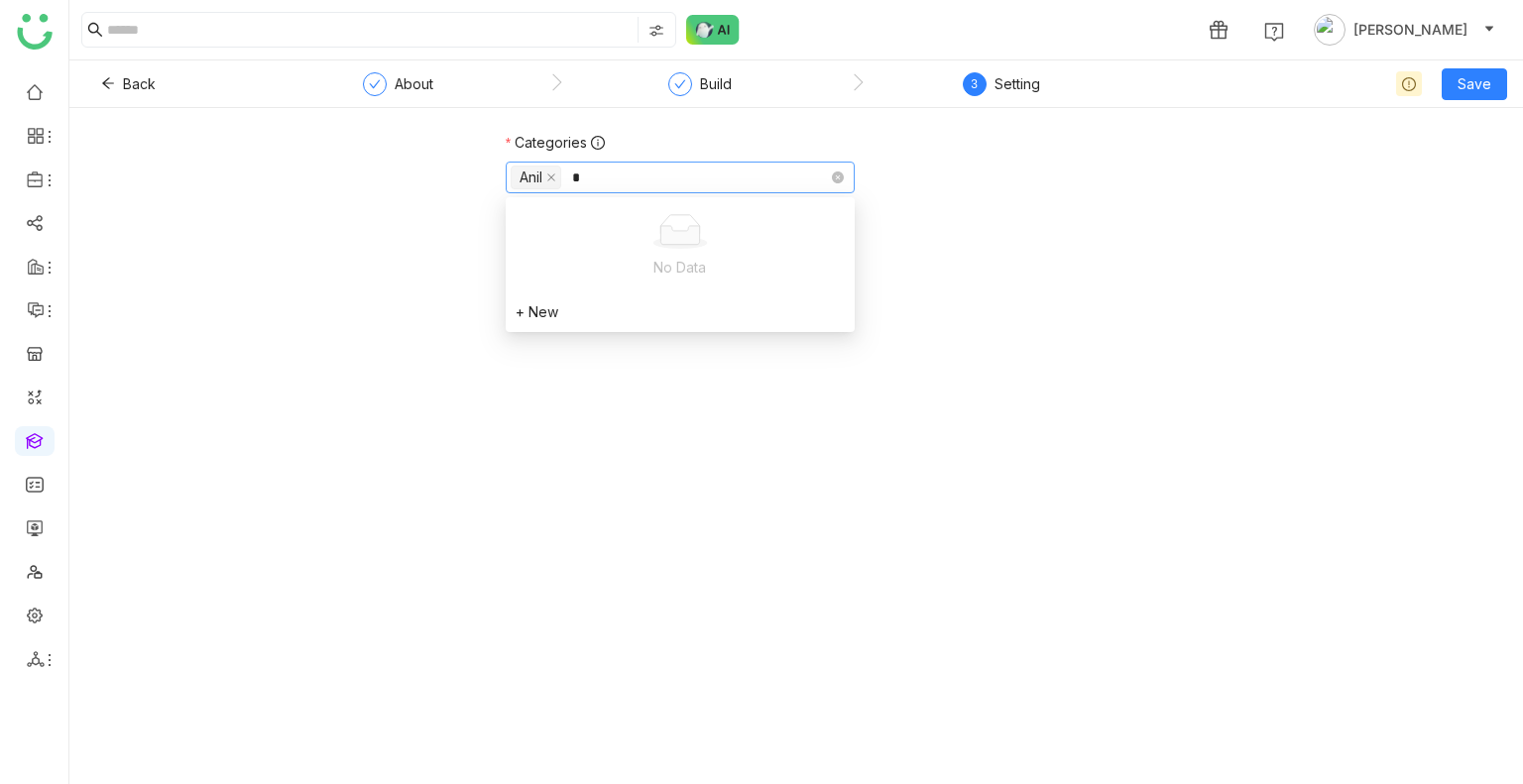 type 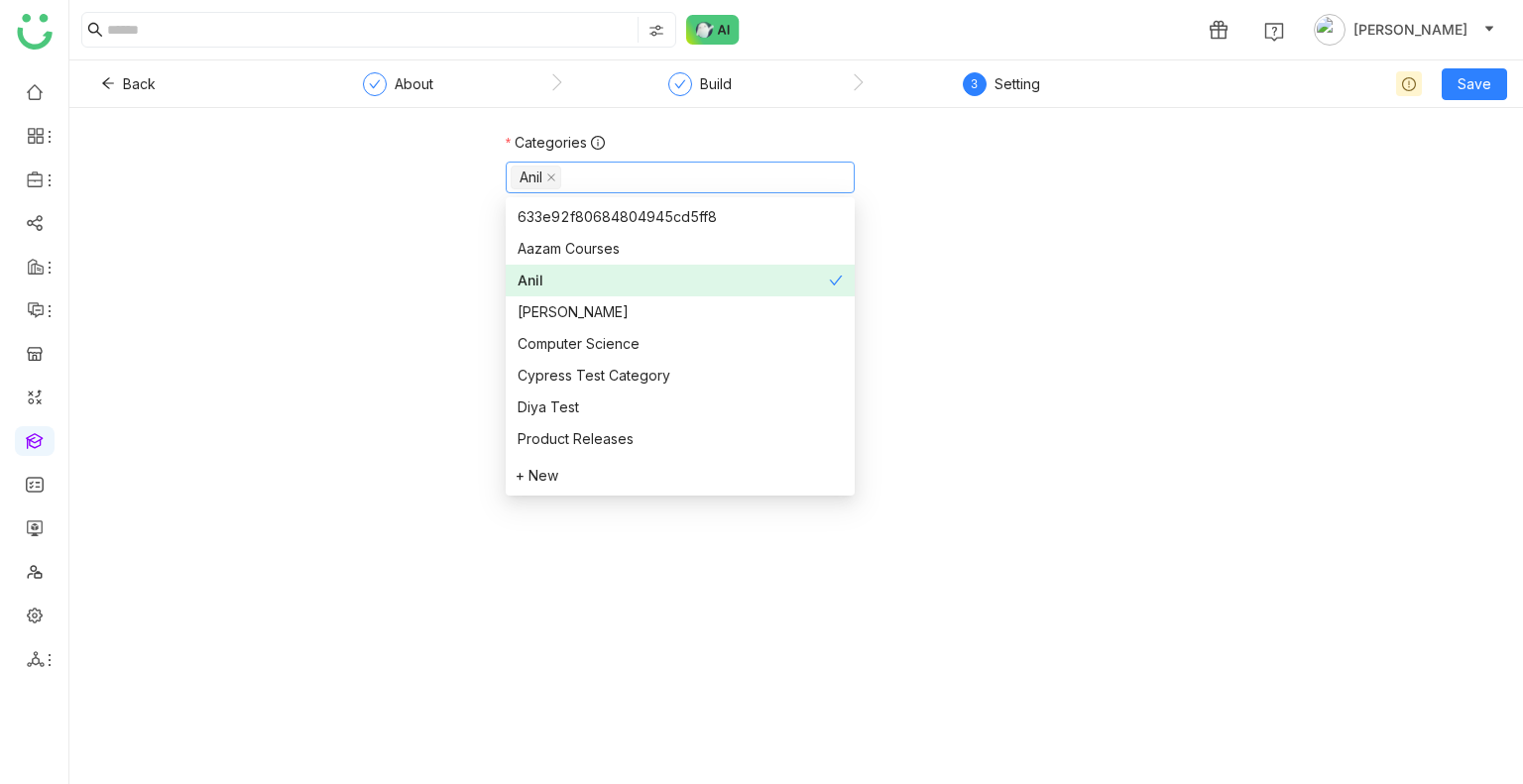 scroll, scrollTop: 285, scrollLeft: 0, axis: vertical 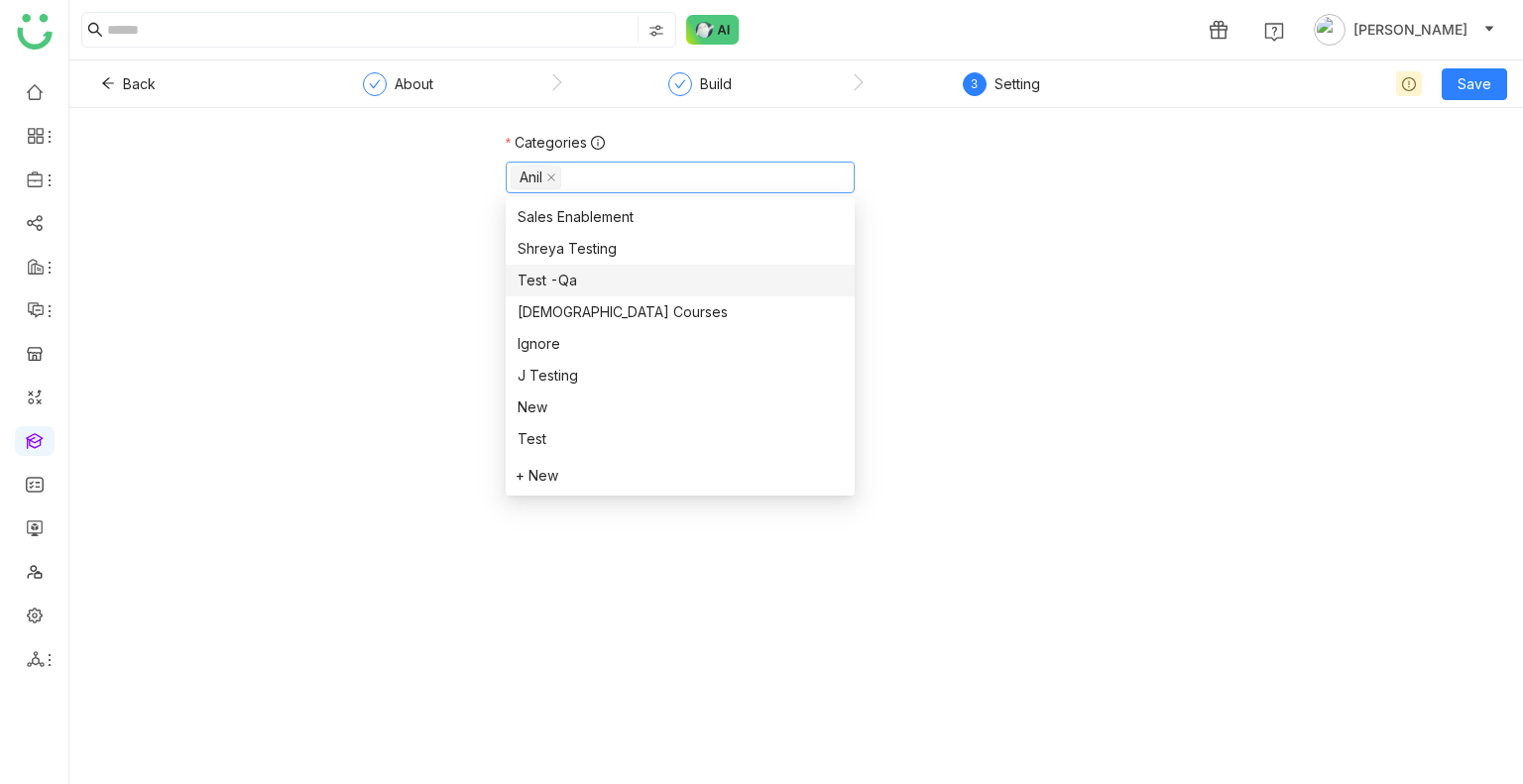 click on "Test -Qa" at bounding box center (680, 280) 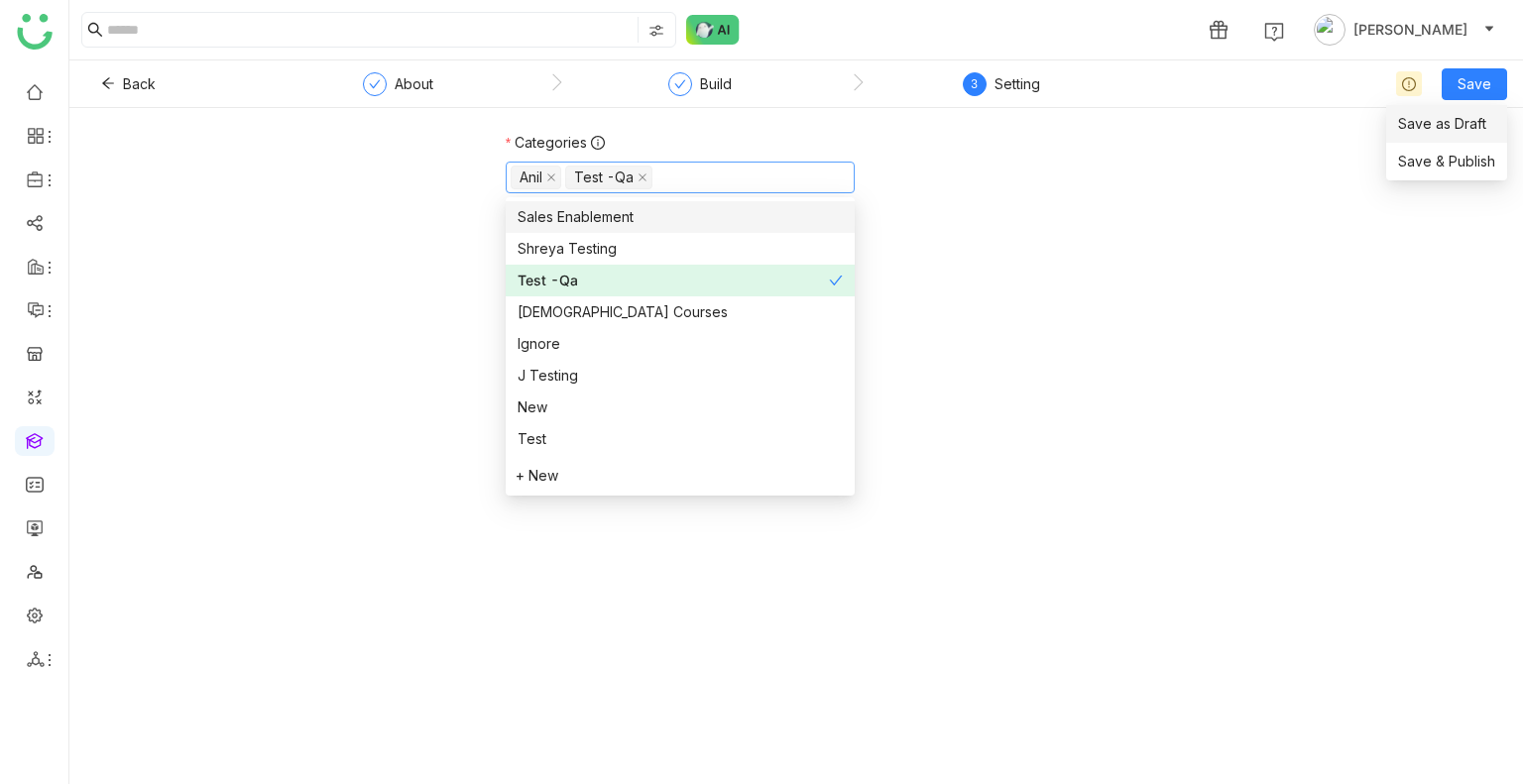 click on "Save as Draft" at bounding box center [1442, 124] 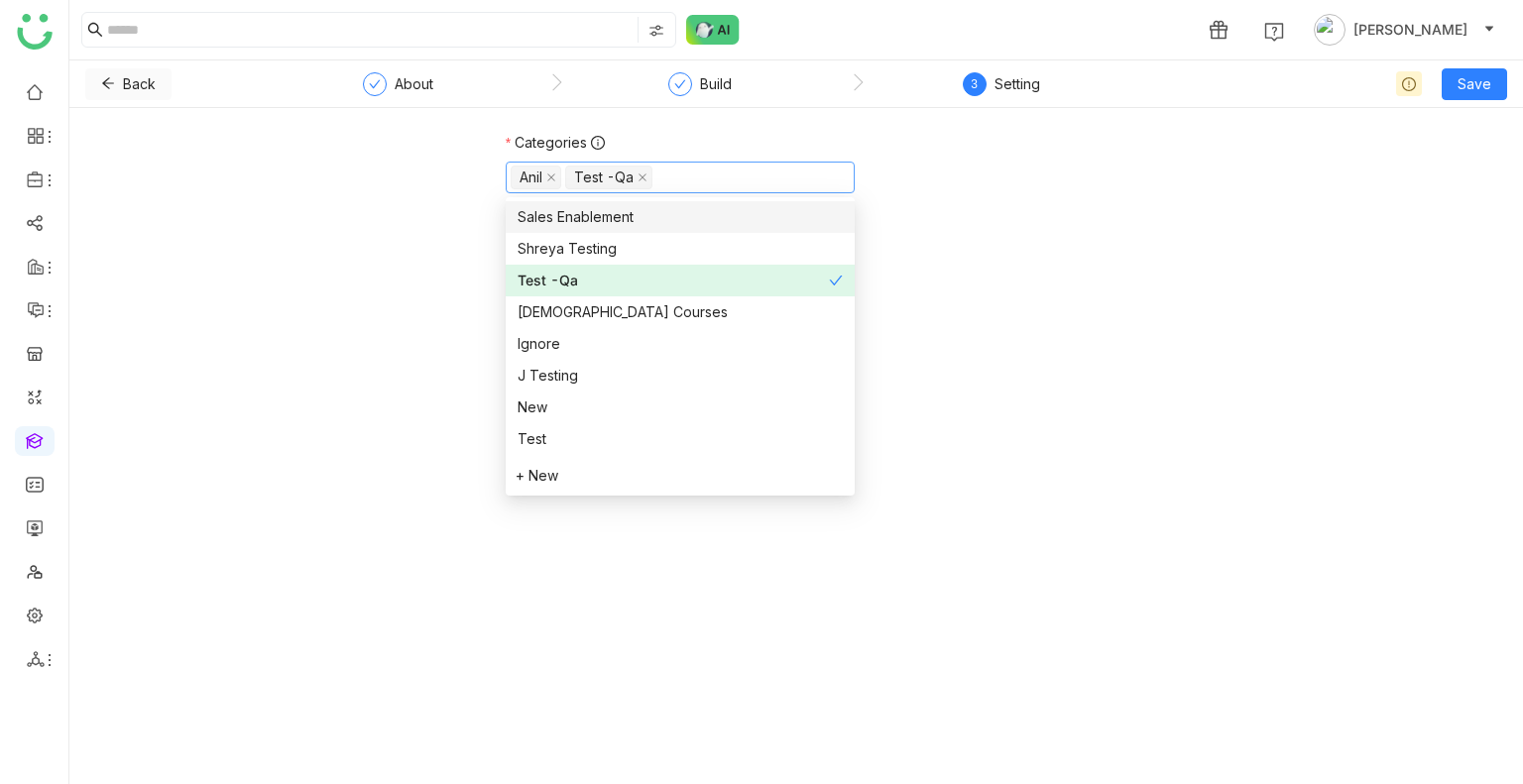 click on "Back" 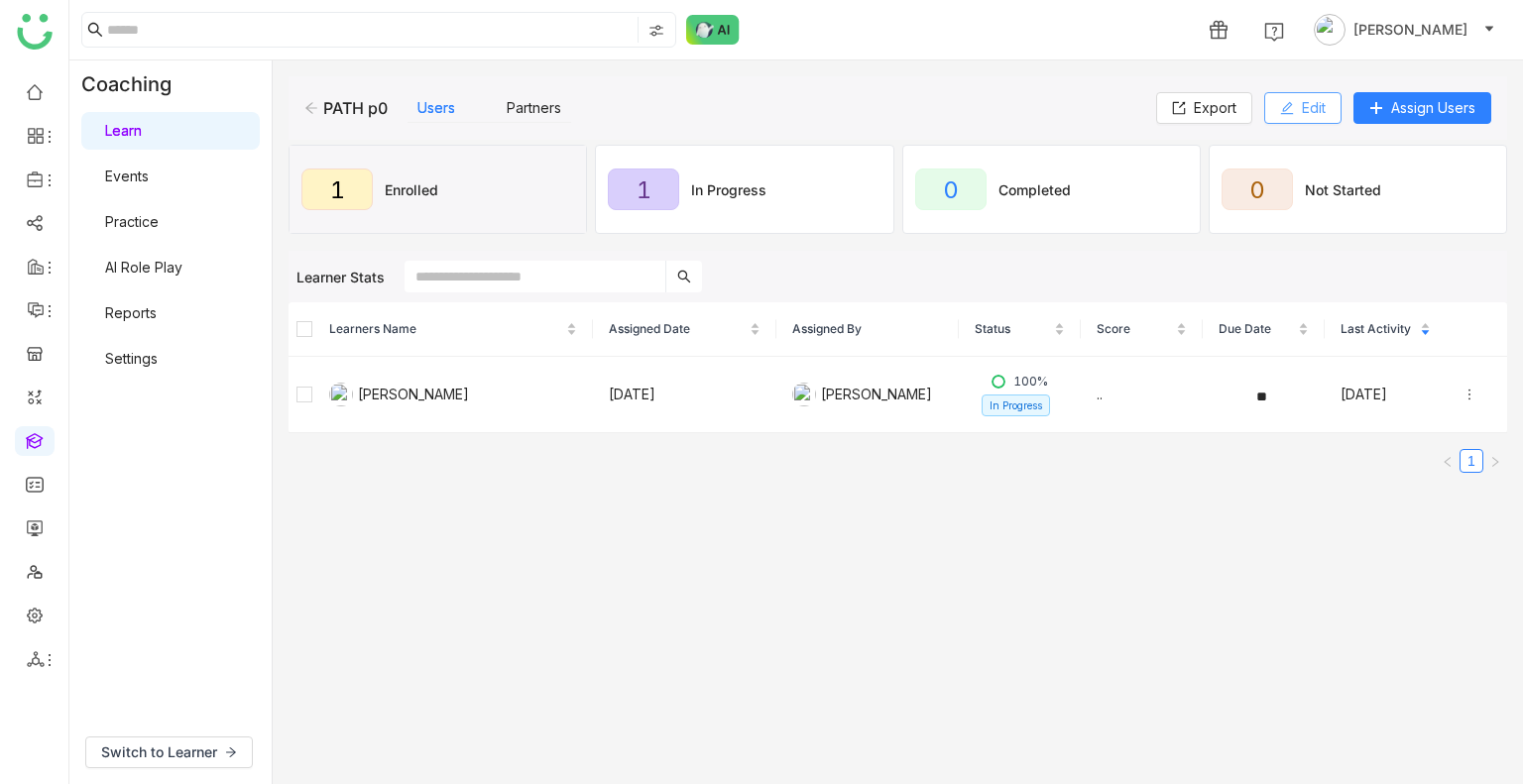 click on "Edit" 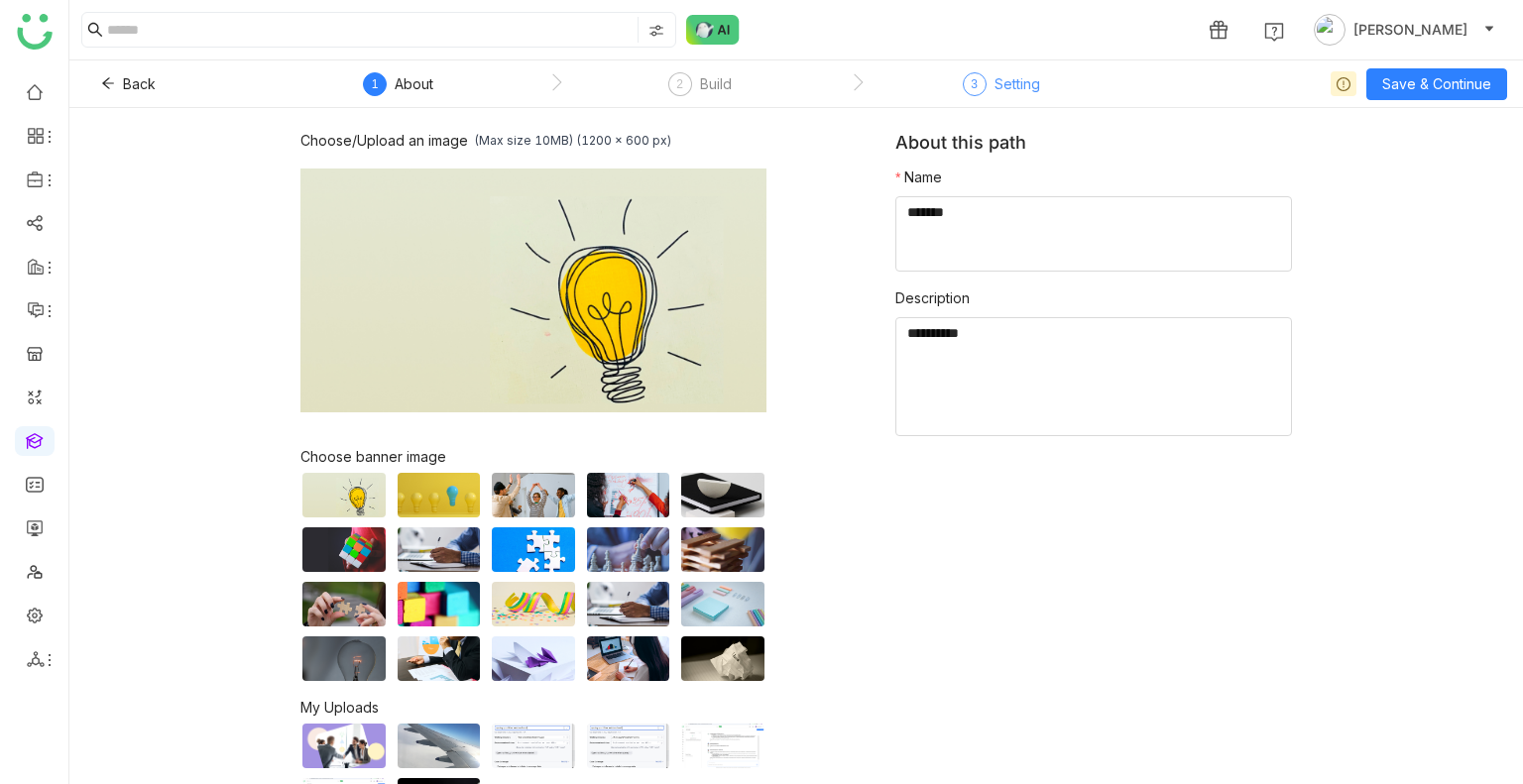 click on "Setting" 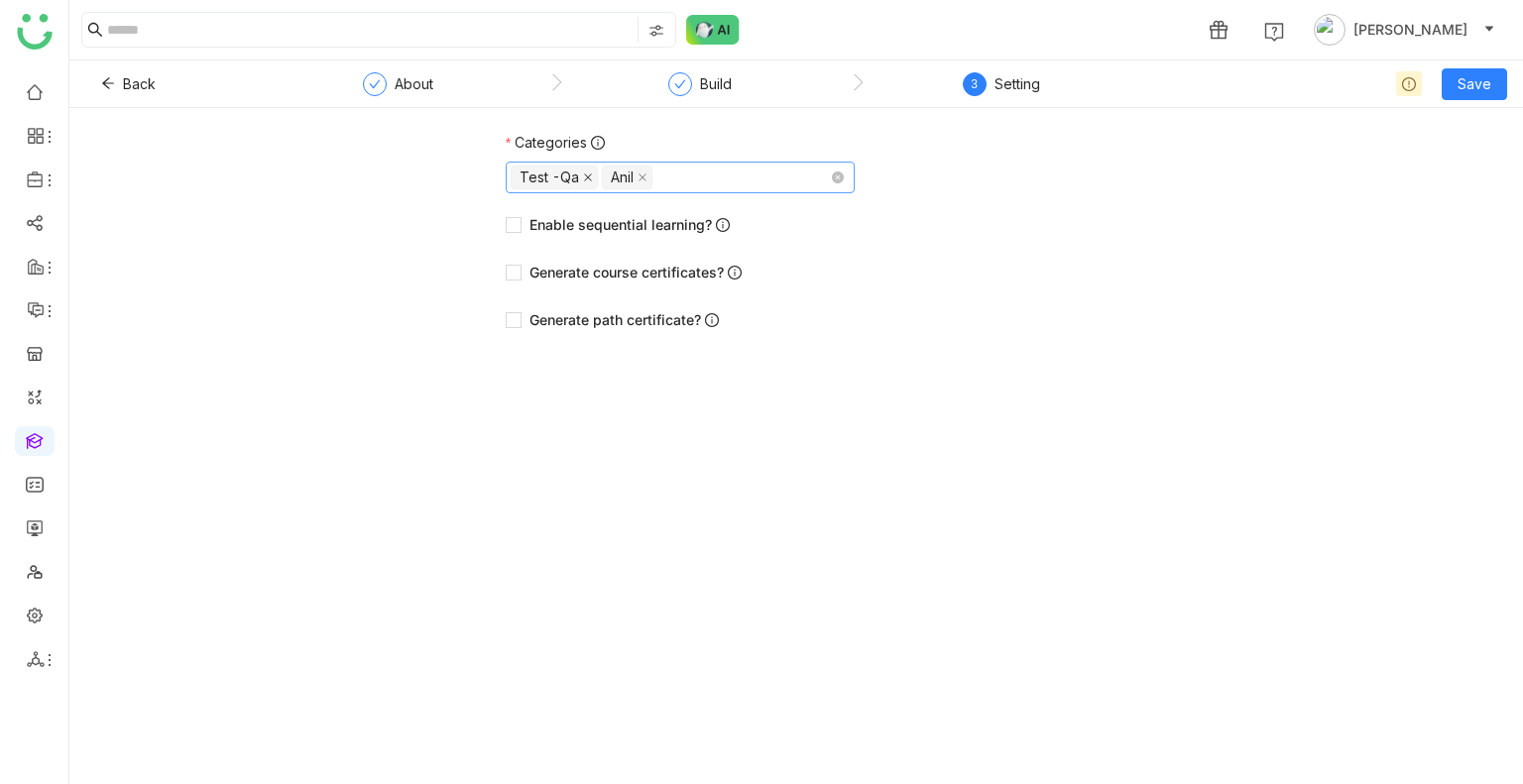 click 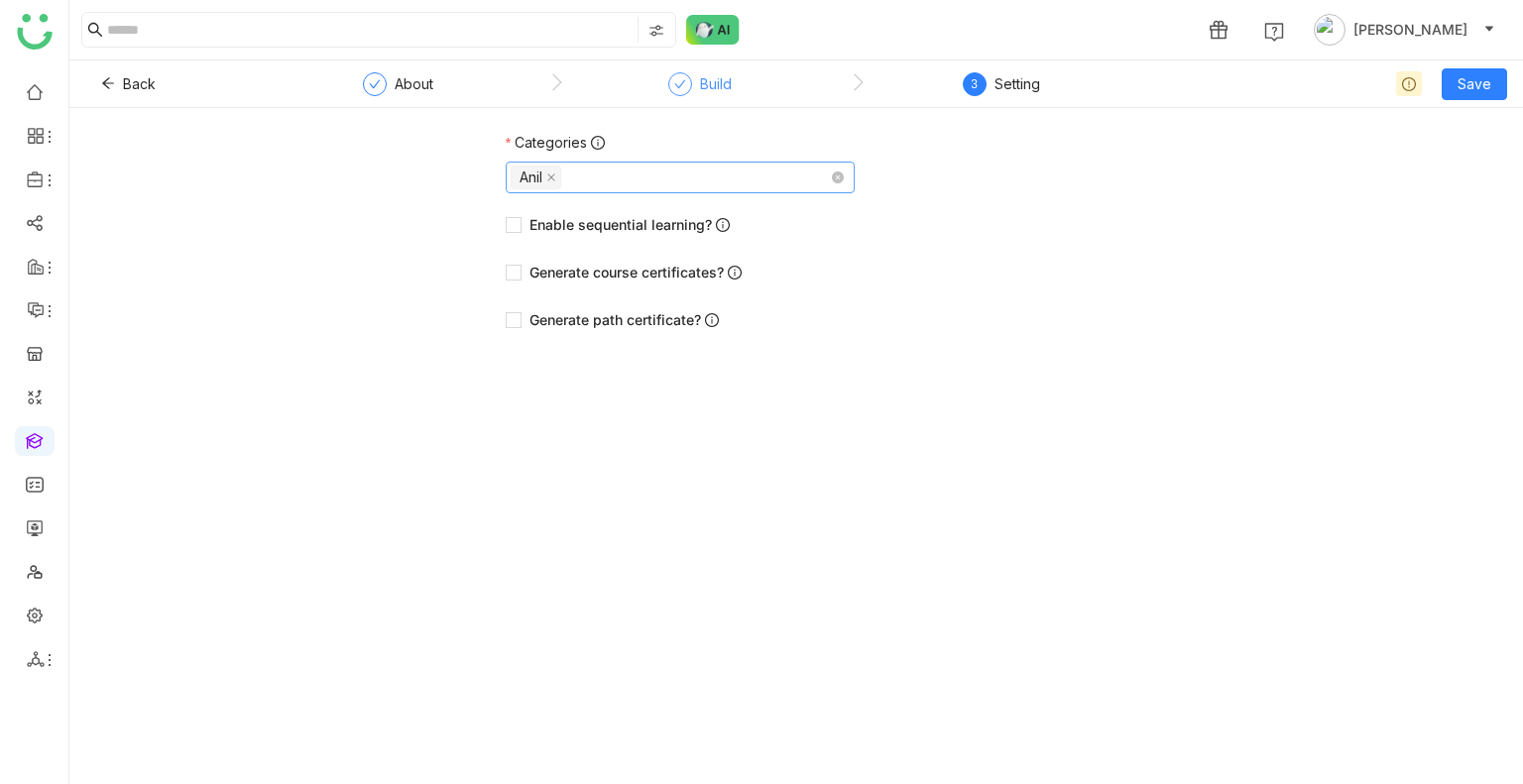 click on "Build" 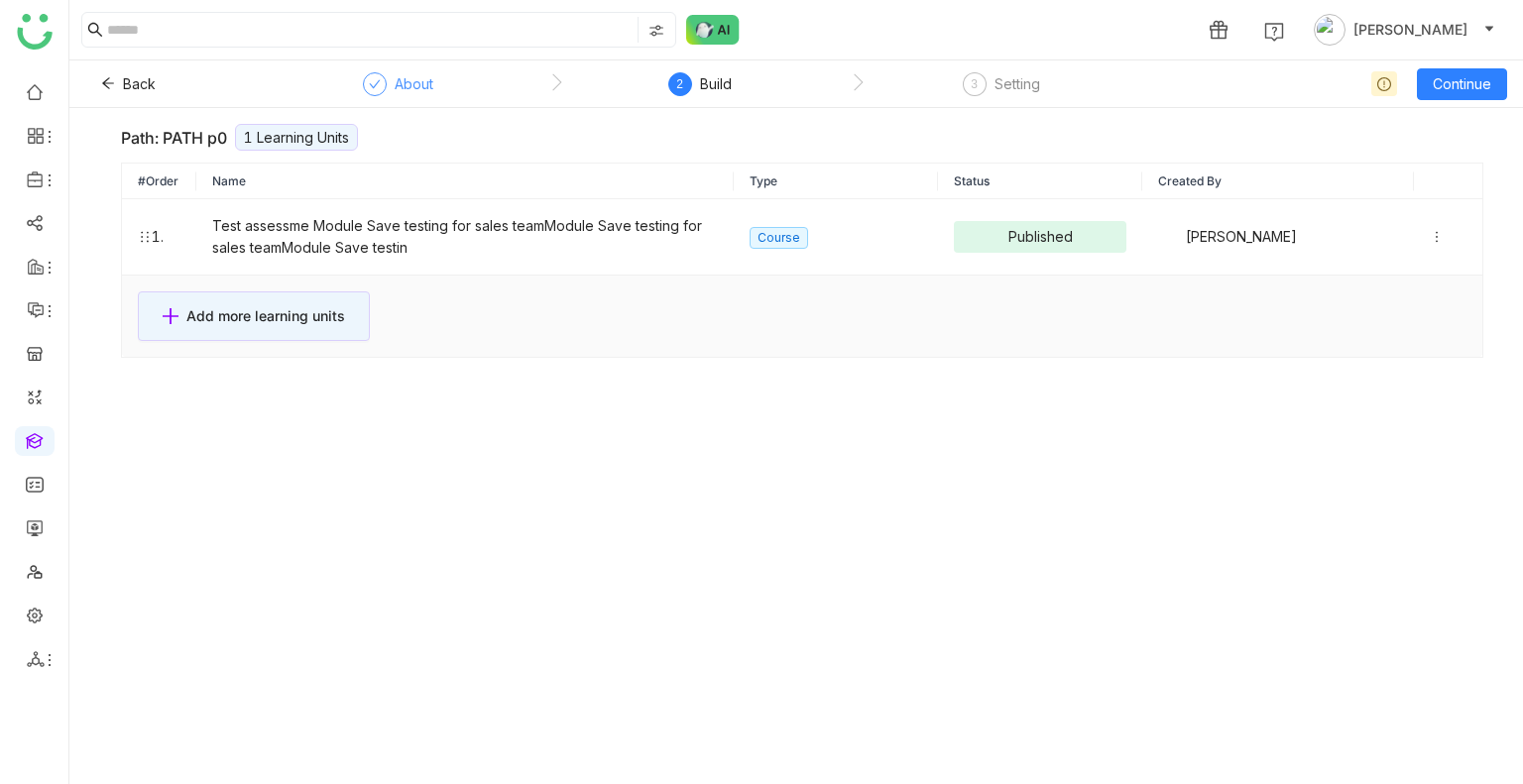 click on "About" 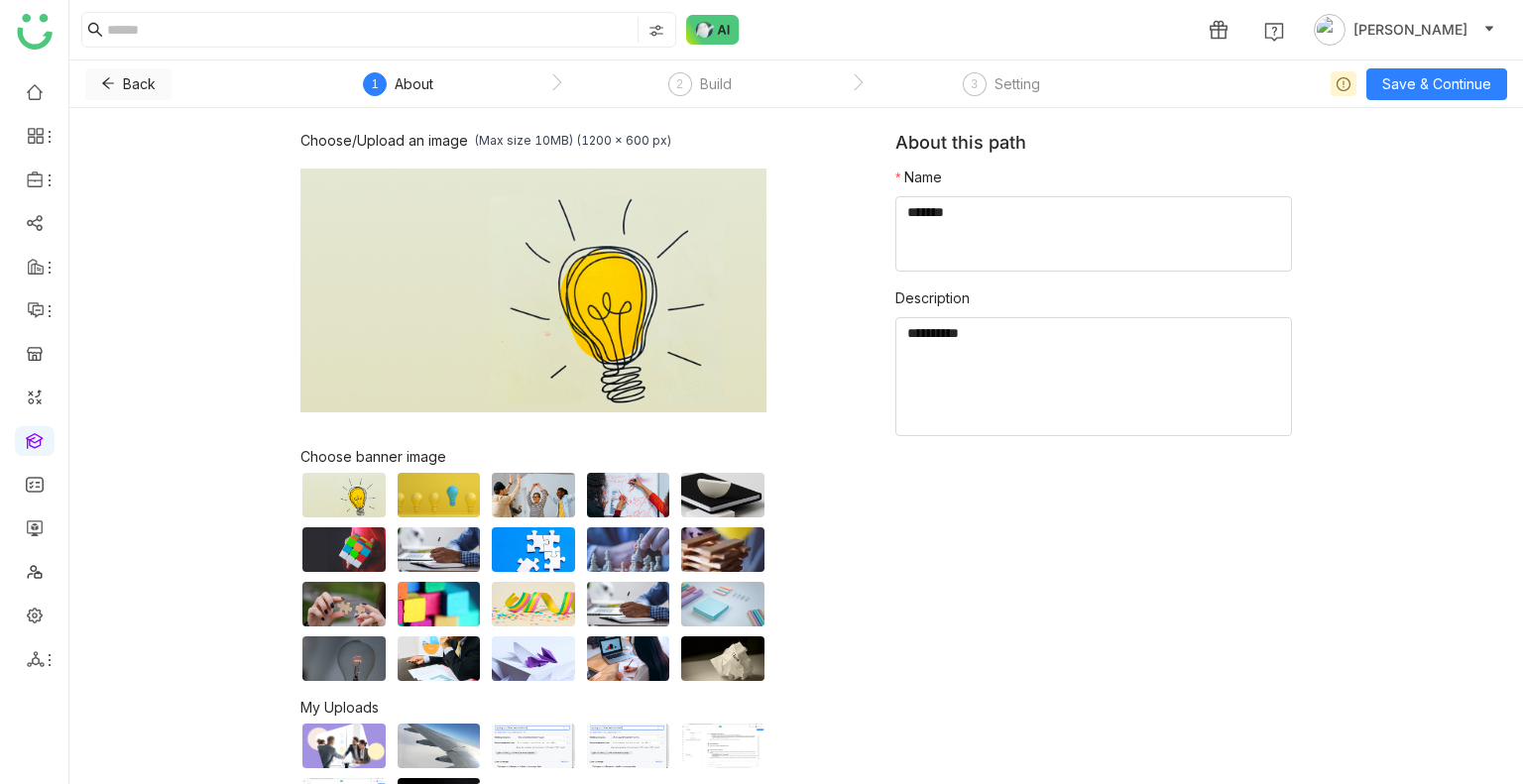 click on "Back" 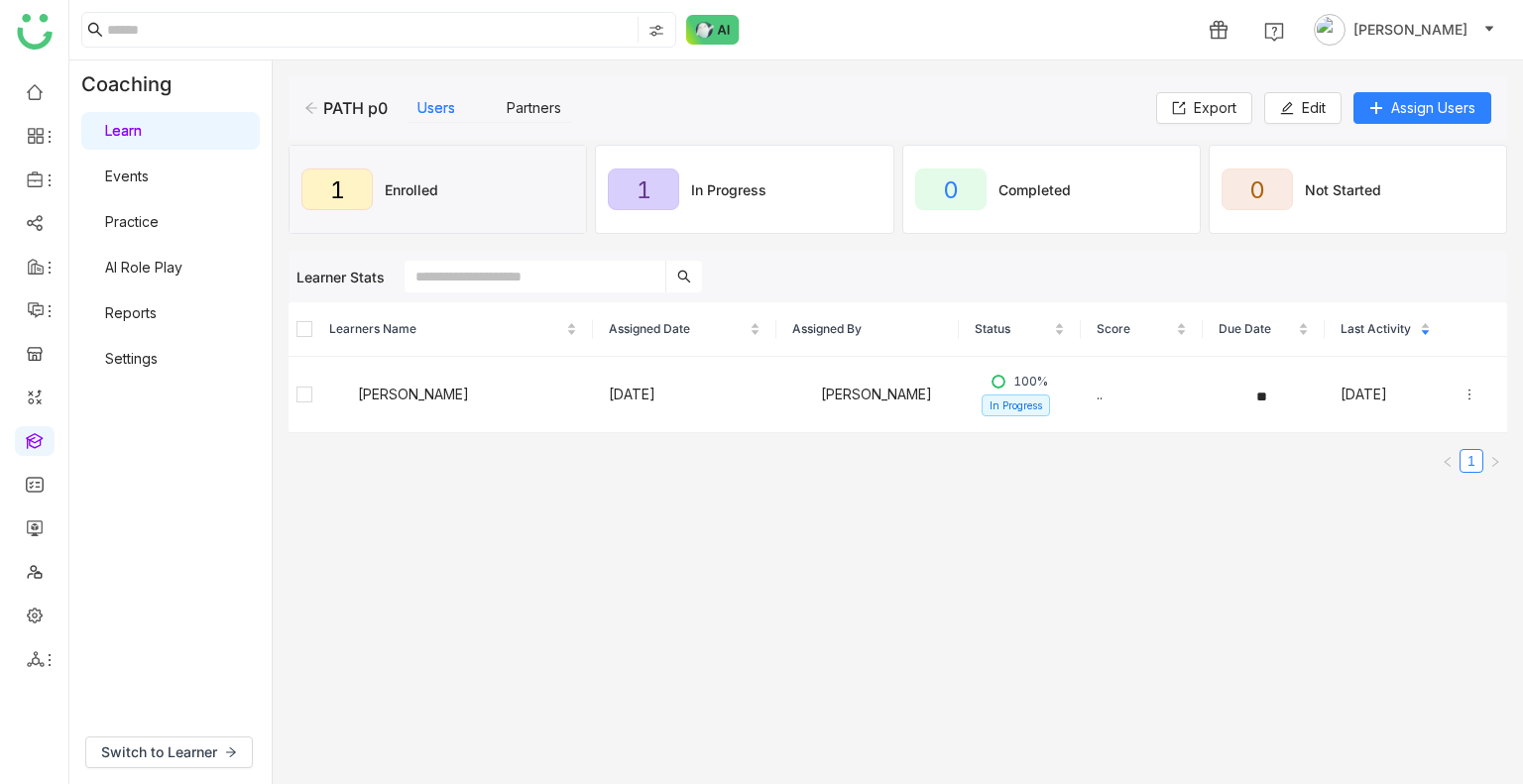 click on "PATH p0   Users   Partners" 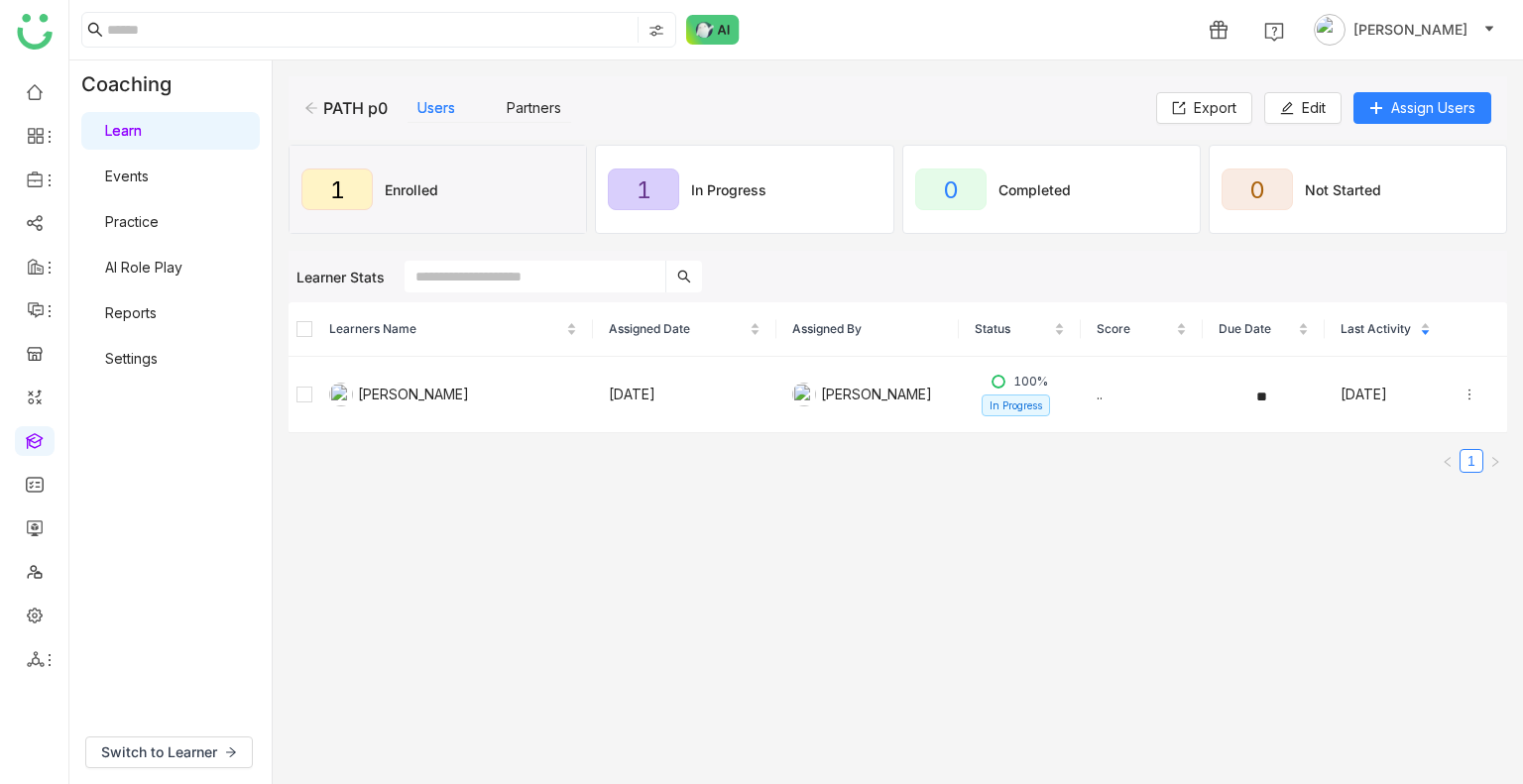 click 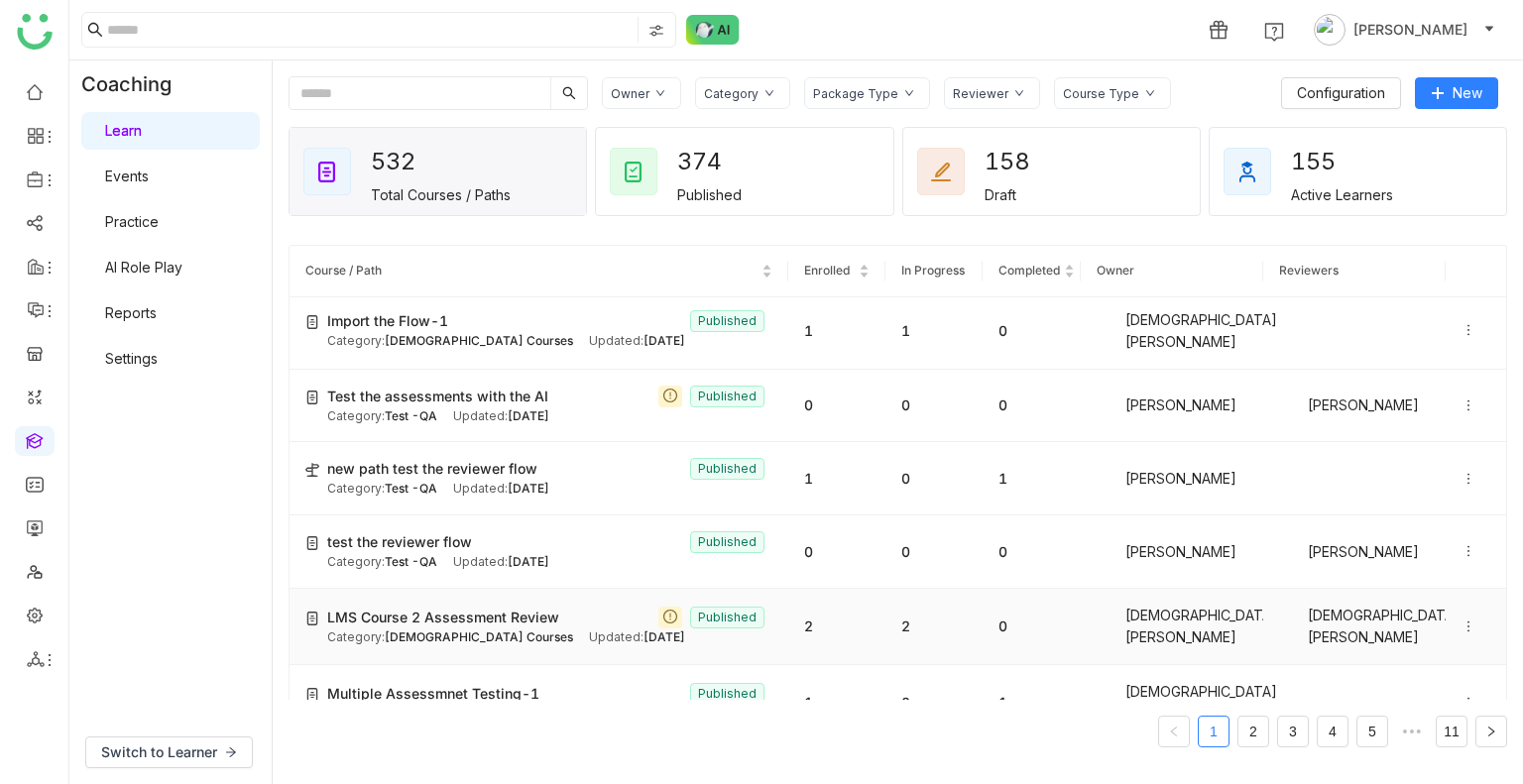 scroll, scrollTop: 262, scrollLeft: 0, axis: vertical 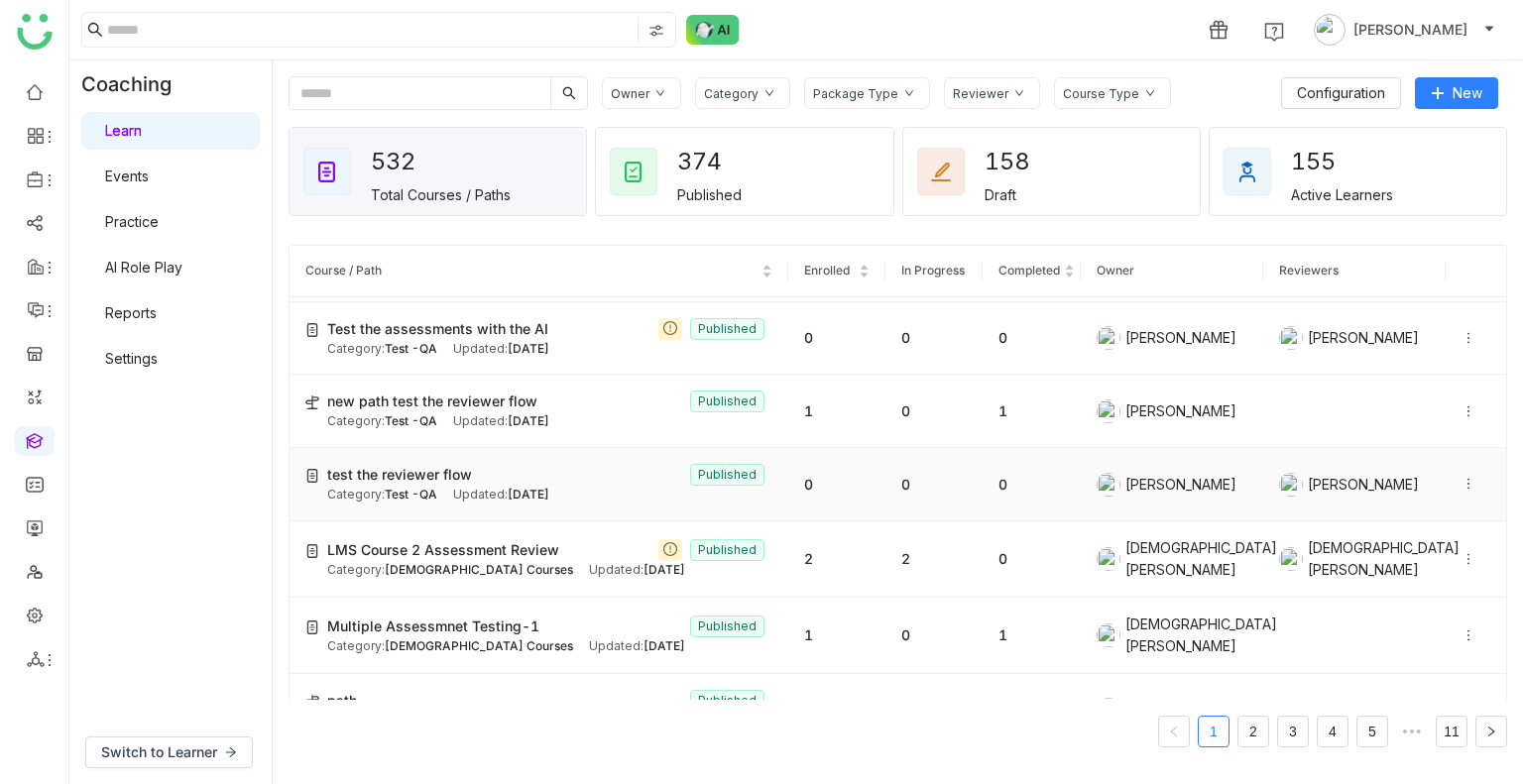 click on "test the reviewer flow" 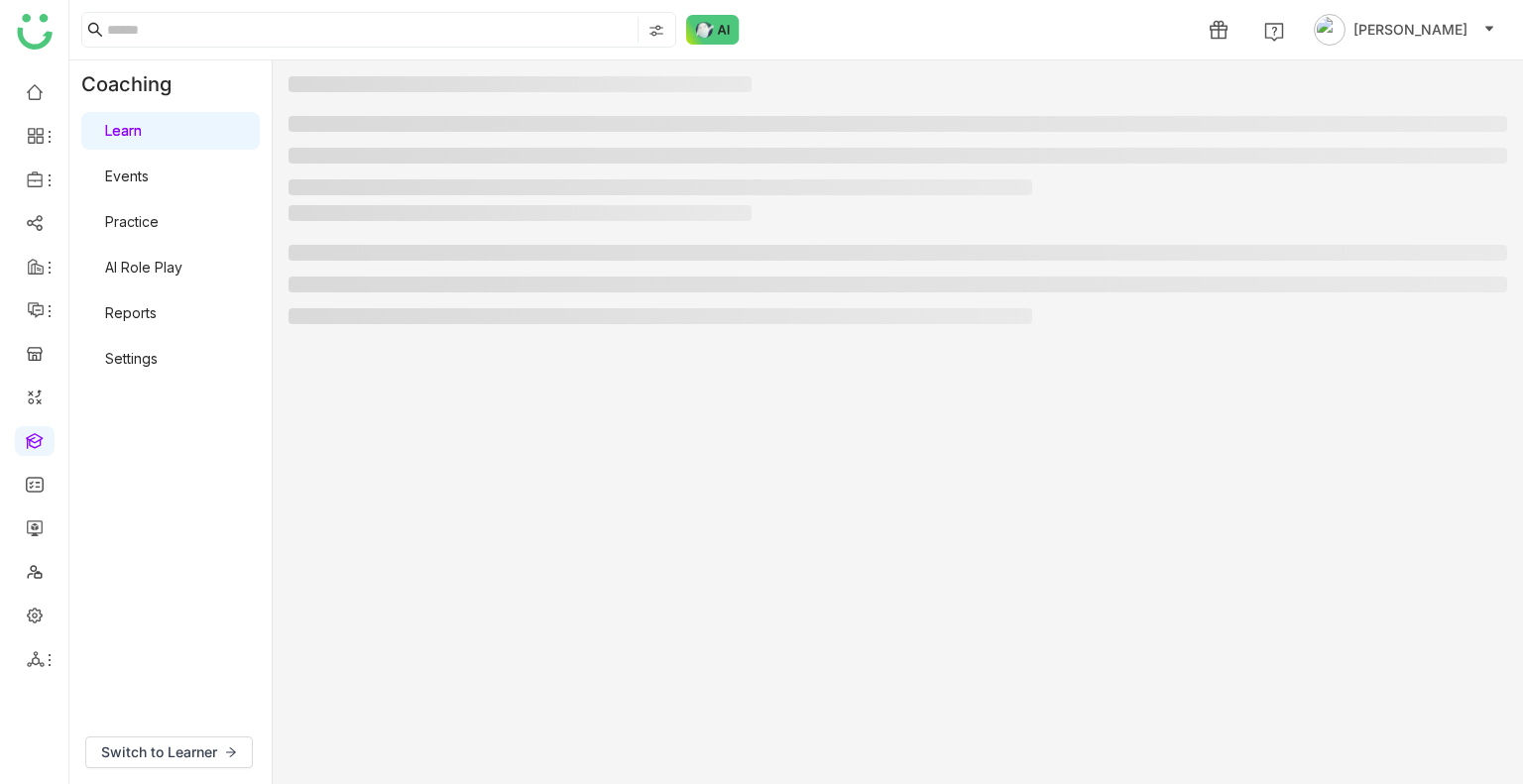 click 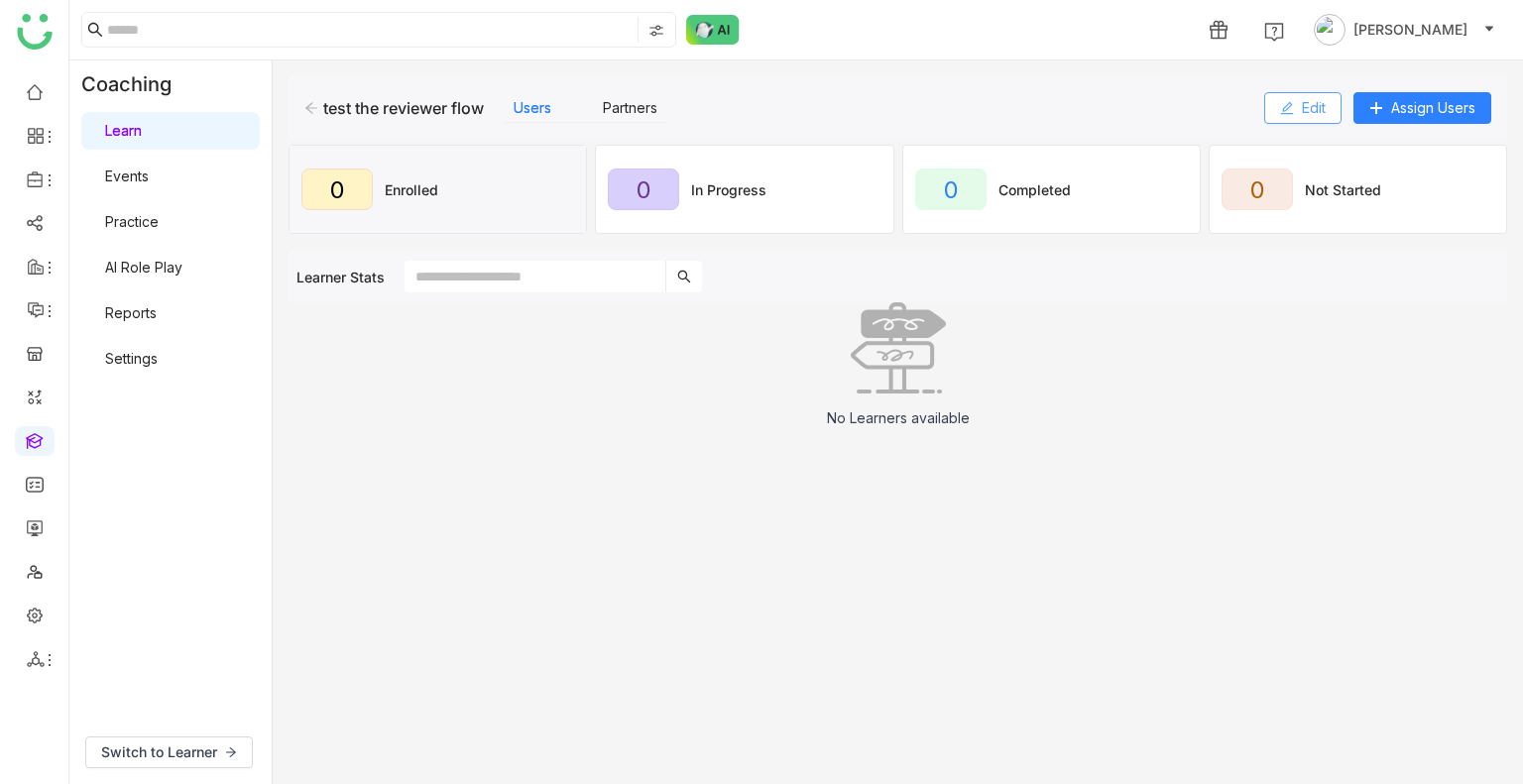 click 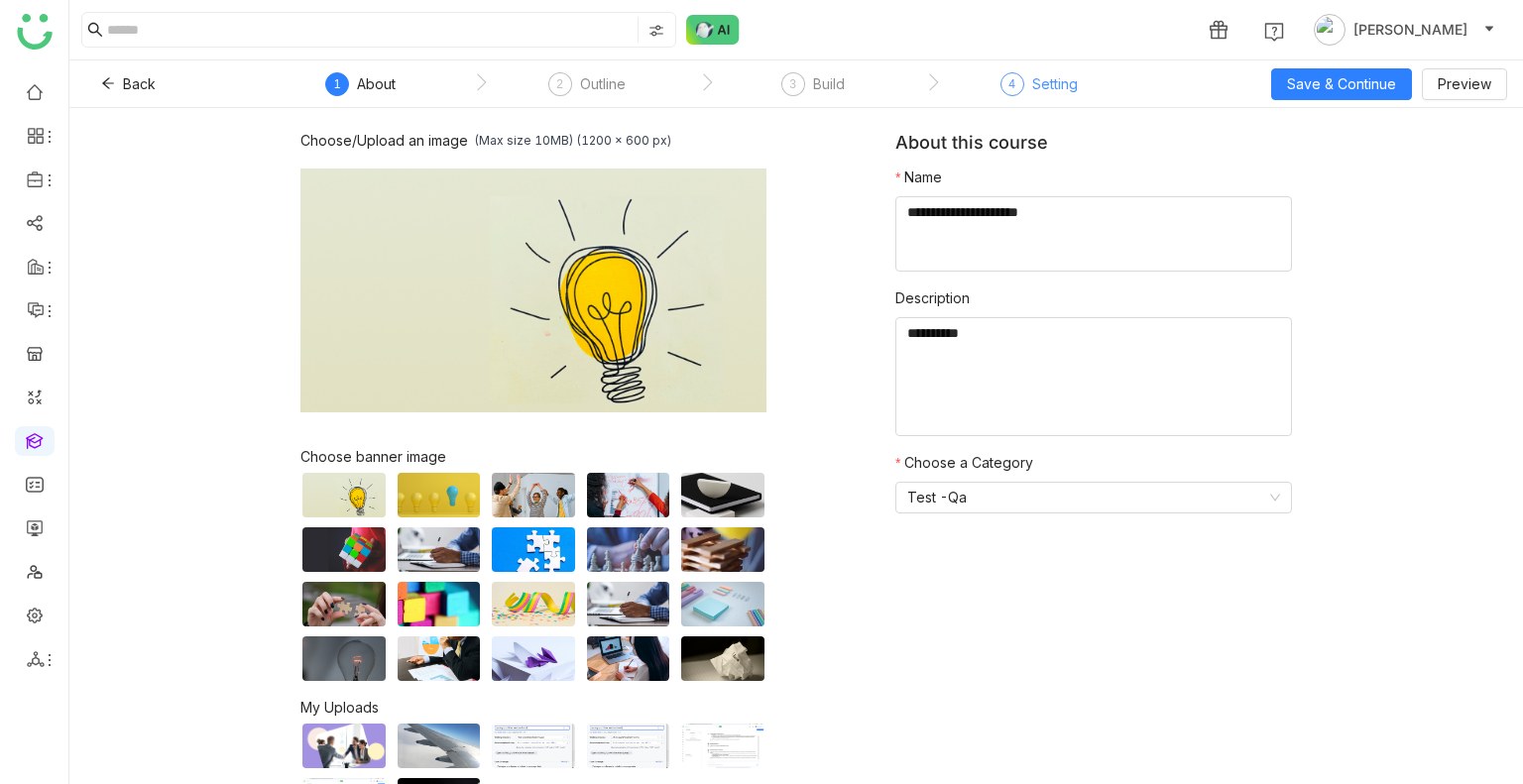 click on "Setting" 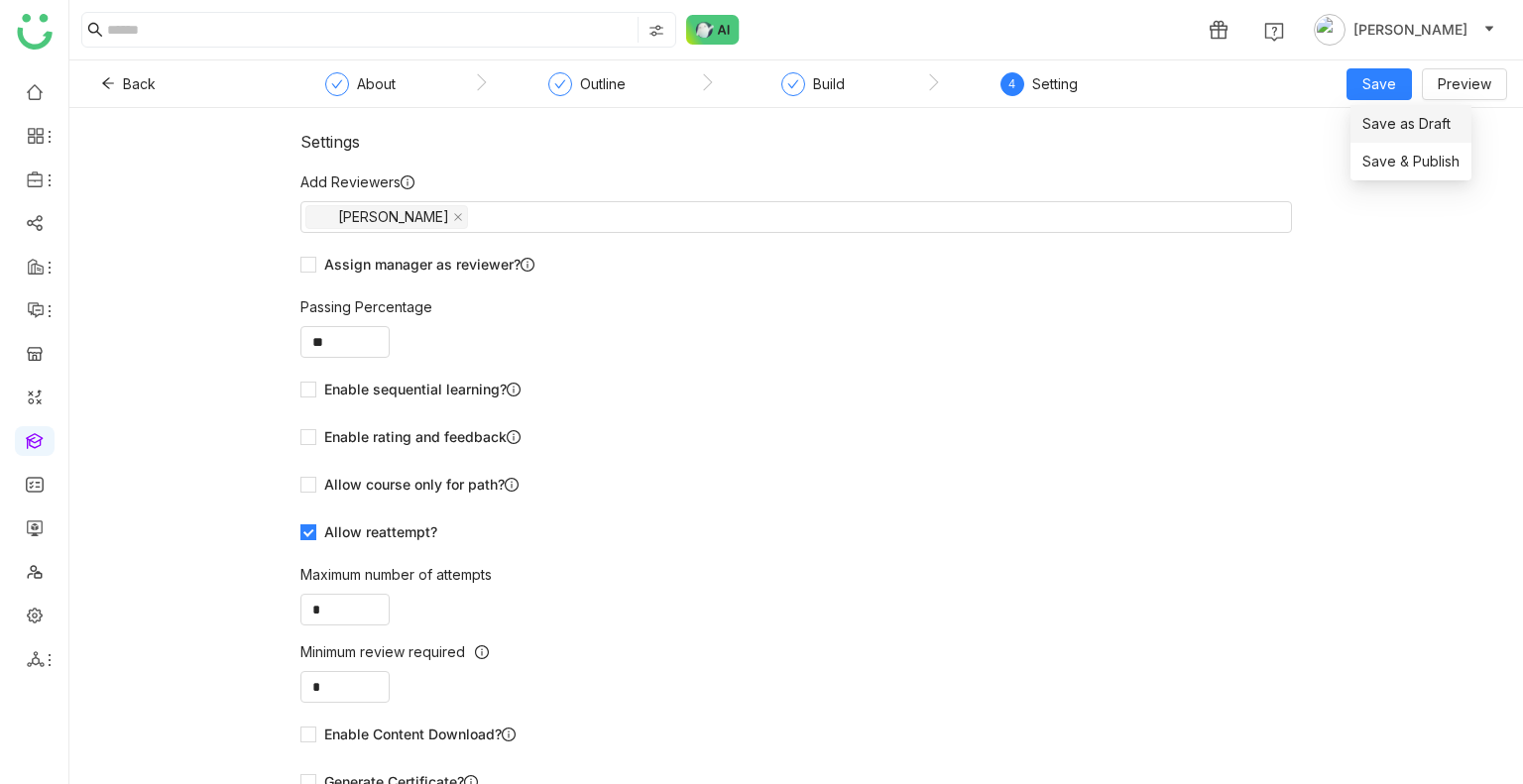click on "Save as Draft" at bounding box center (1406, 124) 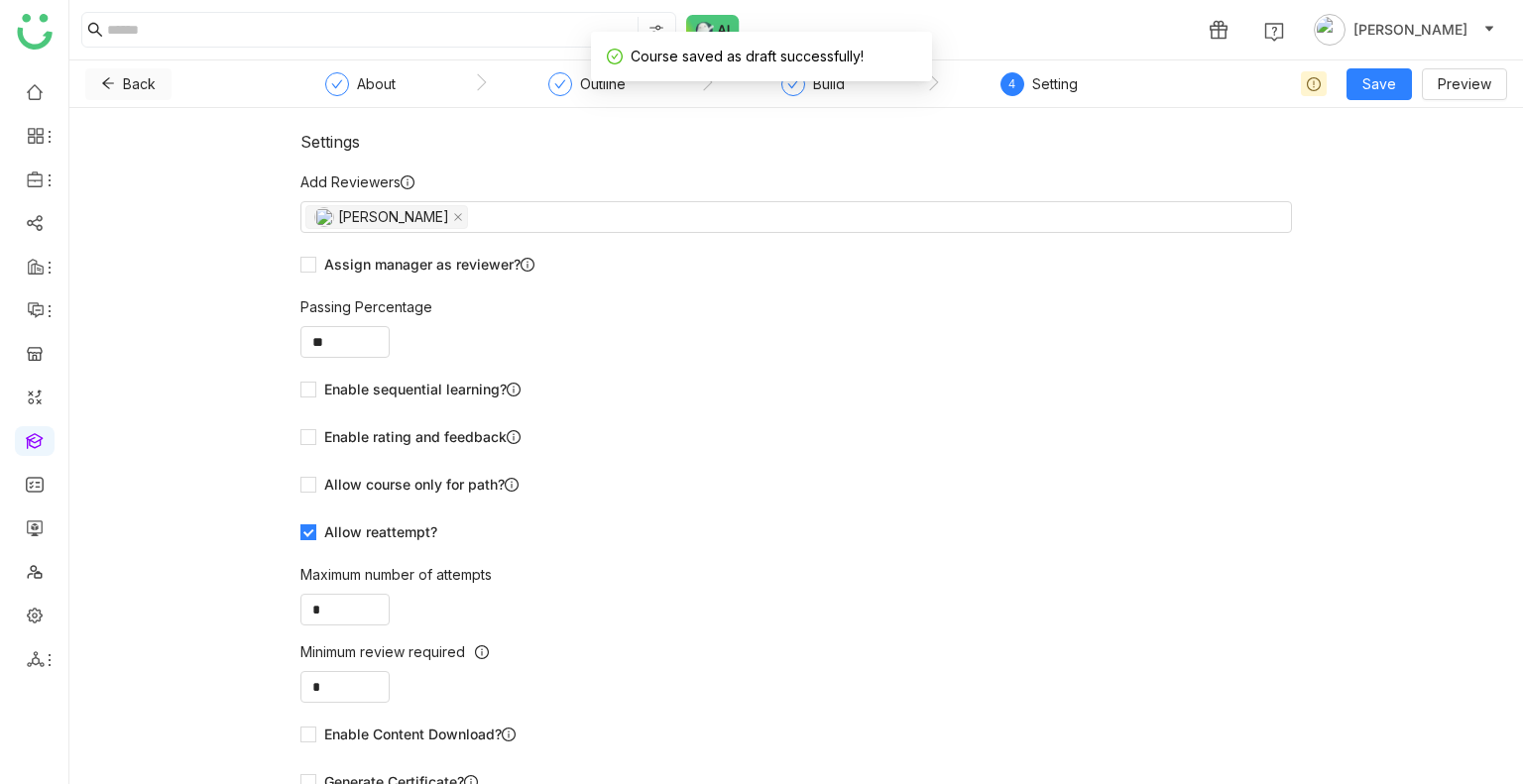 click on "Back" 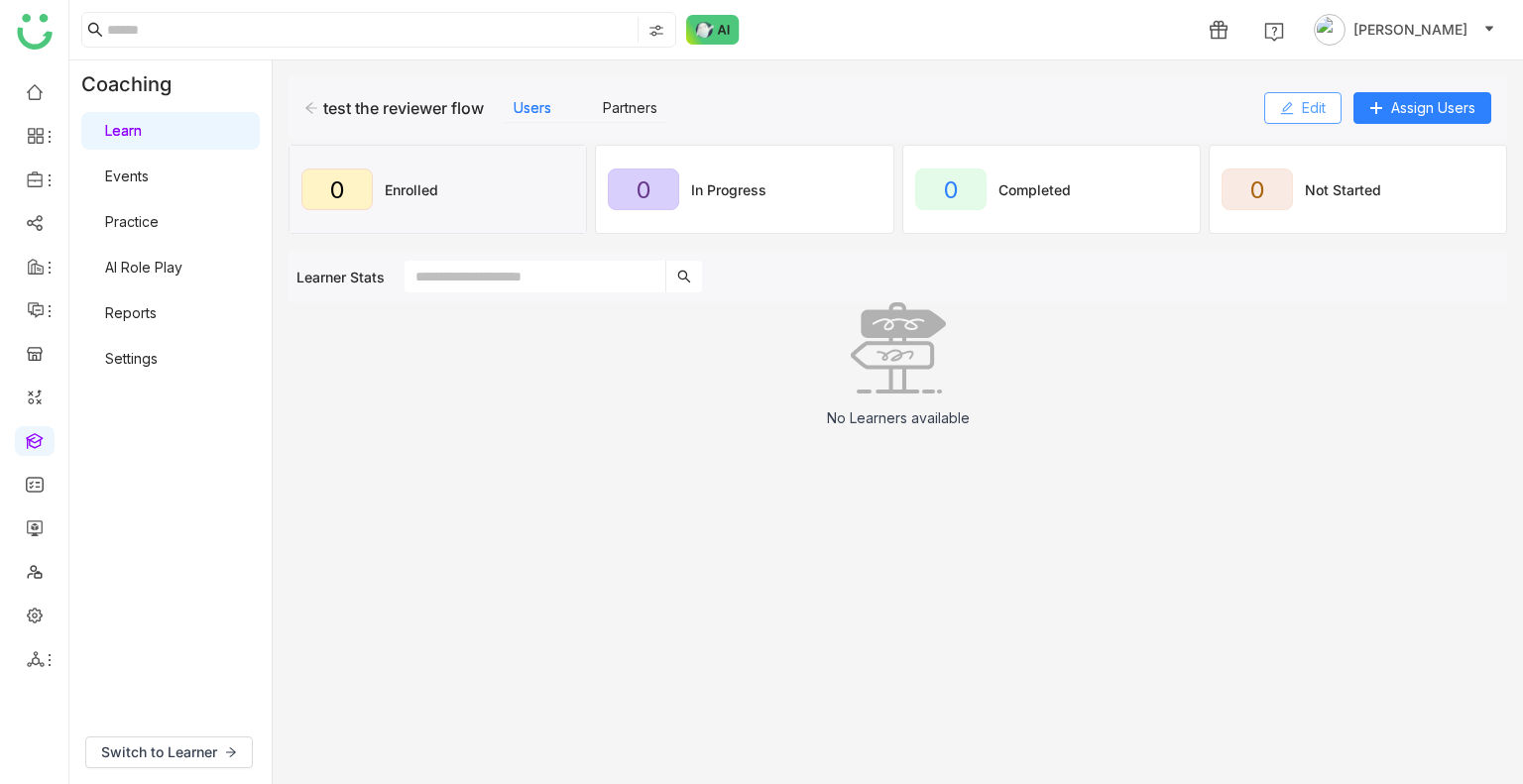 click on "Edit" 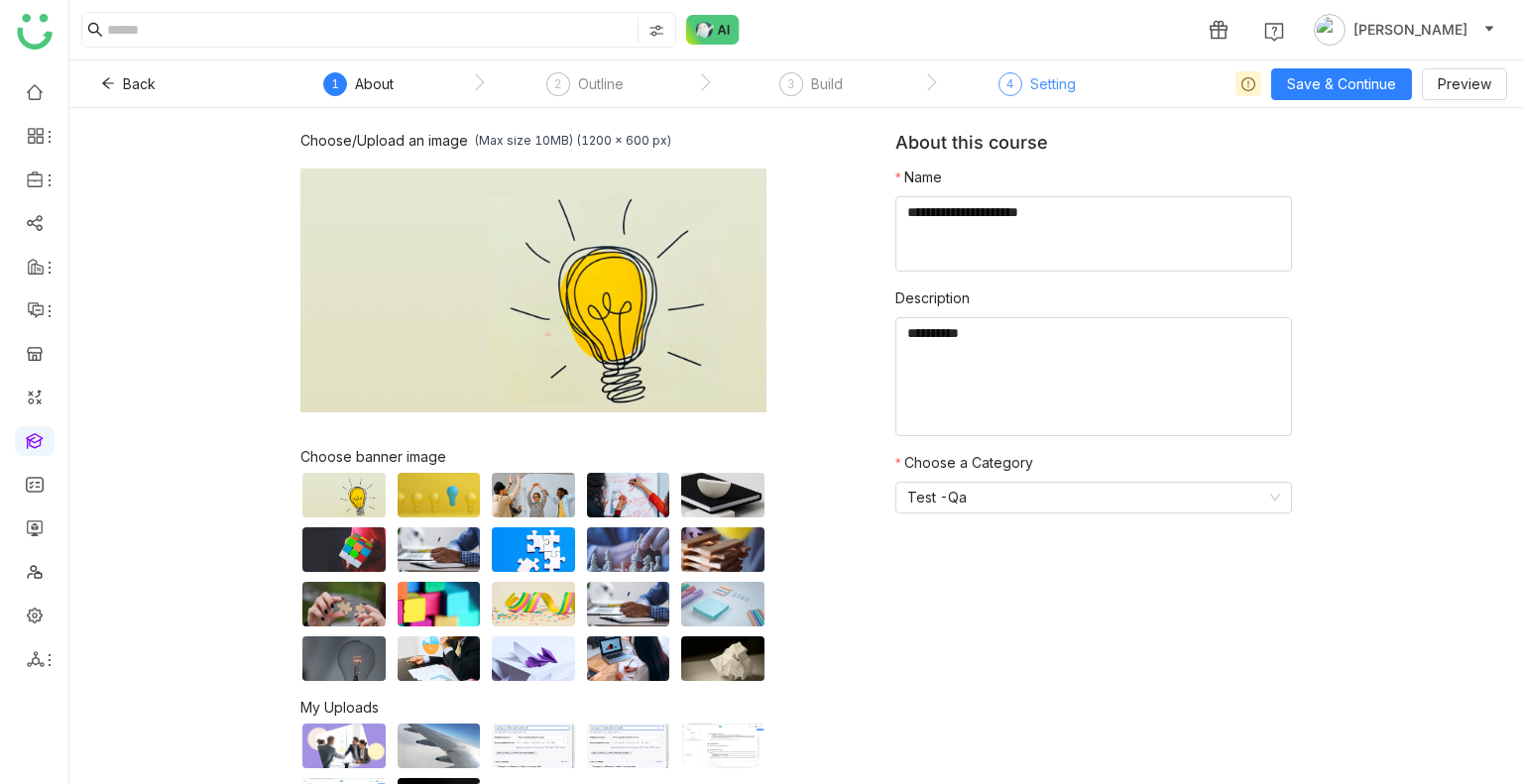 click on "4  Setting" 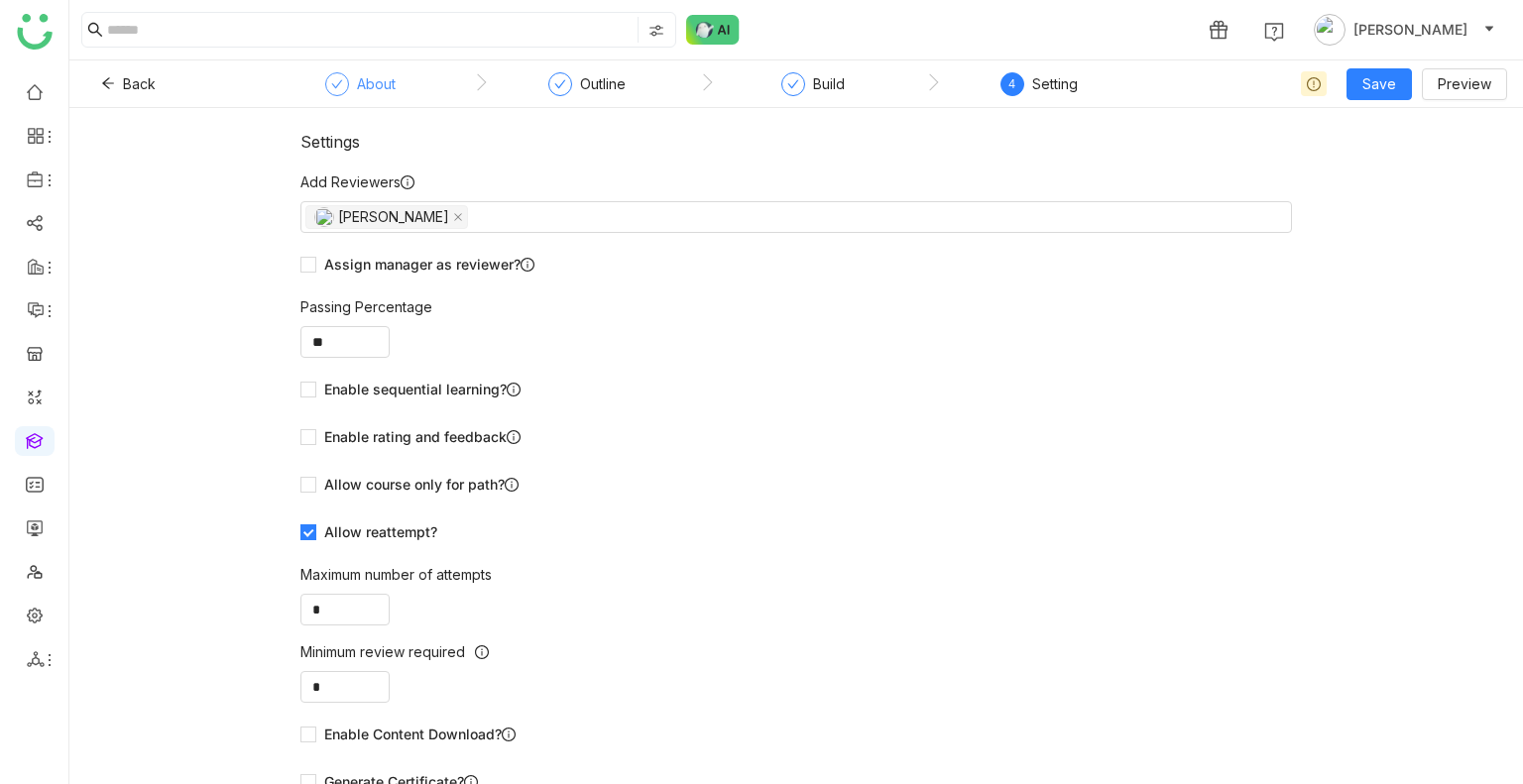 click 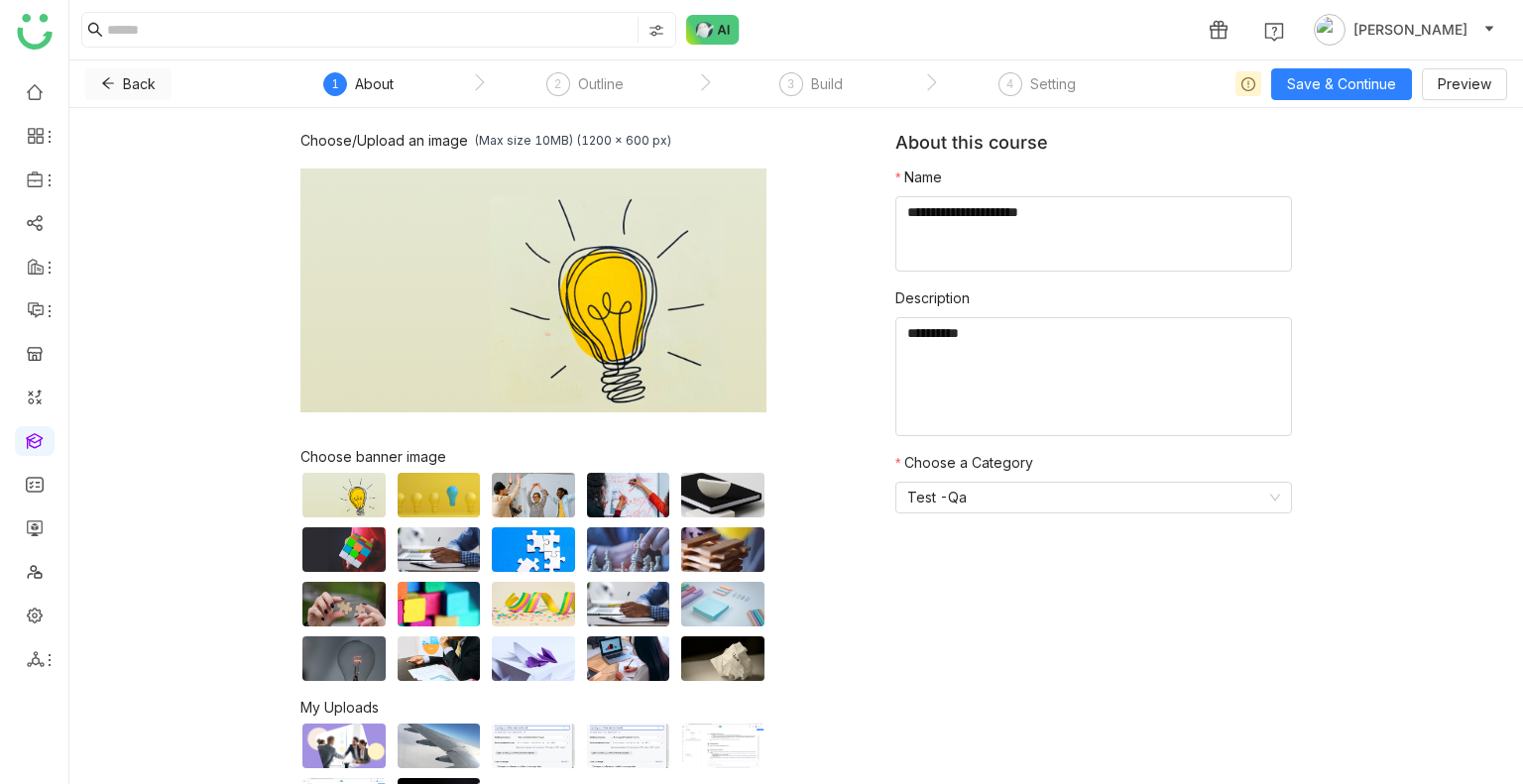 click on "Back" 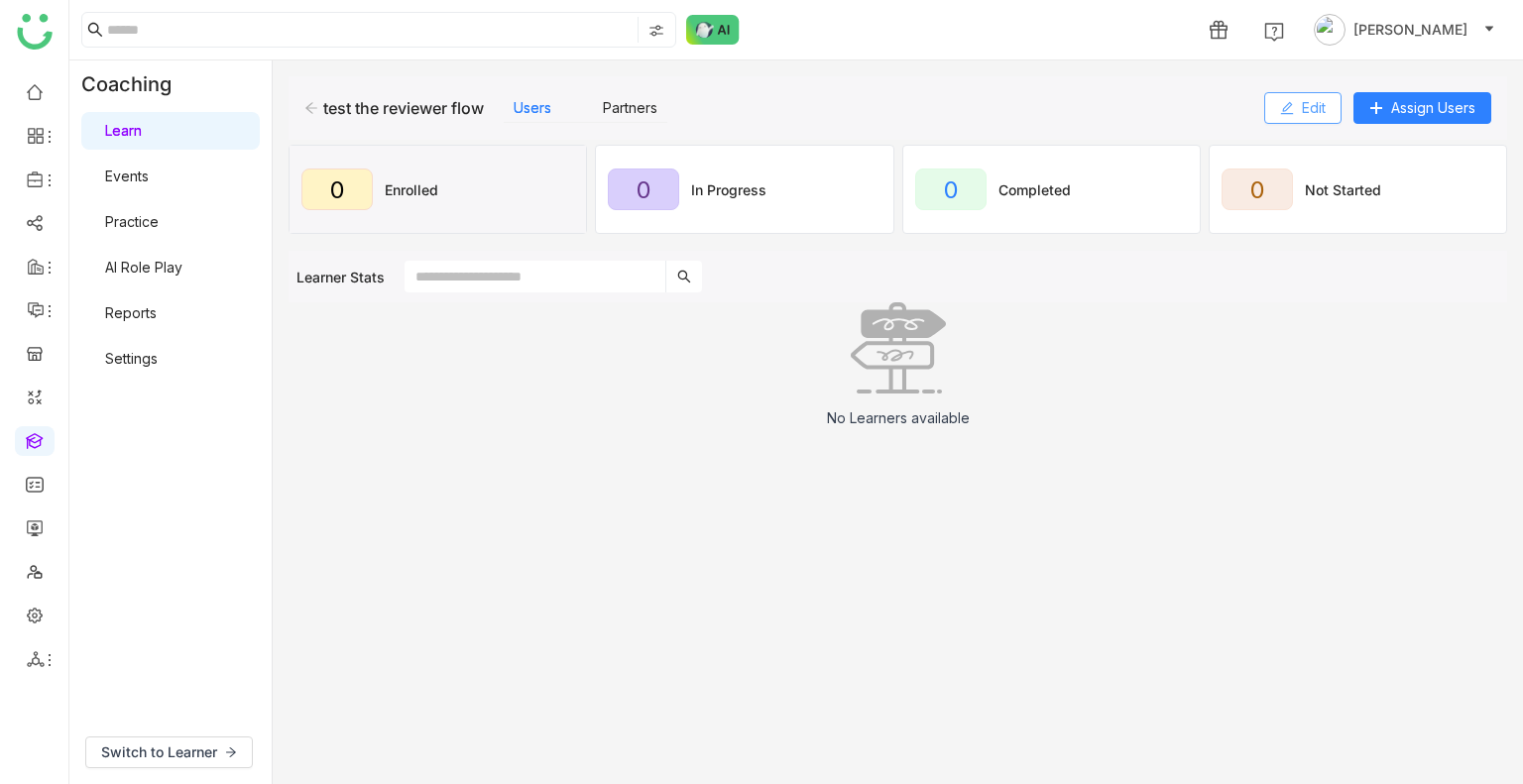 click on "Edit" 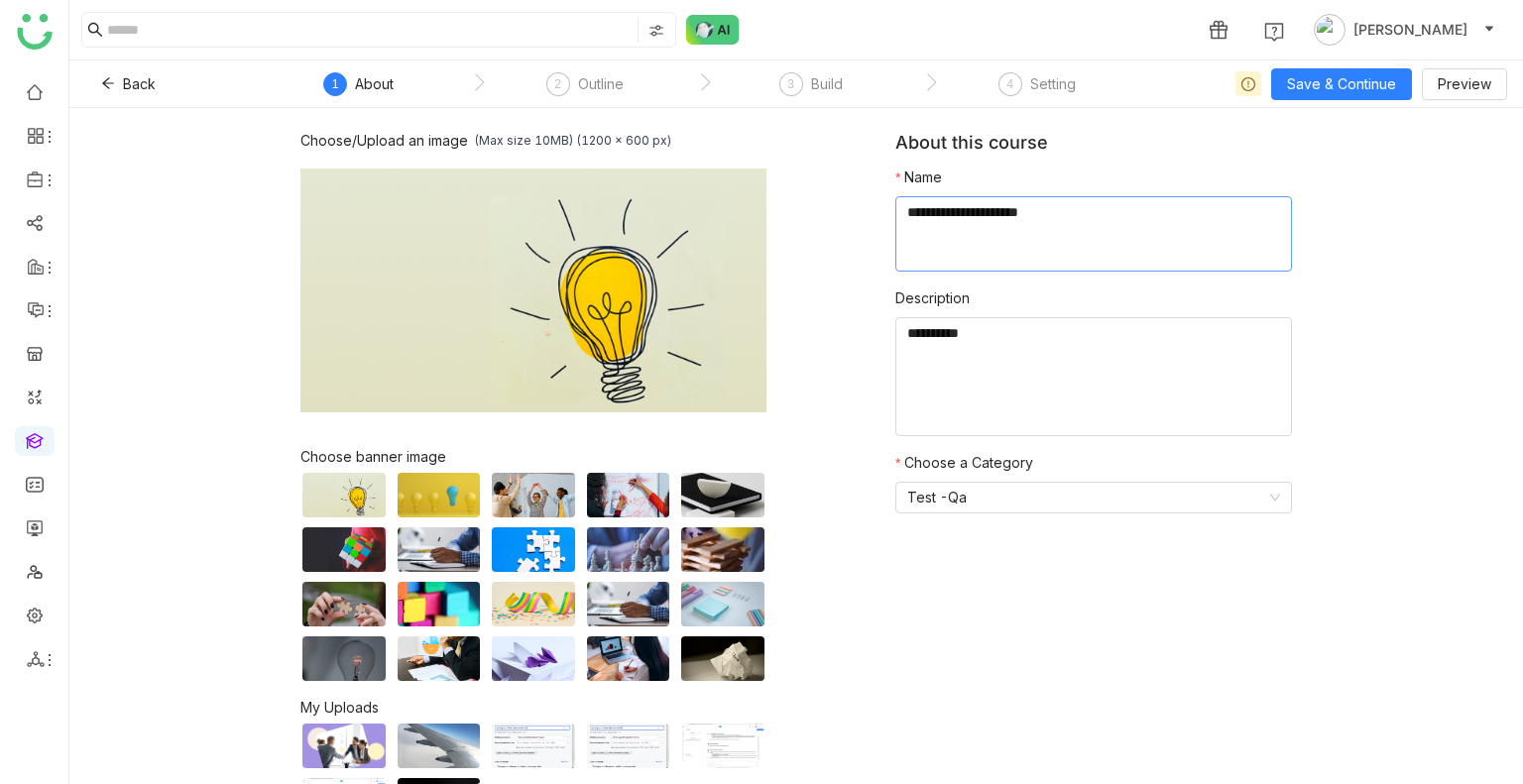 click 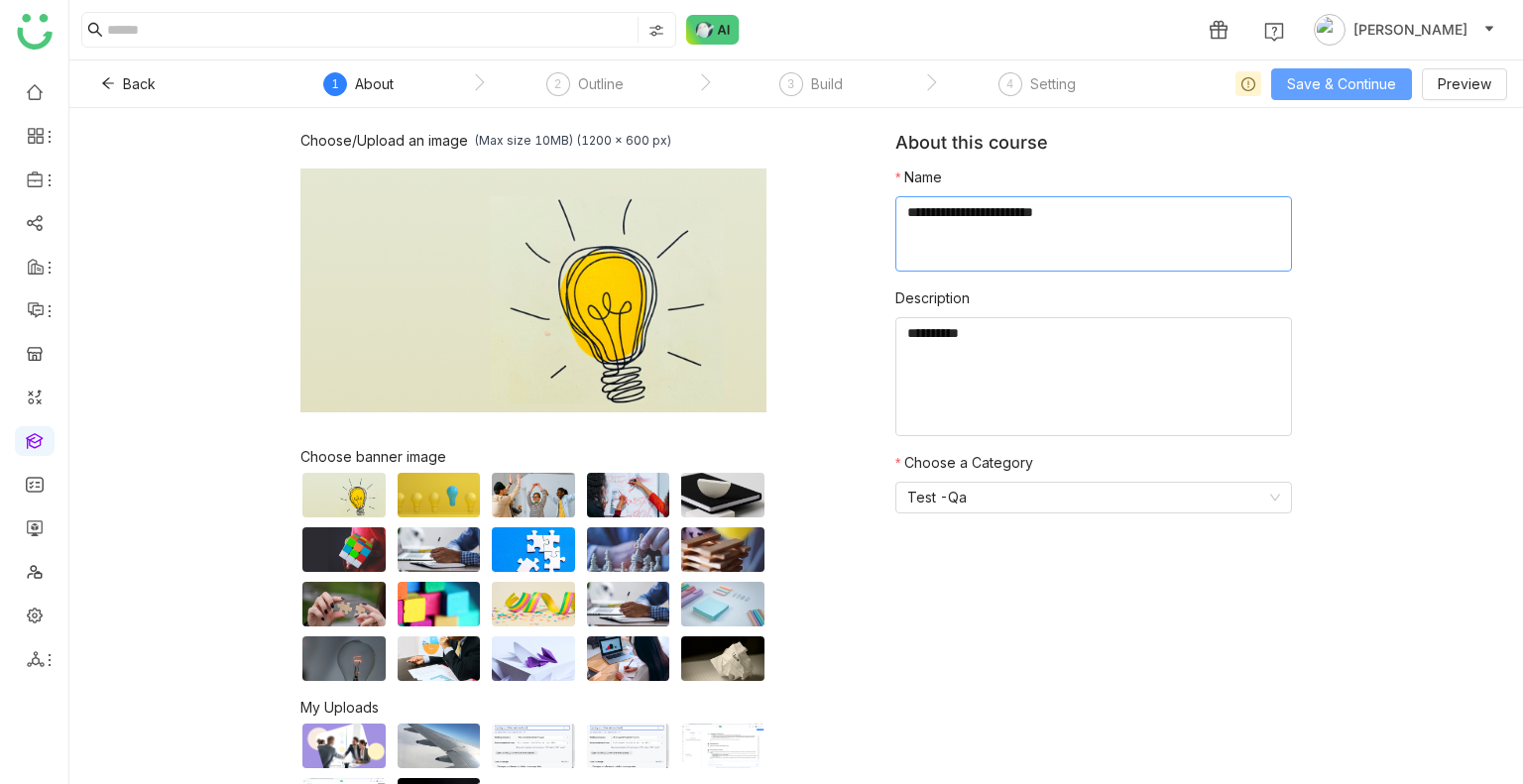type on "**********" 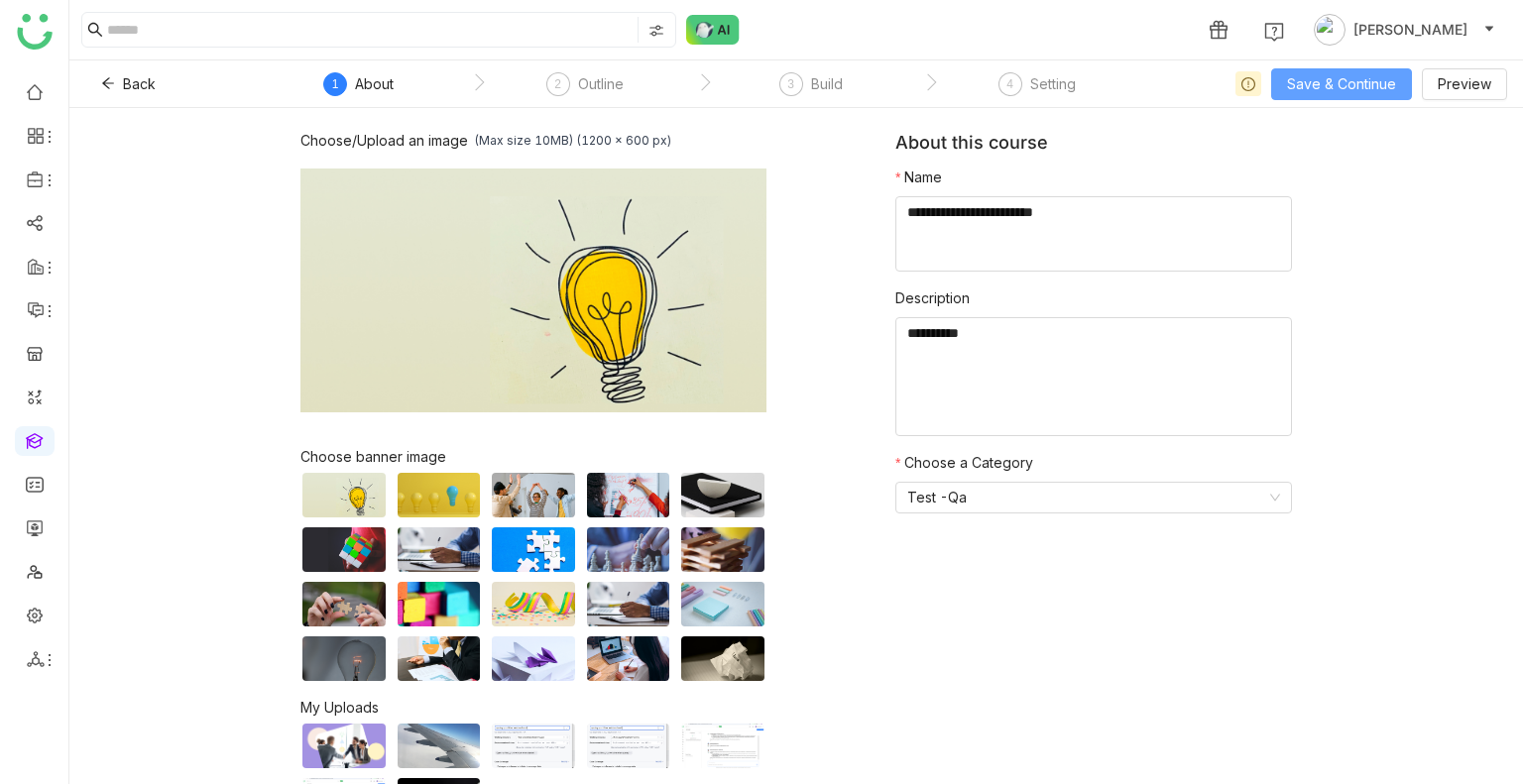 click on "Save & Continue" at bounding box center [1342, 84] 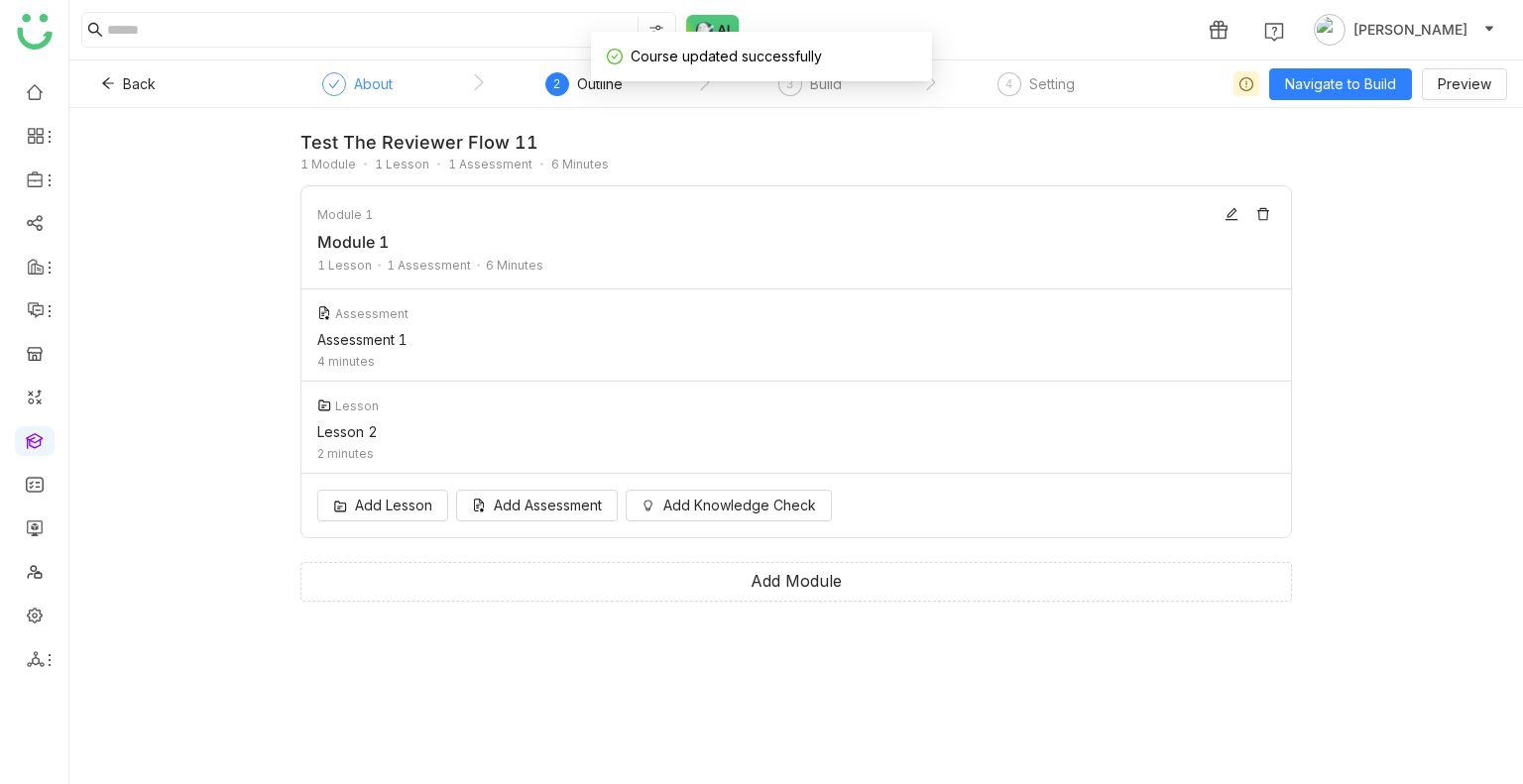 click on "About" 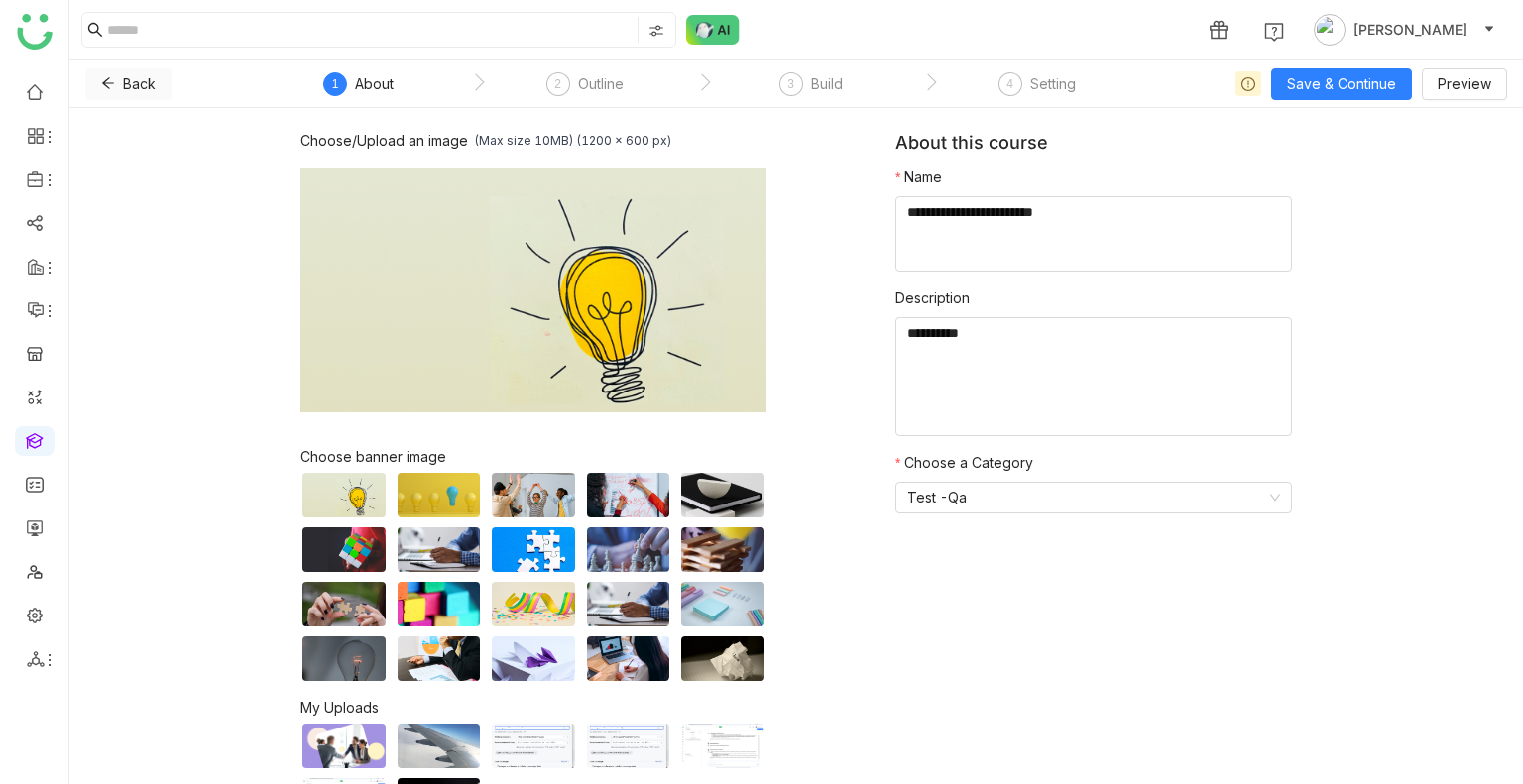 click on "Back" 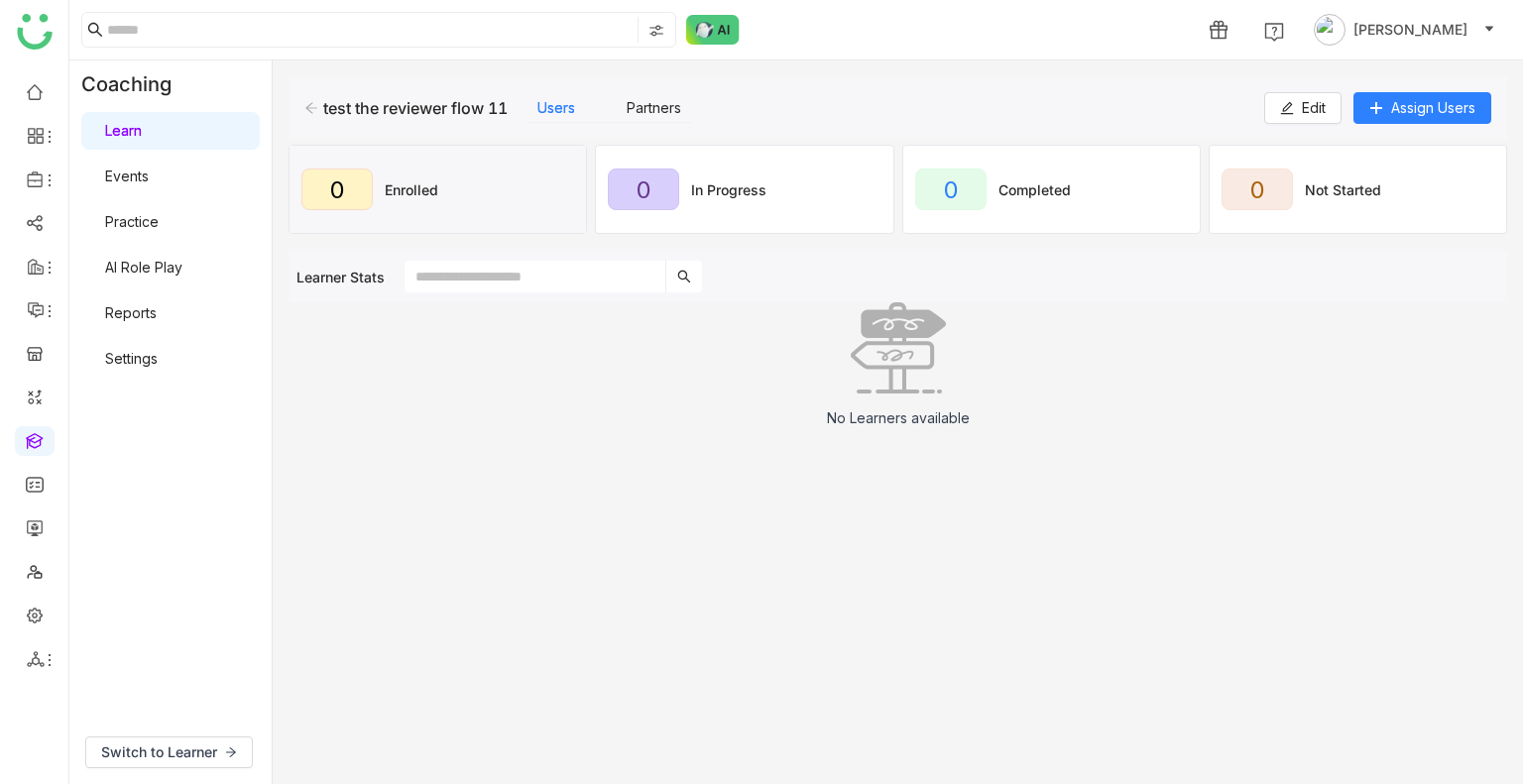 click on "Coaching" 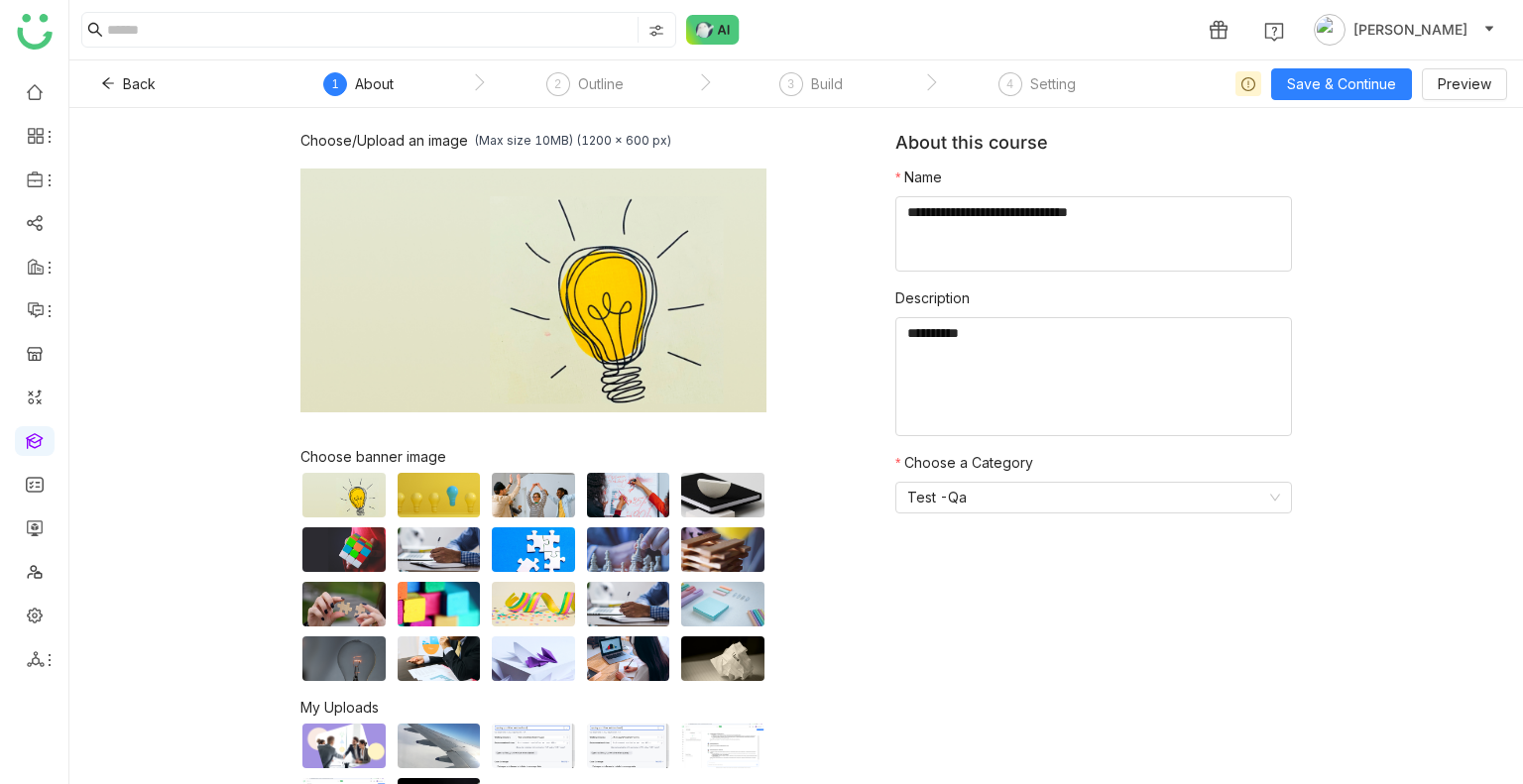 scroll, scrollTop: 0, scrollLeft: 0, axis: both 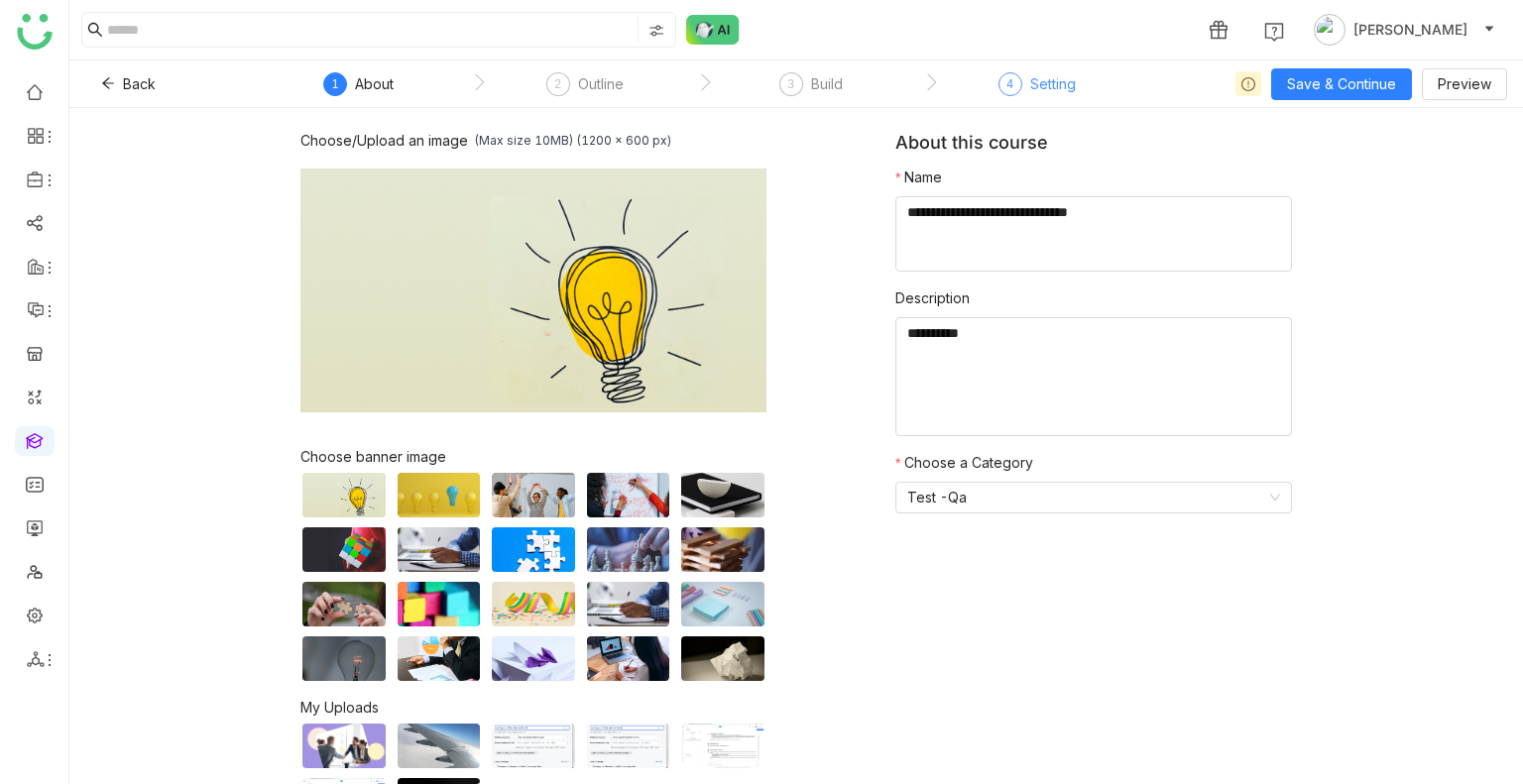 click on "Setting" 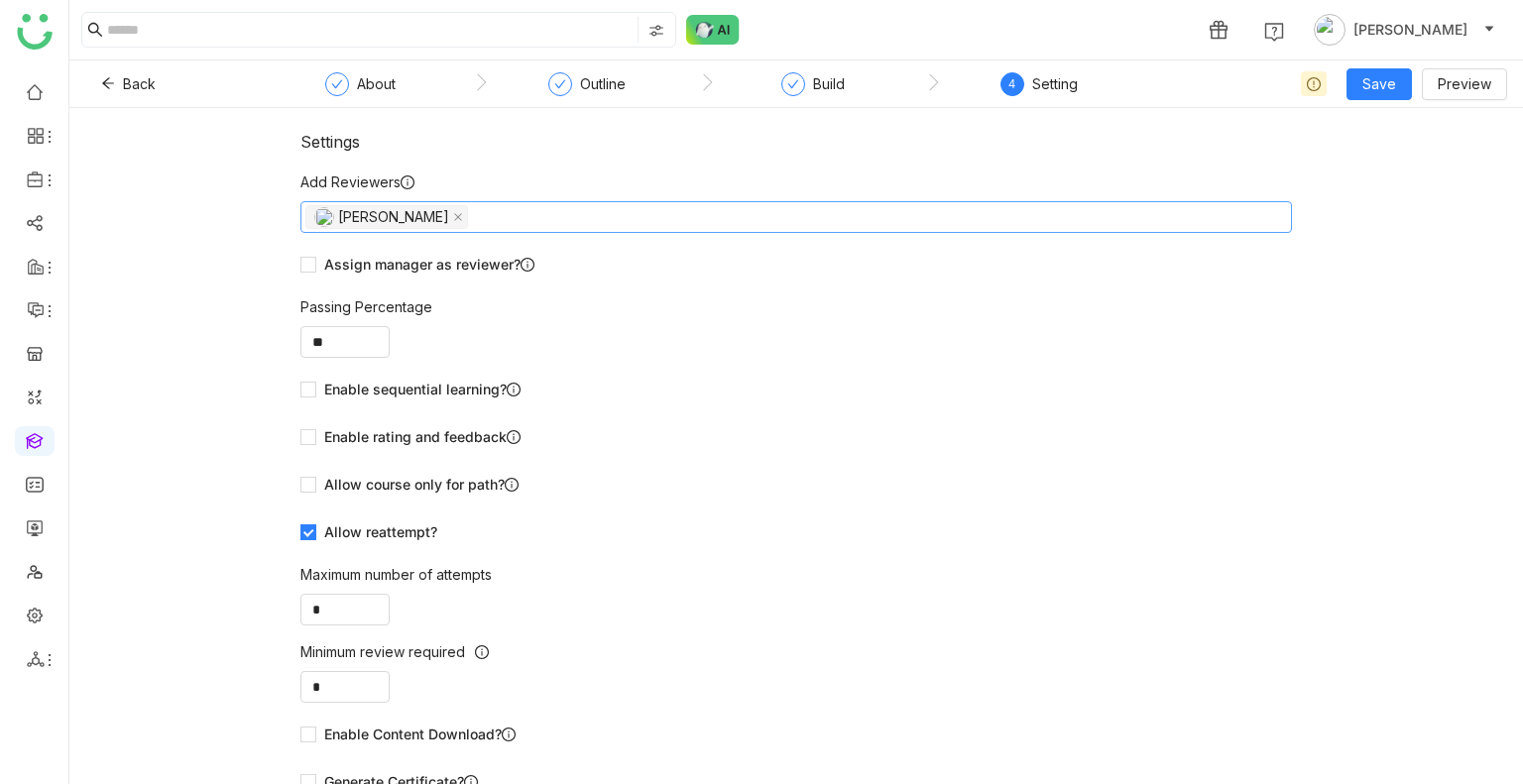 click on "[PERSON_NAME]" 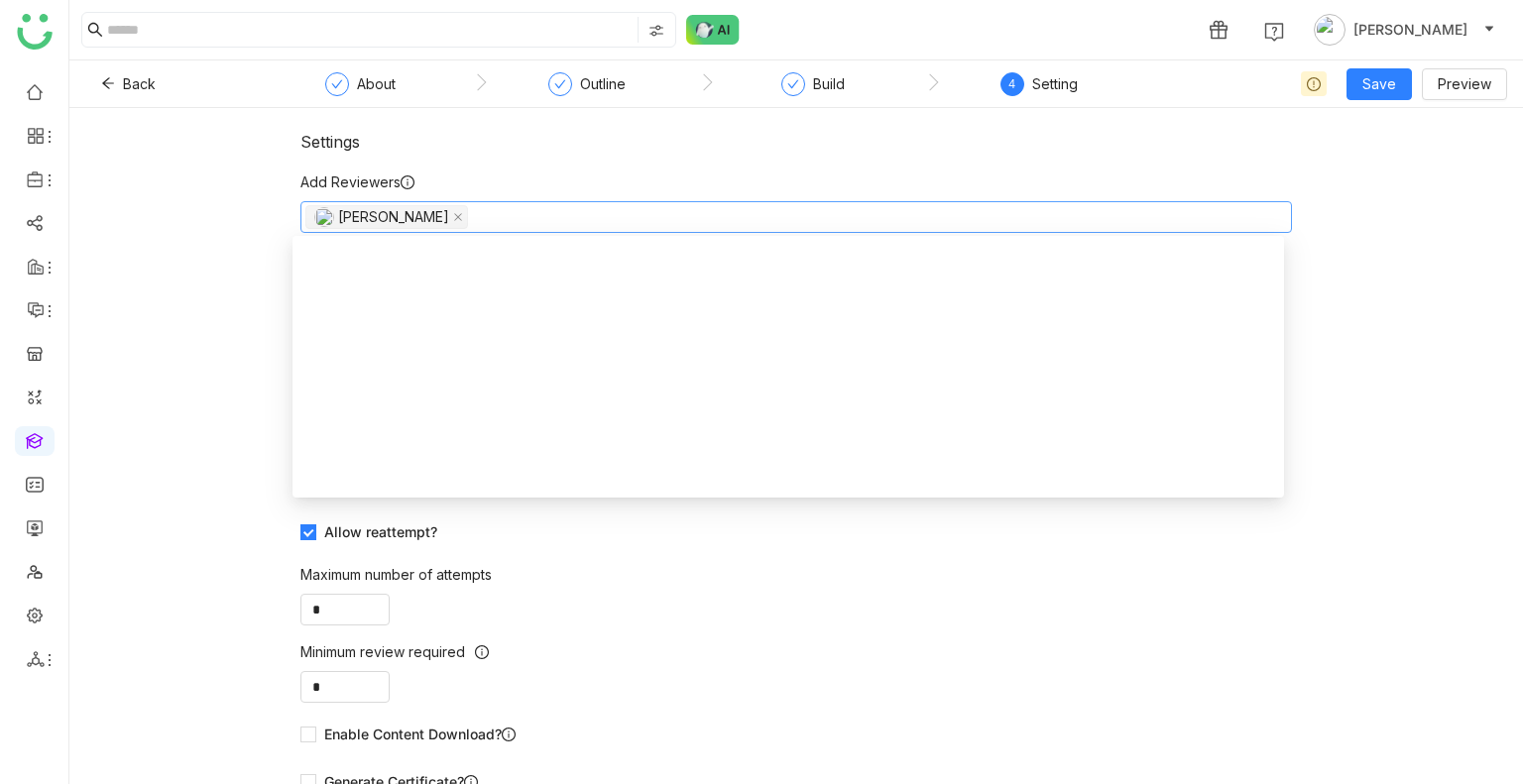 scroll, scrollTop: 1332, scrollLeft: 0, axis: vertical 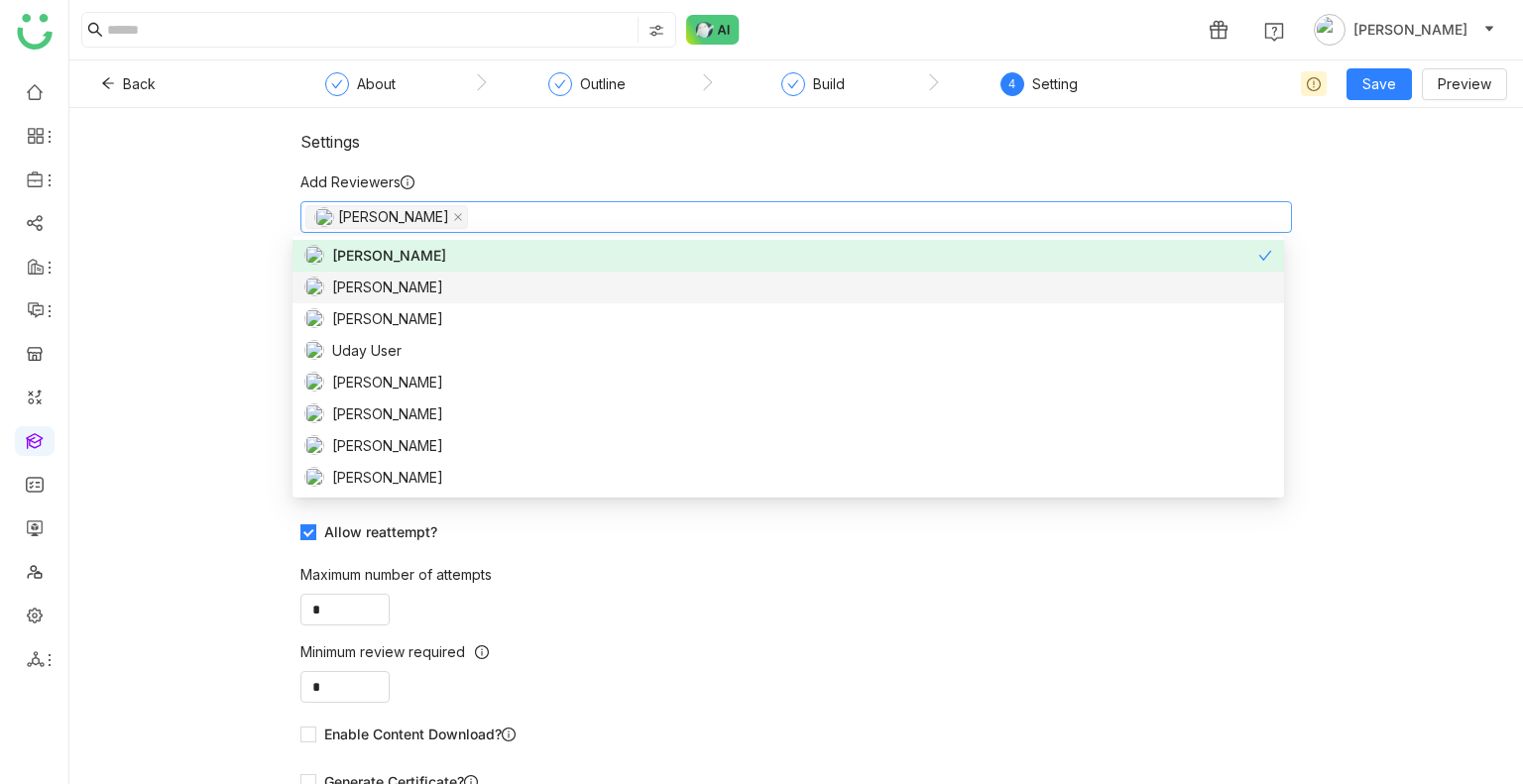click on "Settings   Add Reviewers   [PERSON_NAME]    Assign manager as reviewer?   Passing Percentage  ** Enable sequential learning?   Enable rating and feedback  Allow course only for path?  Allow reattempt?  Maximum number of attempts  *  Minimum review required  *  User can mark lesson as complete?   Enable Content Download?   Generate Certificate?" 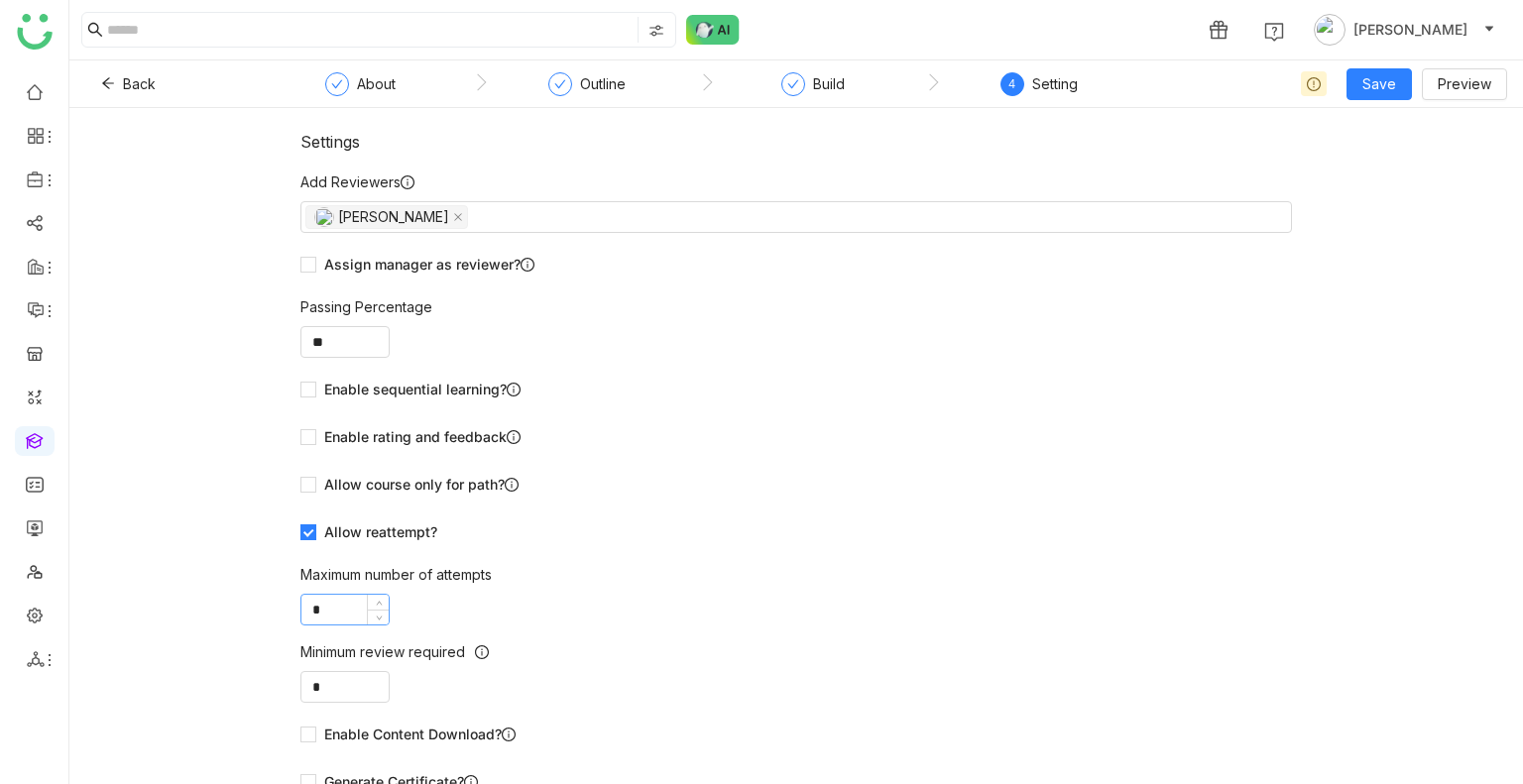 click on "*" 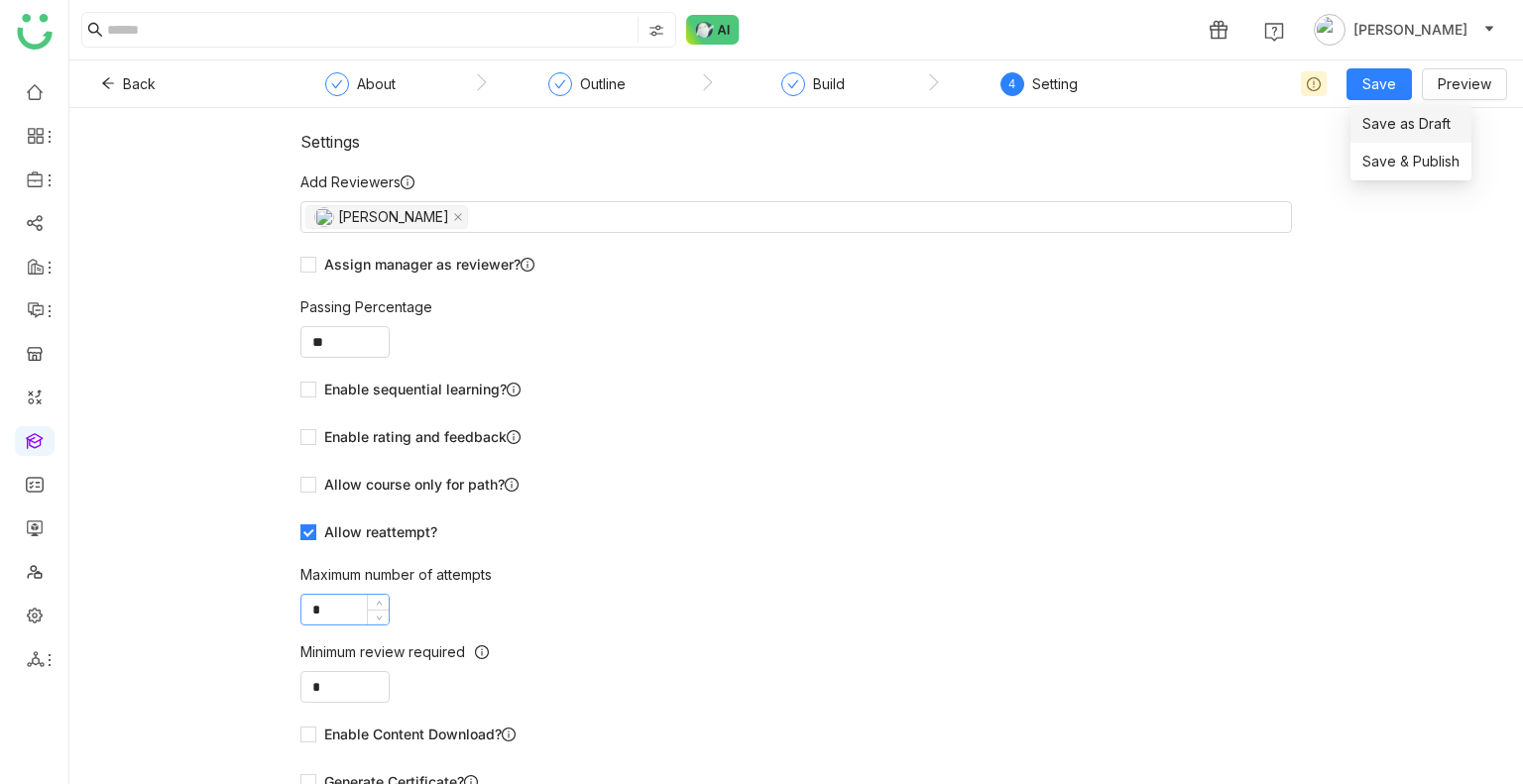 type on "*" 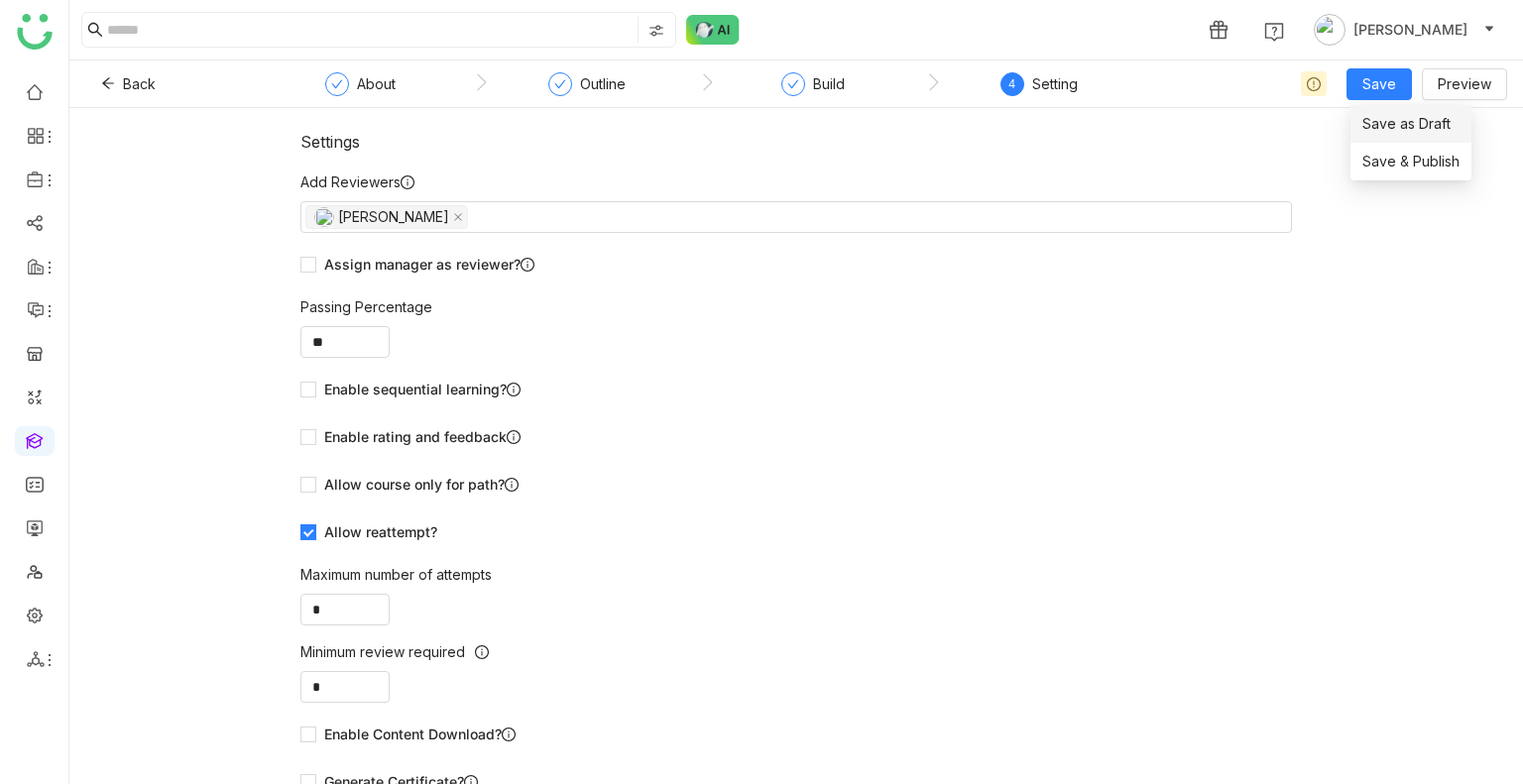 click on "Save as Draft" at bounding box center [1406, 124] 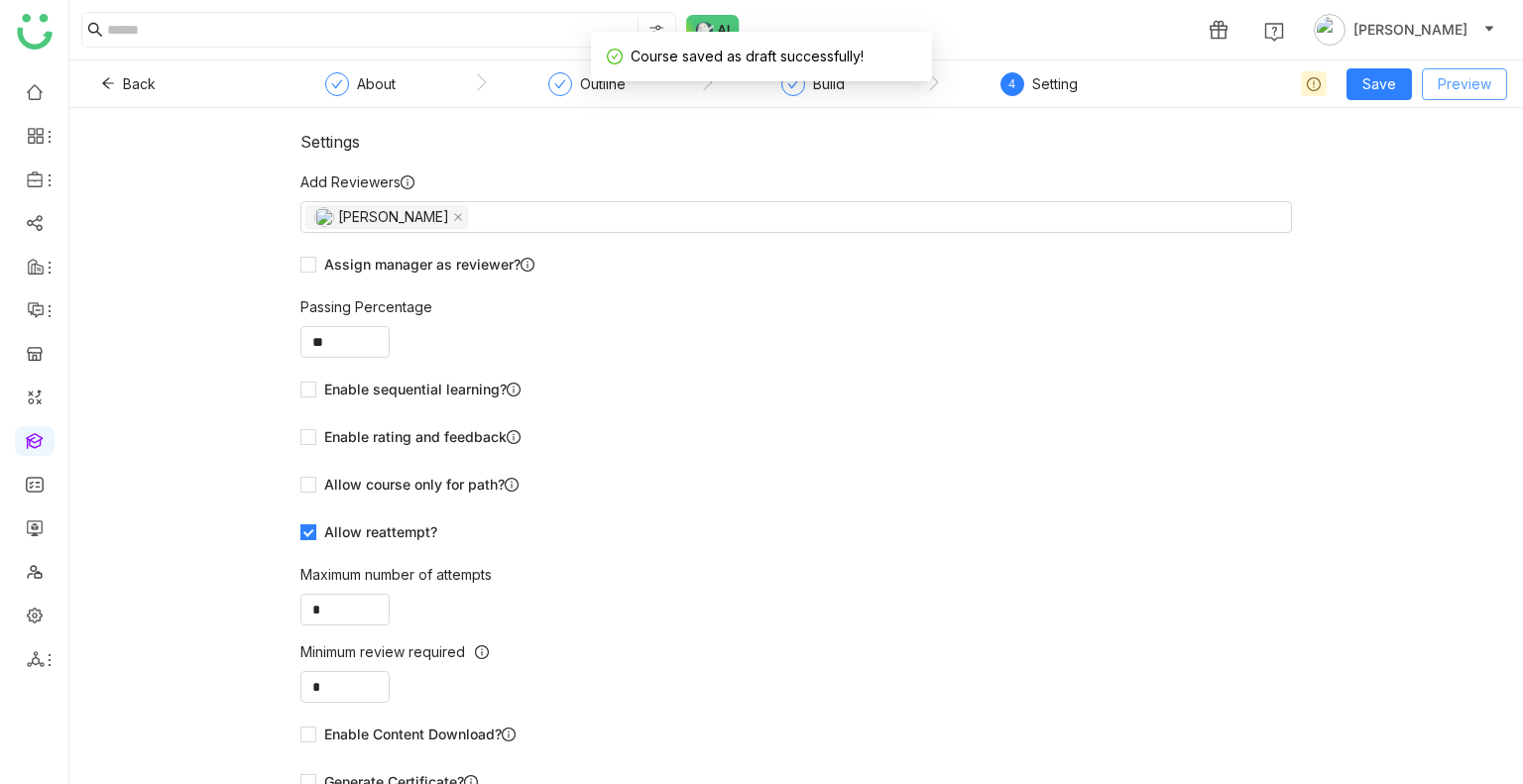 click on "Preview" 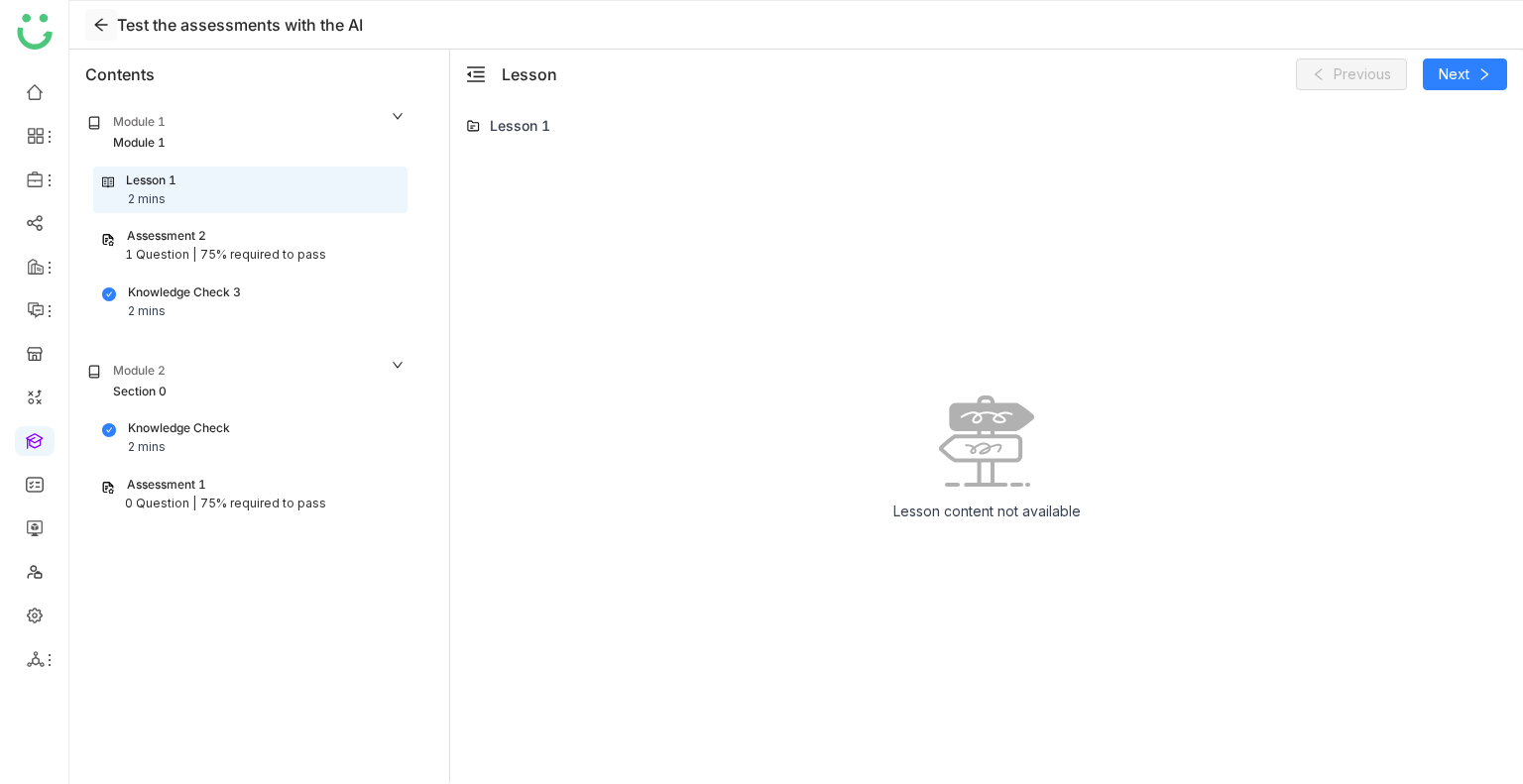 click 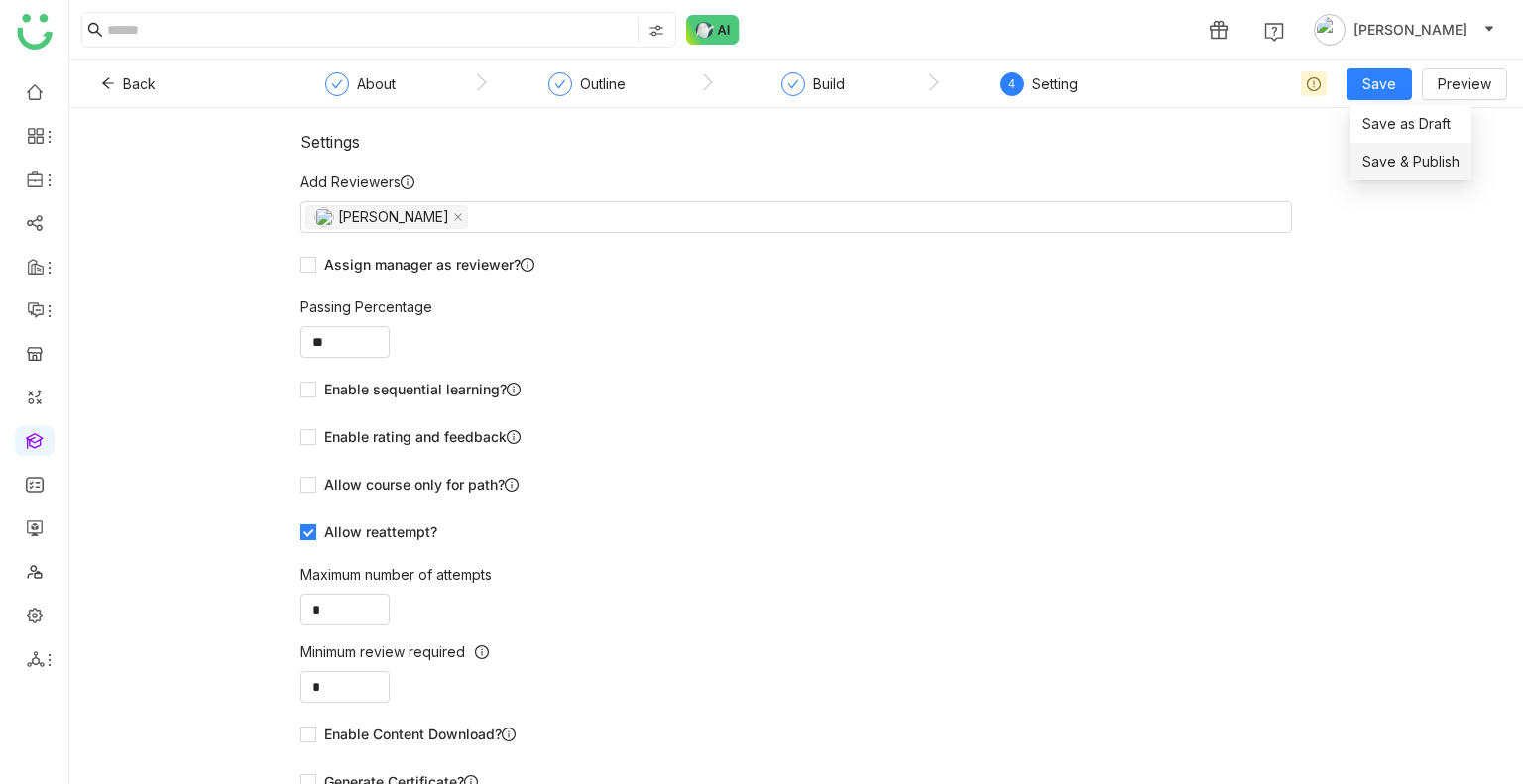click on "Save & Publish" at bounding box center (1411, 162) 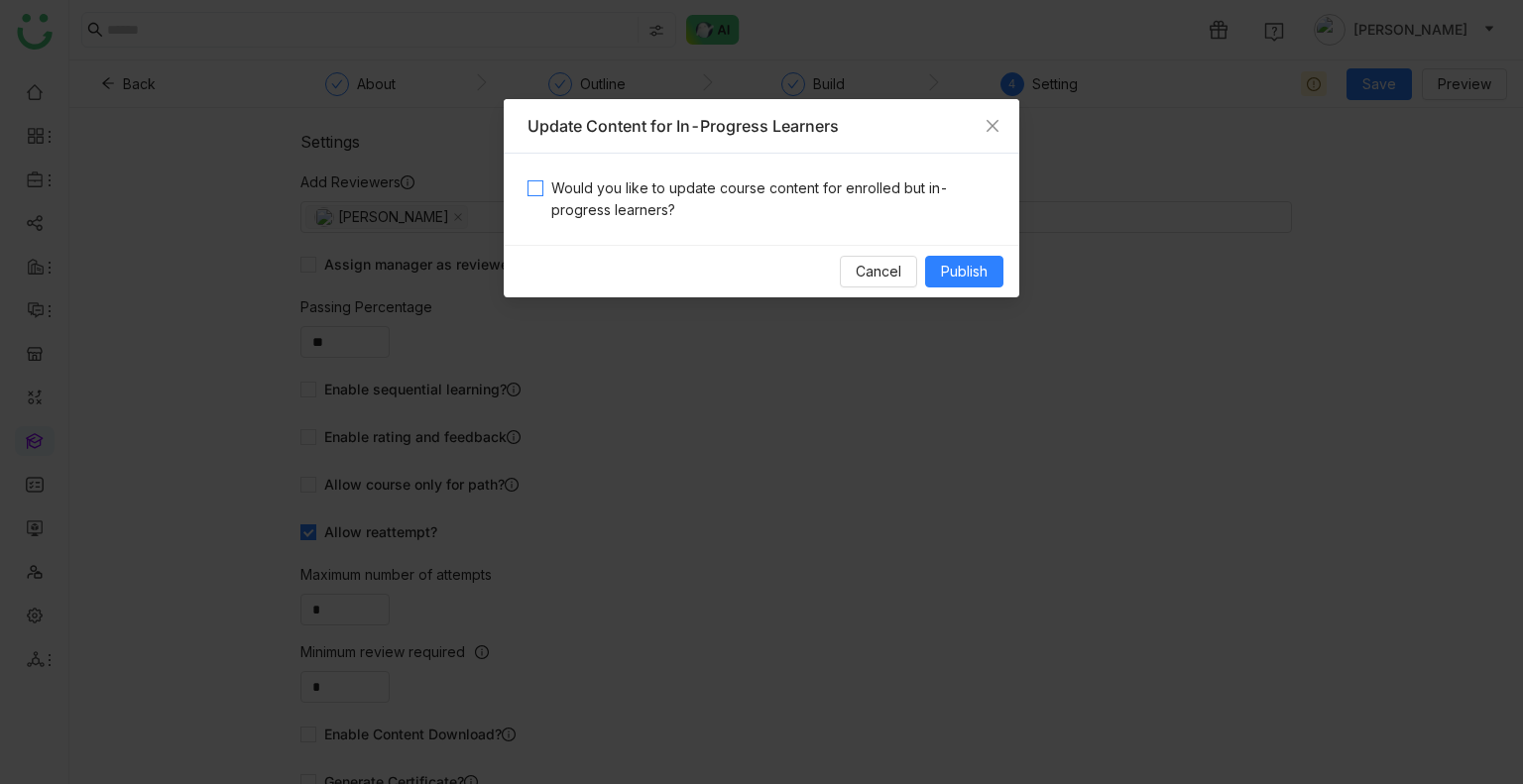 click on "Would you like to update course content for enrolled but in-progress learners?" at bounding box center (769, 199) 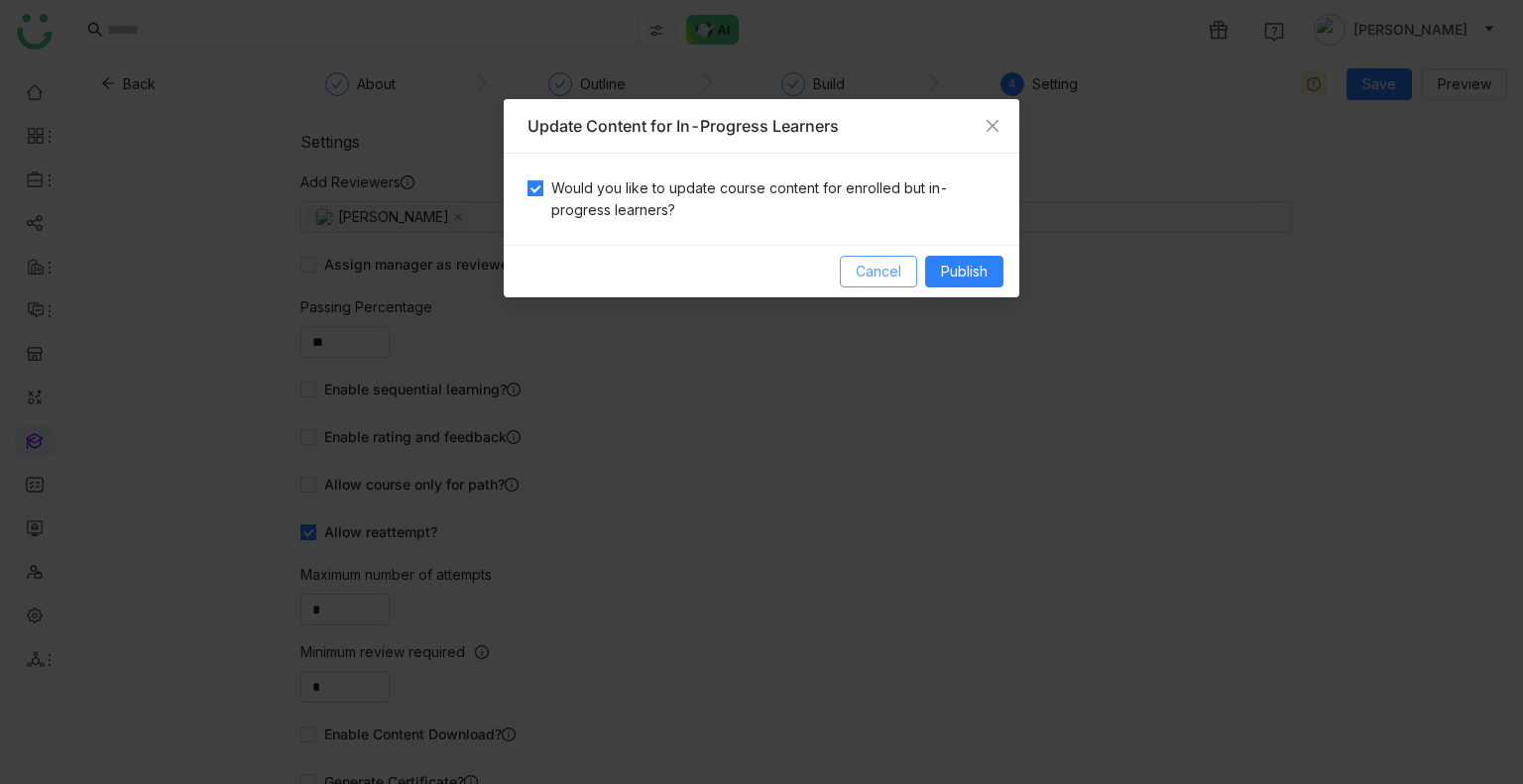 click on "Cancel" at bounding box center (879, 272) 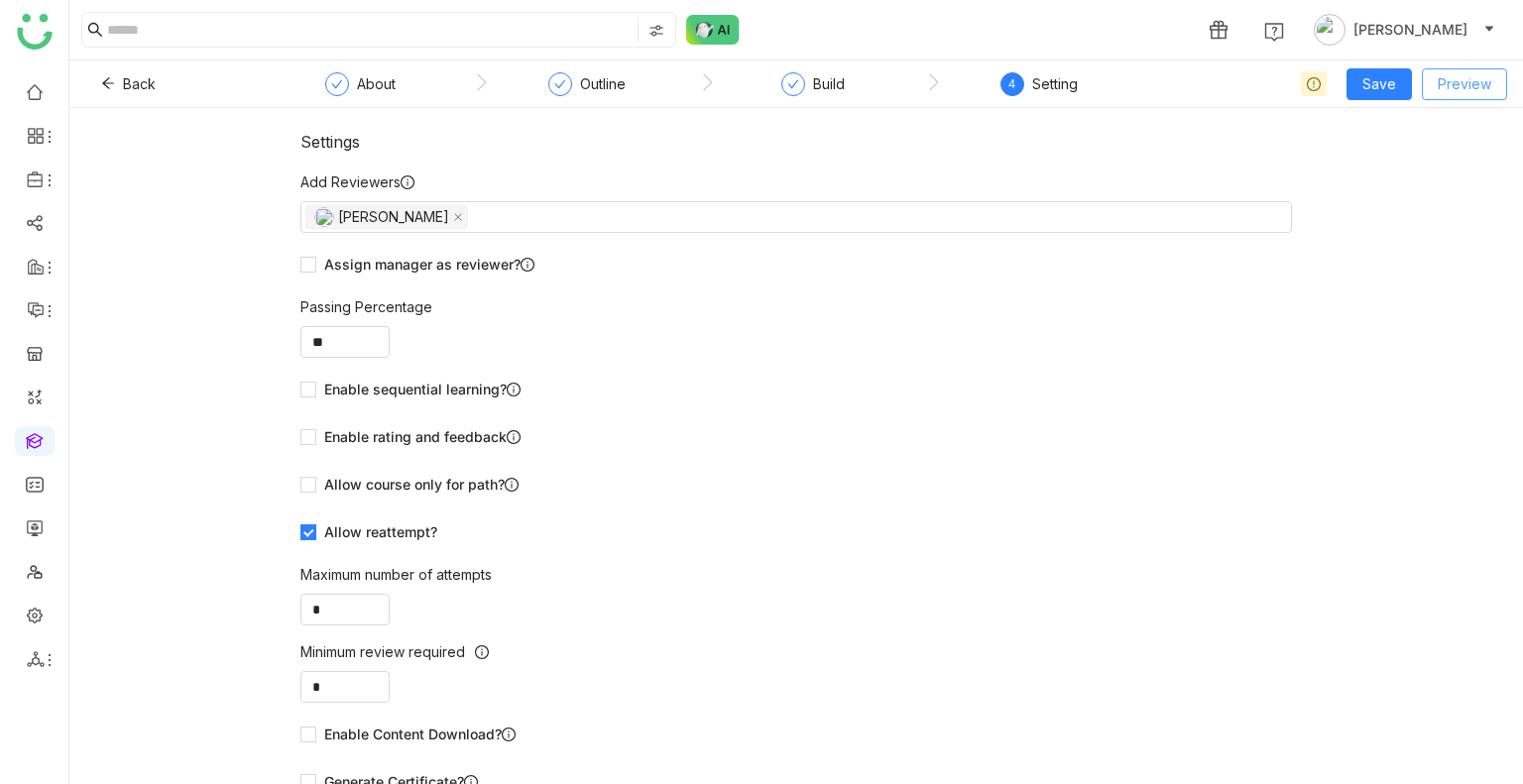 click on "Preview" 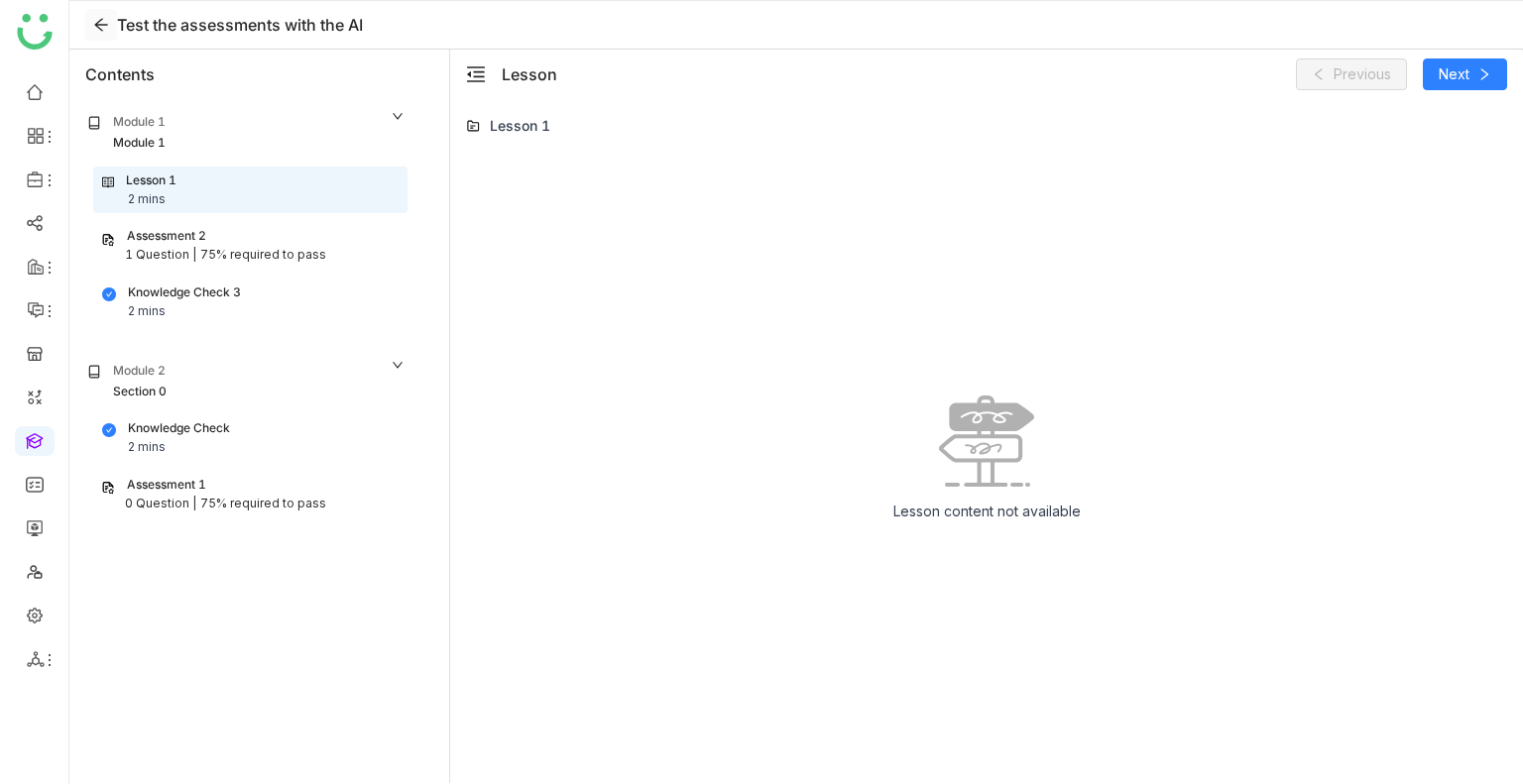 click 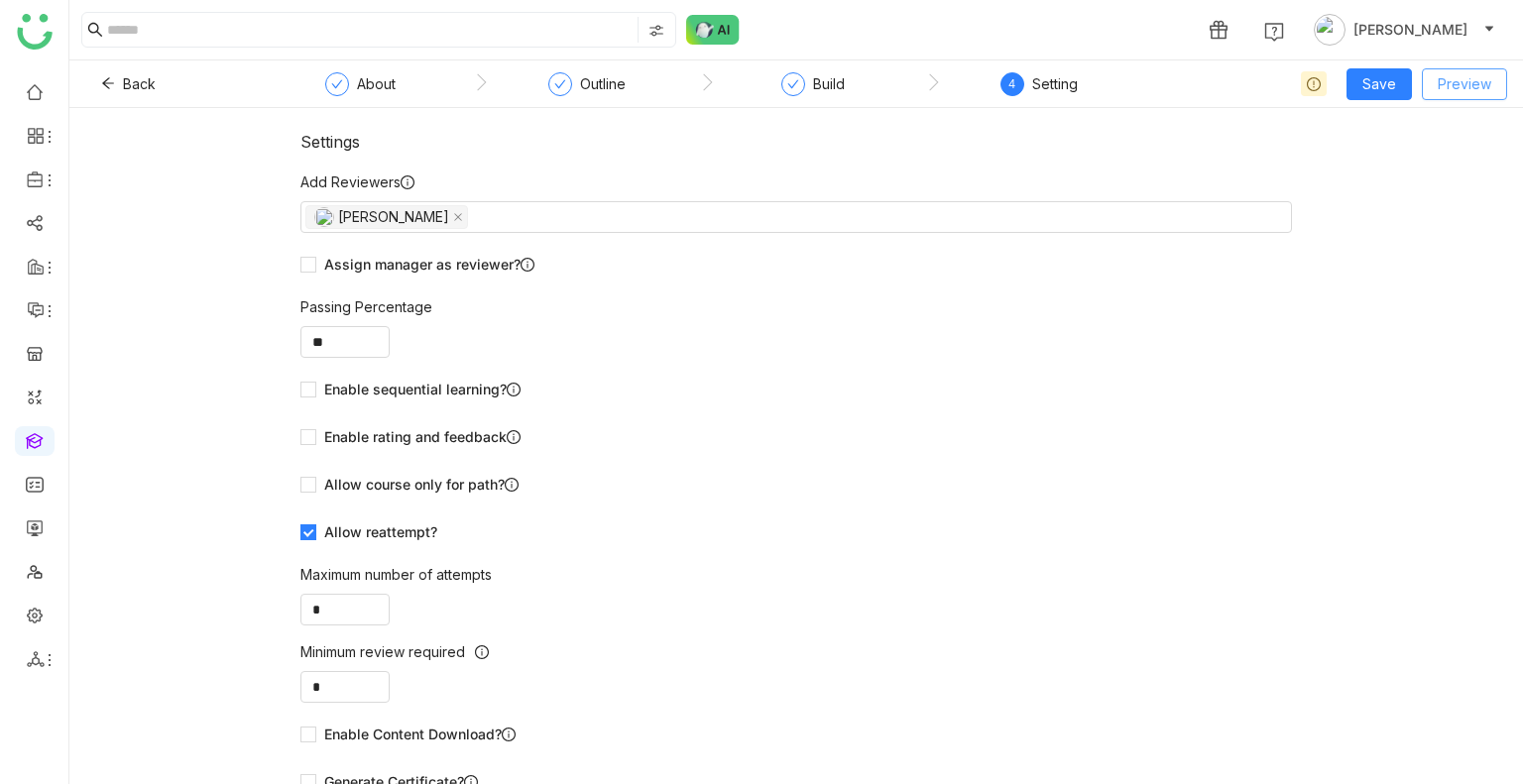 click on "Preview" 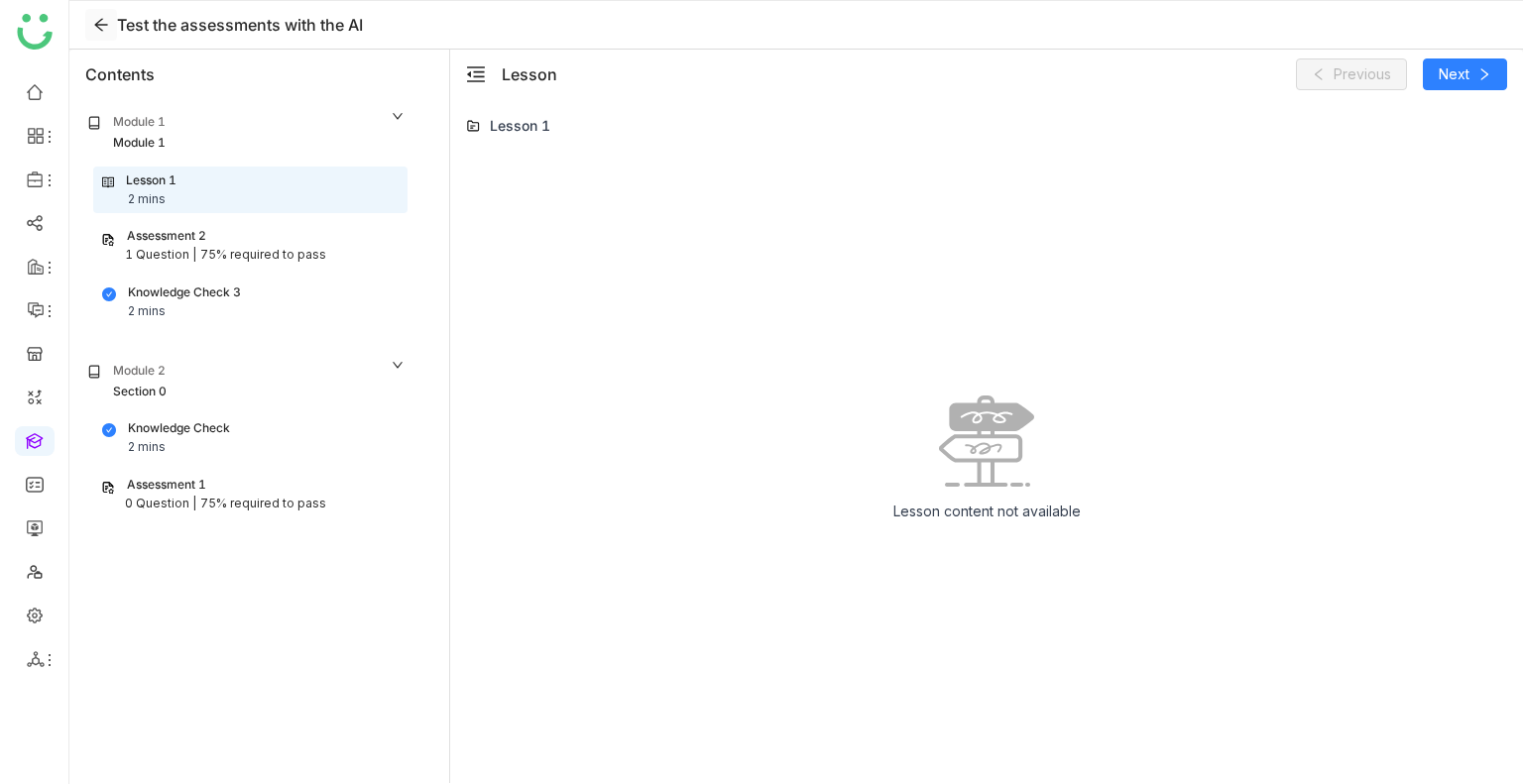 click 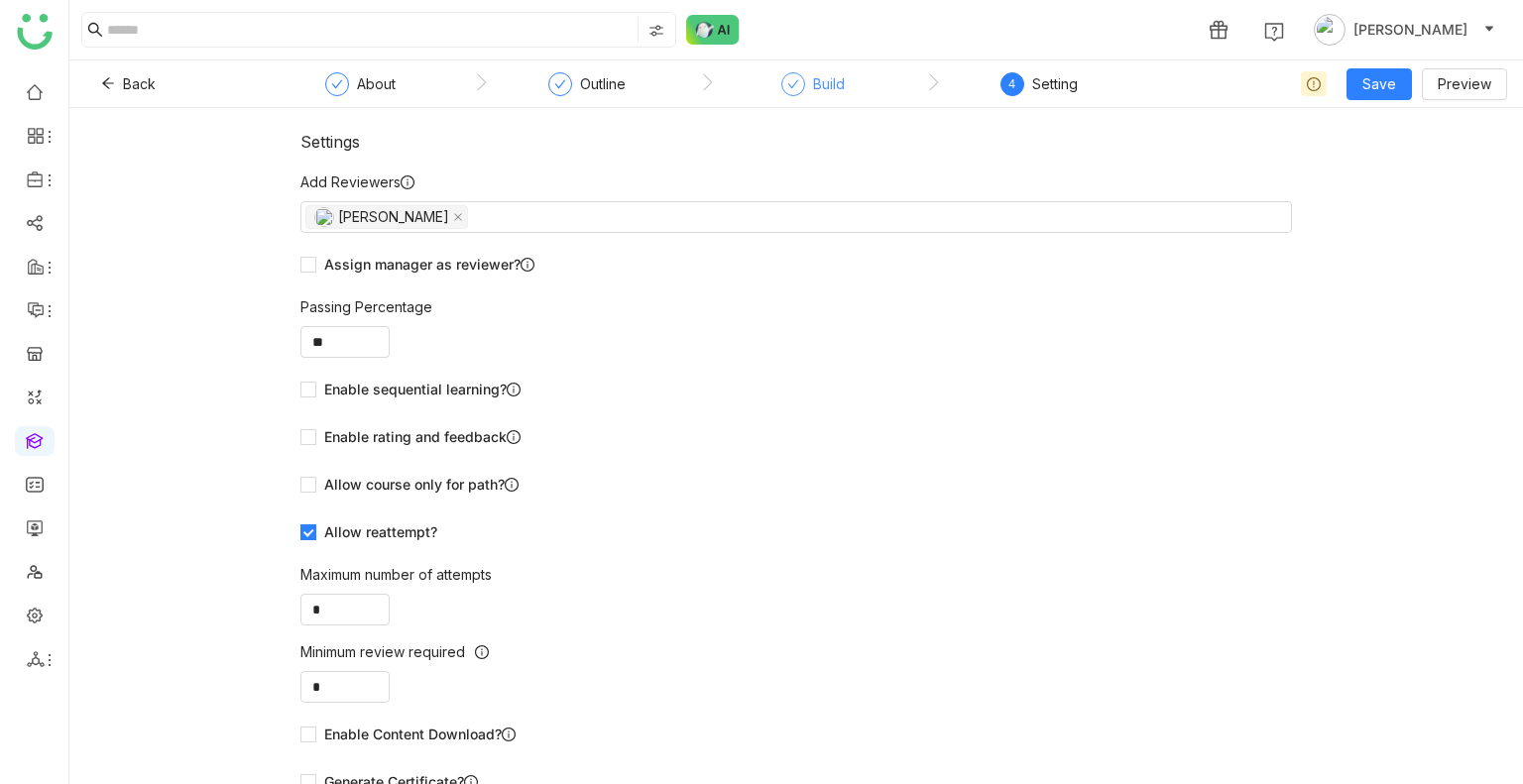 click 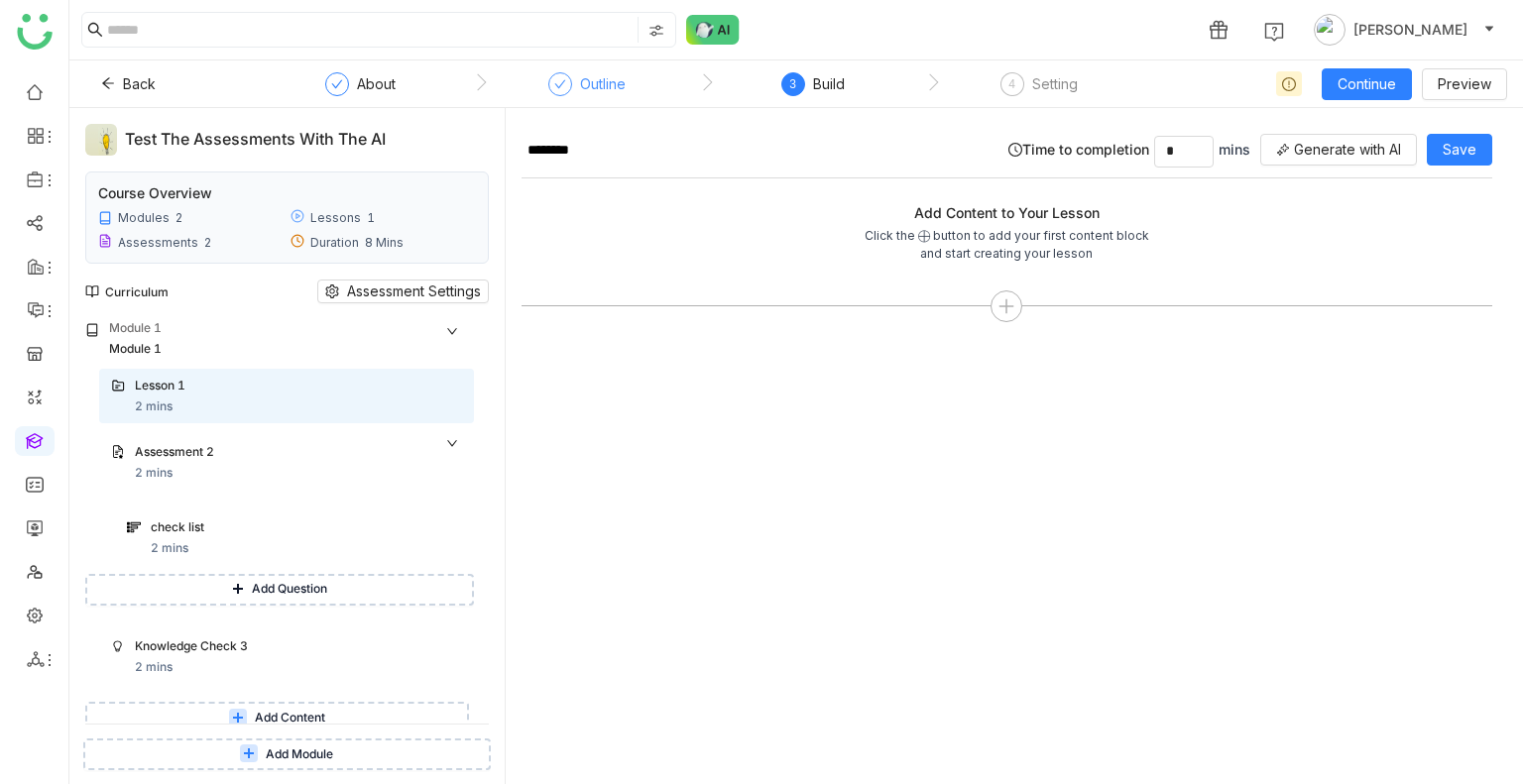 click on "Outline" 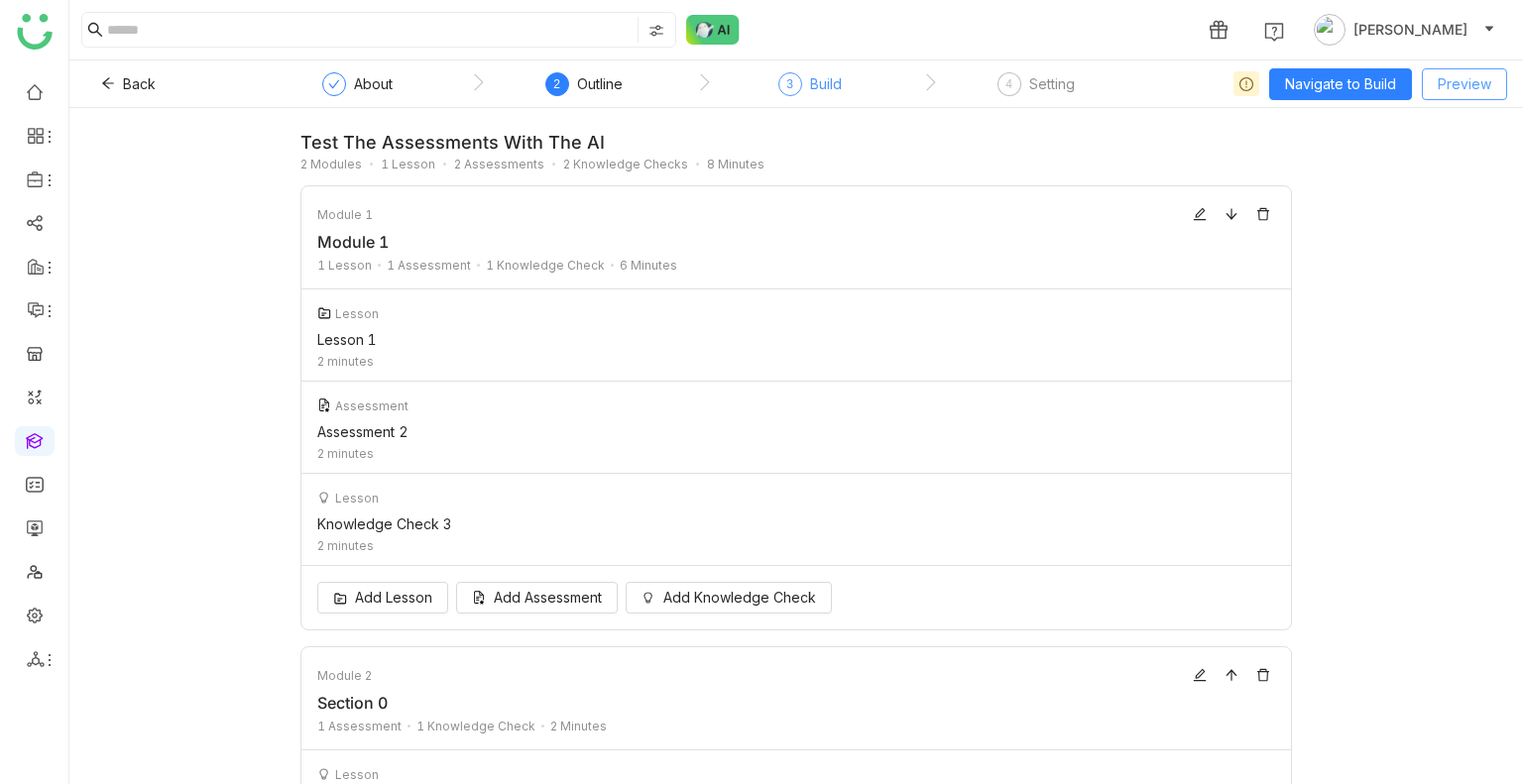 click on "Preview" 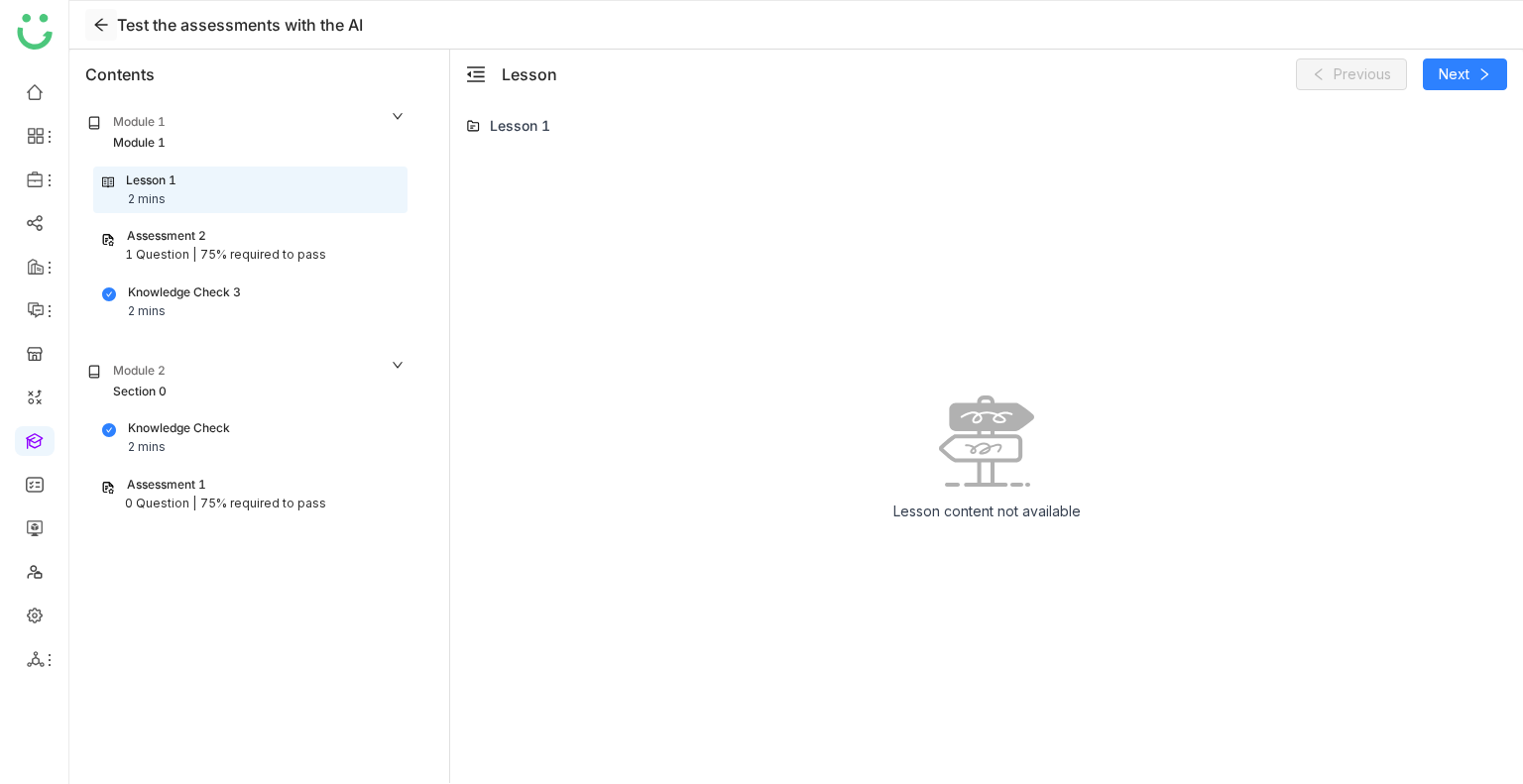 click 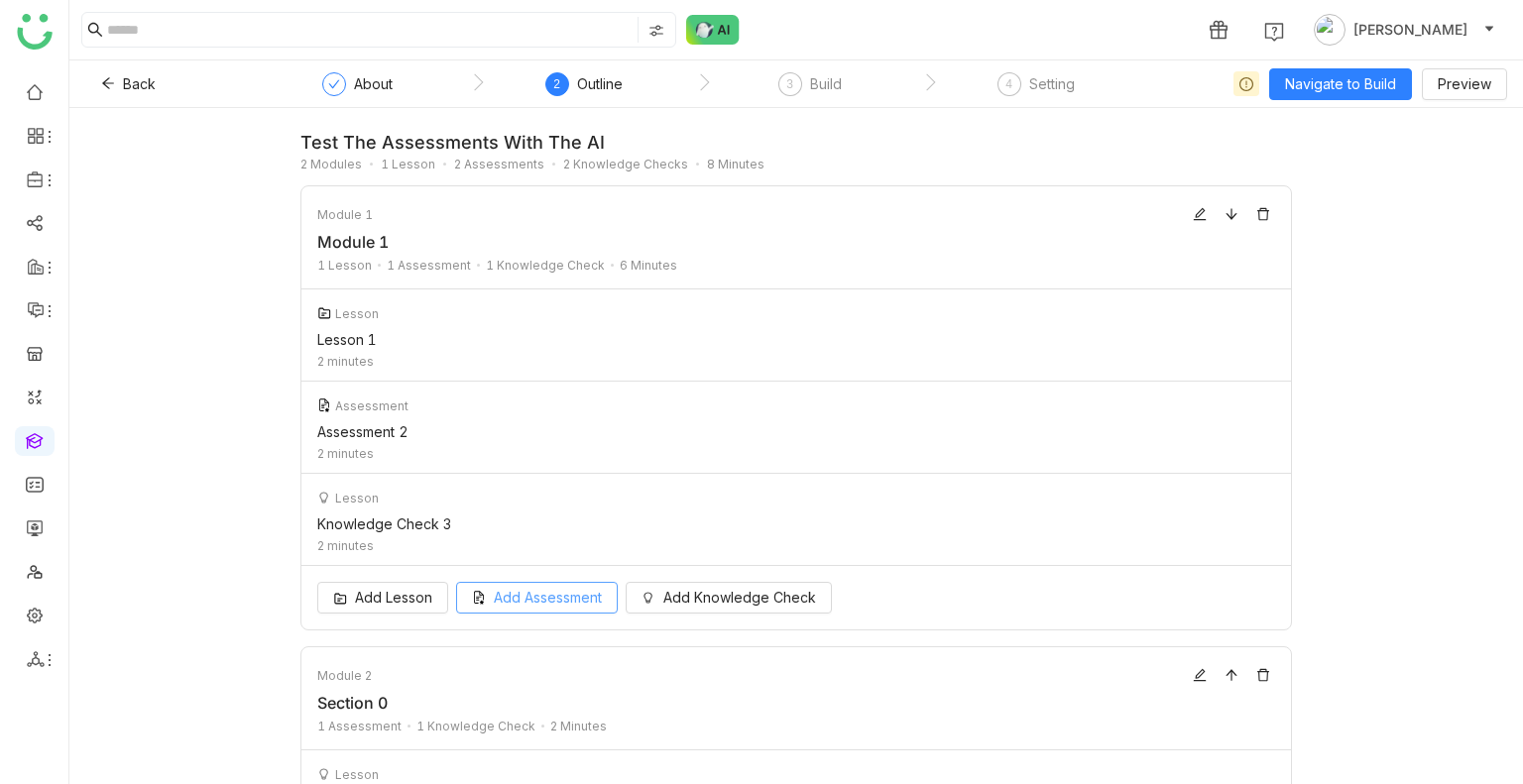 click on "Add Assessment" 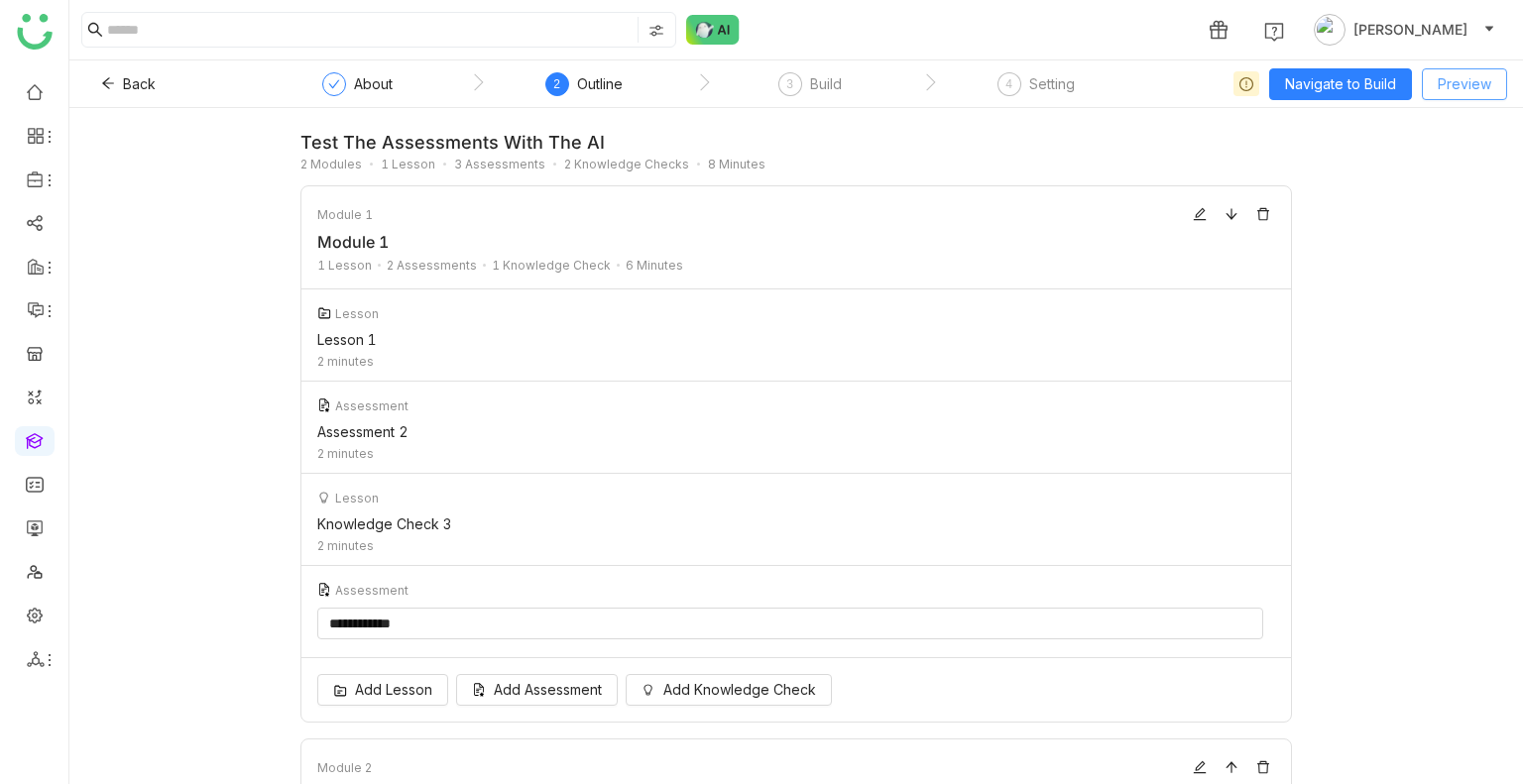 scroll, scrollTop: 59, scrollLeft: 0, axis: vertical 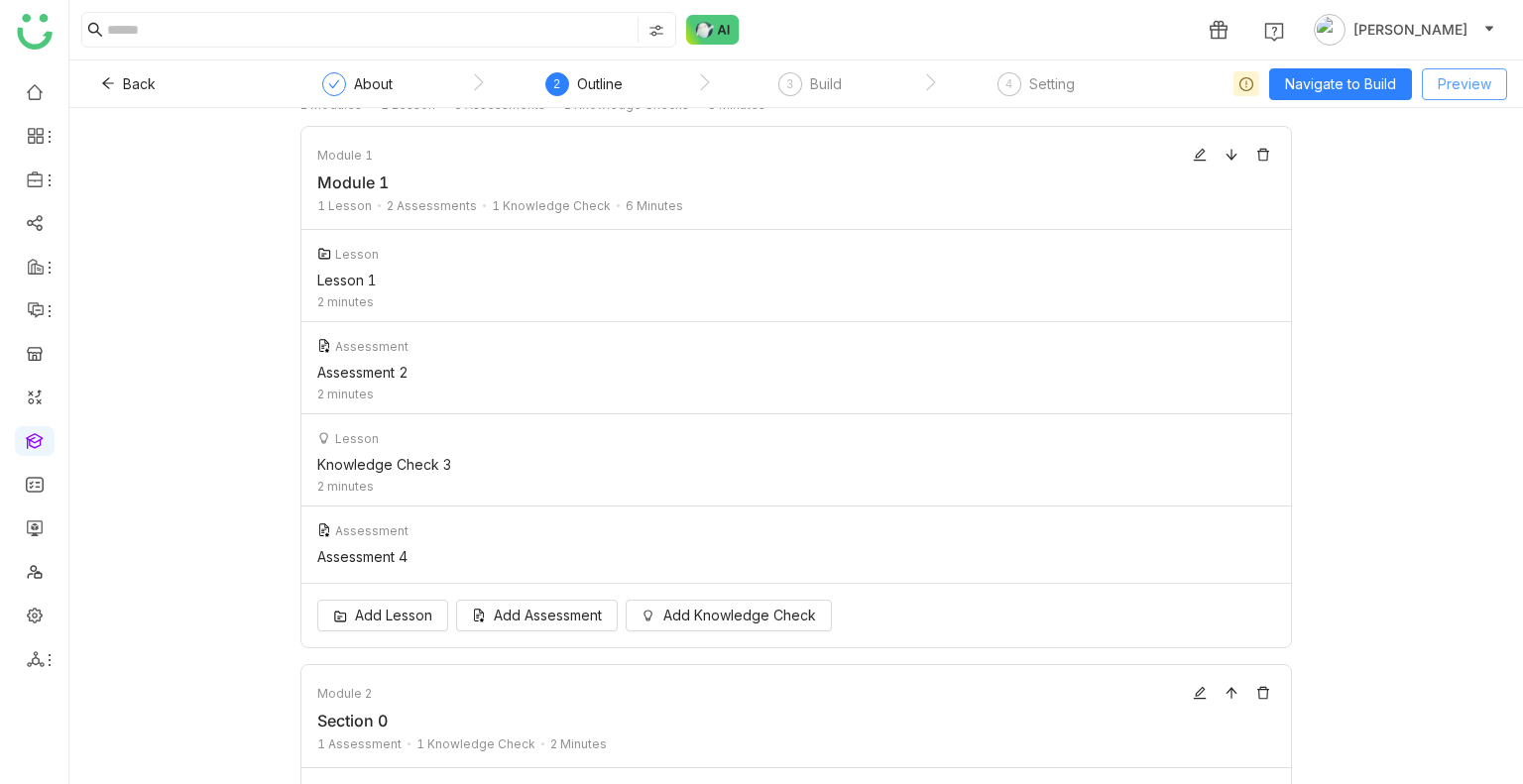 click on "Preview" 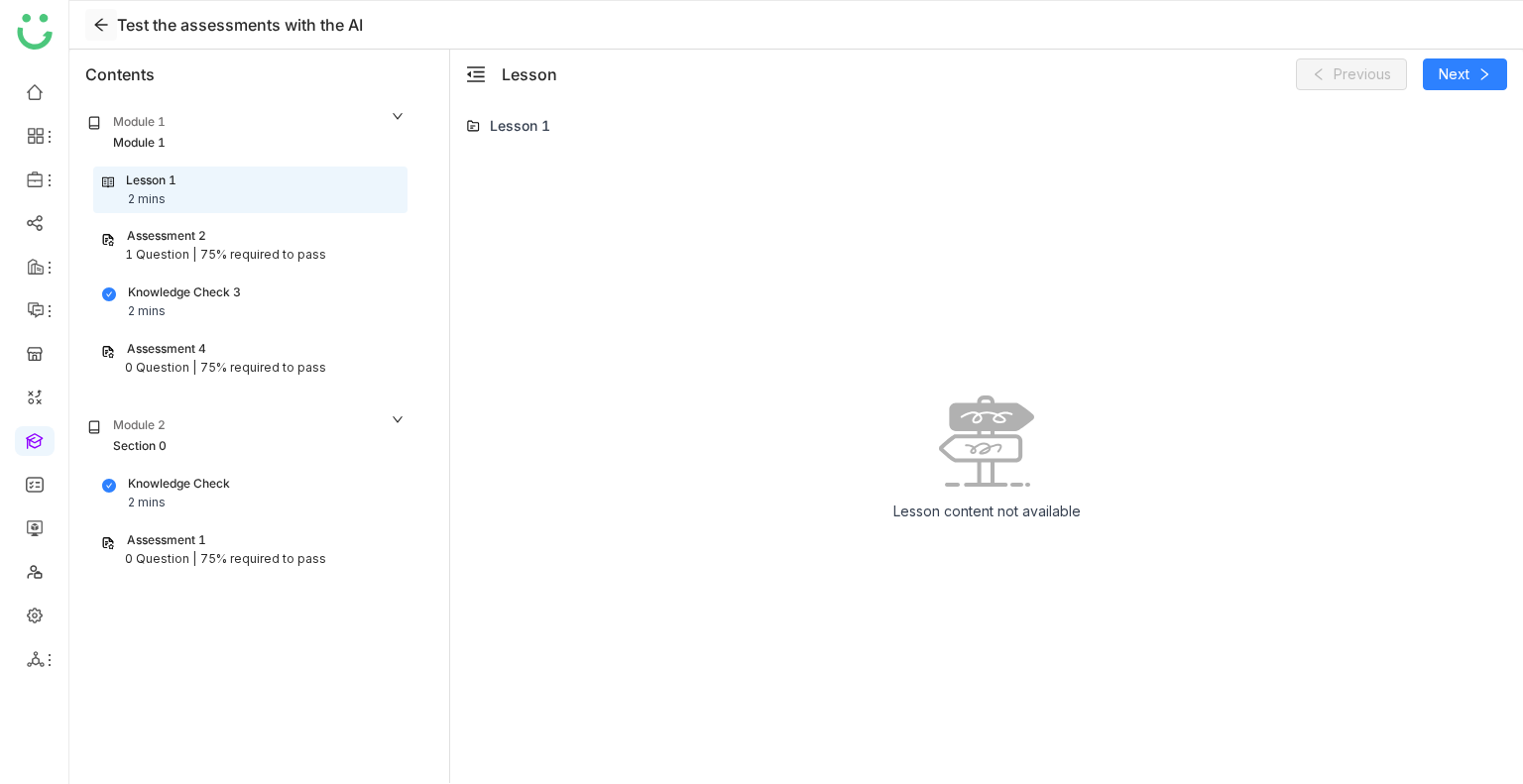 click 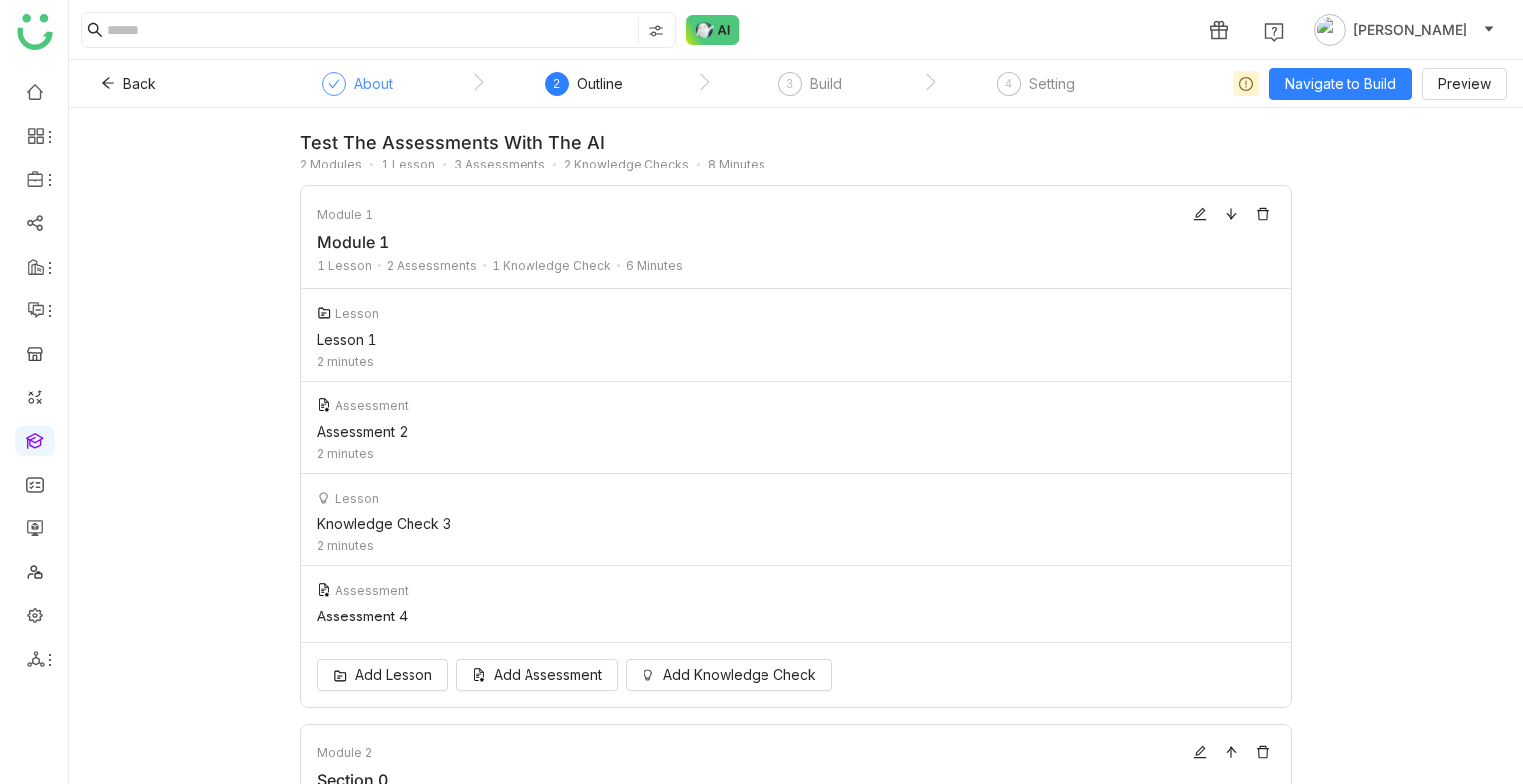 click on "About" 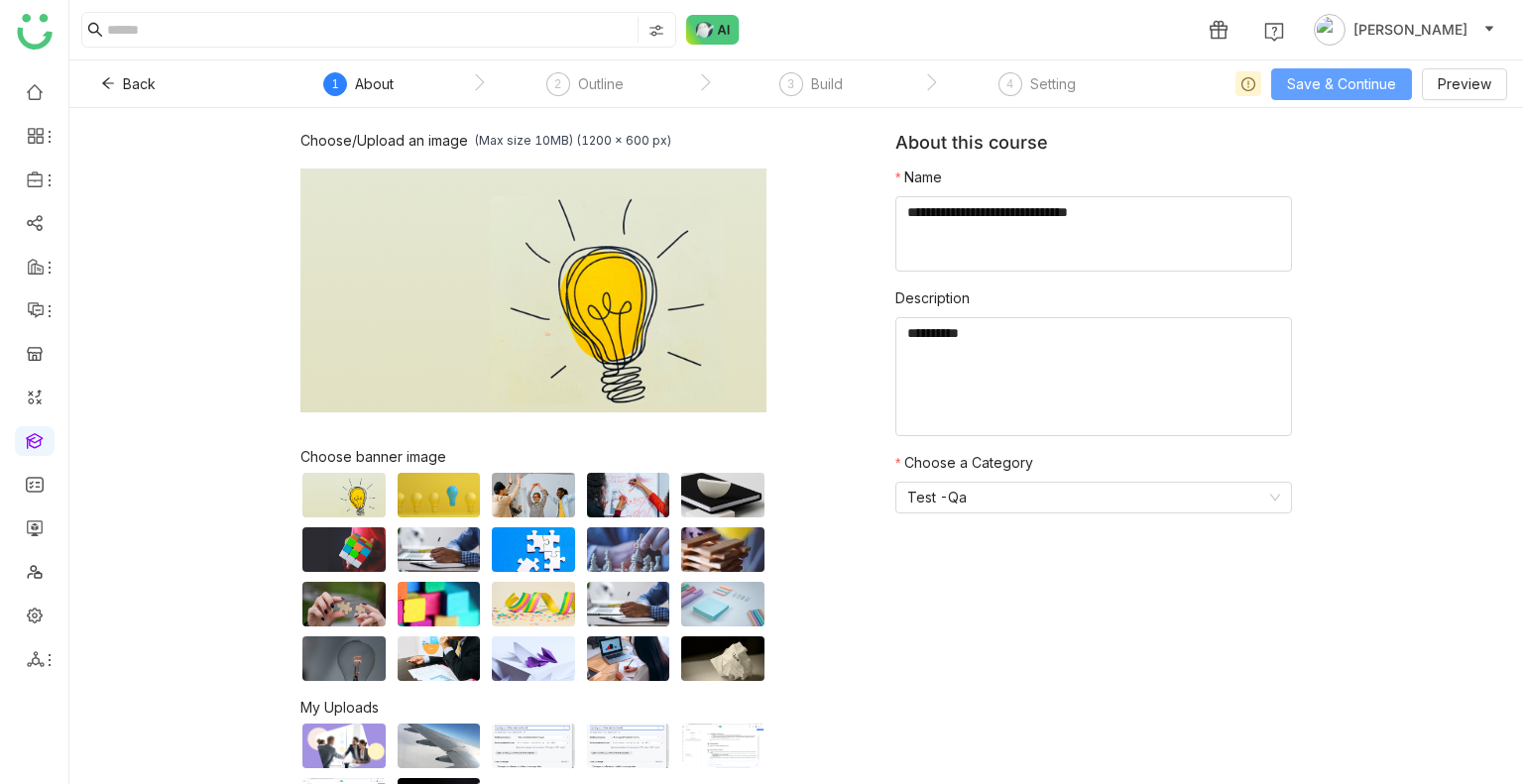 click on "Save & Continue" at bounding box center [1342, 84] 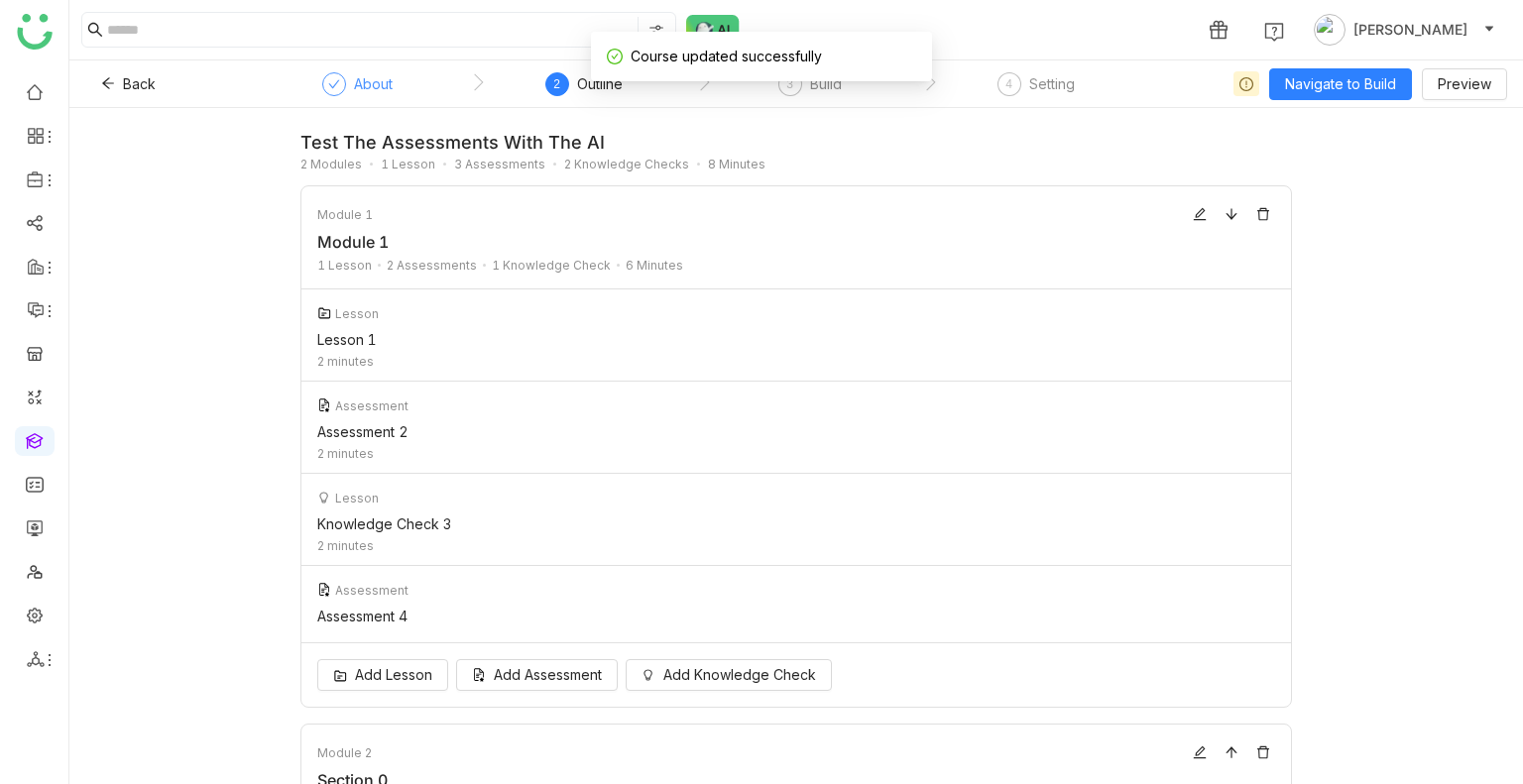 click on "About" 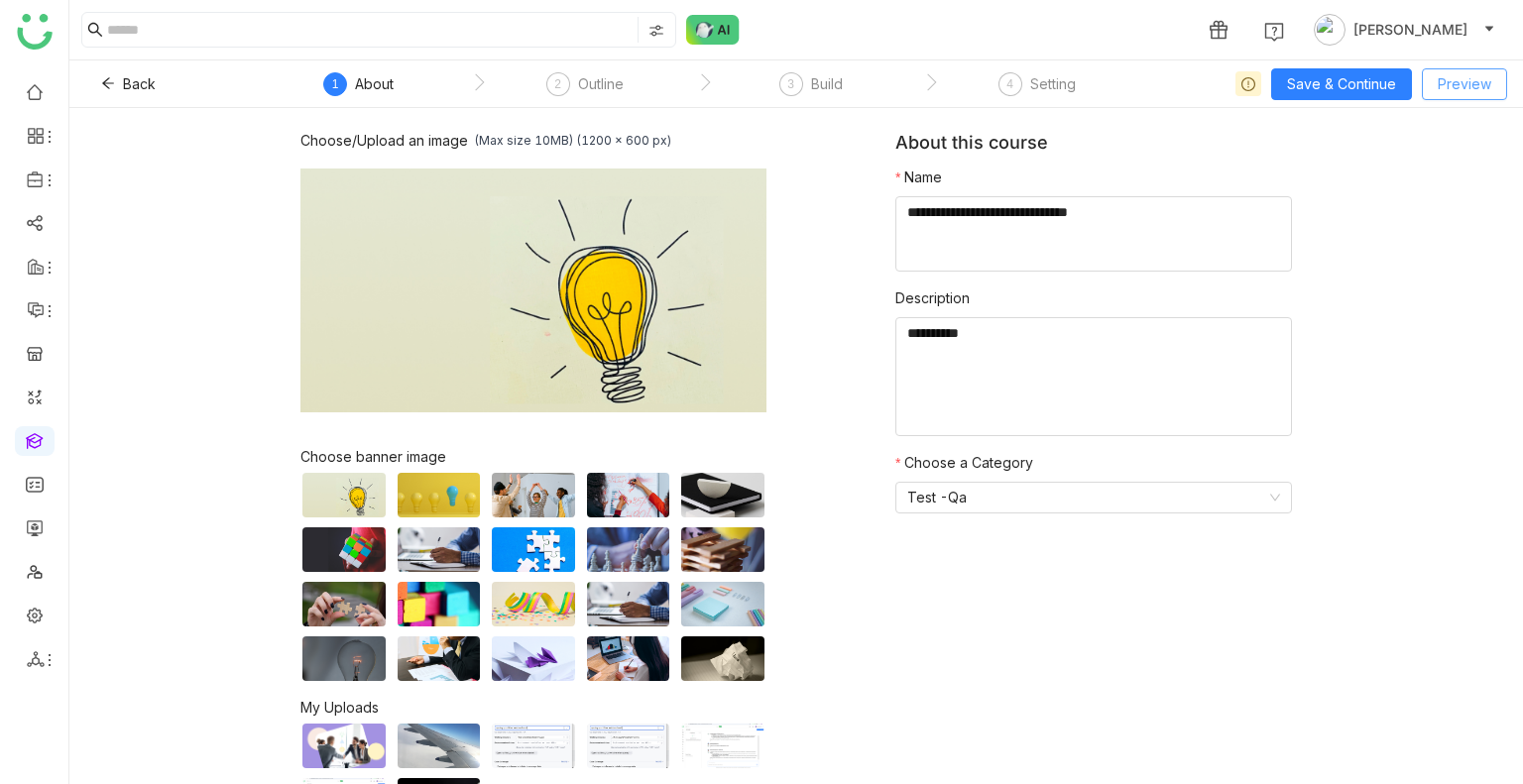 click on "Preview" 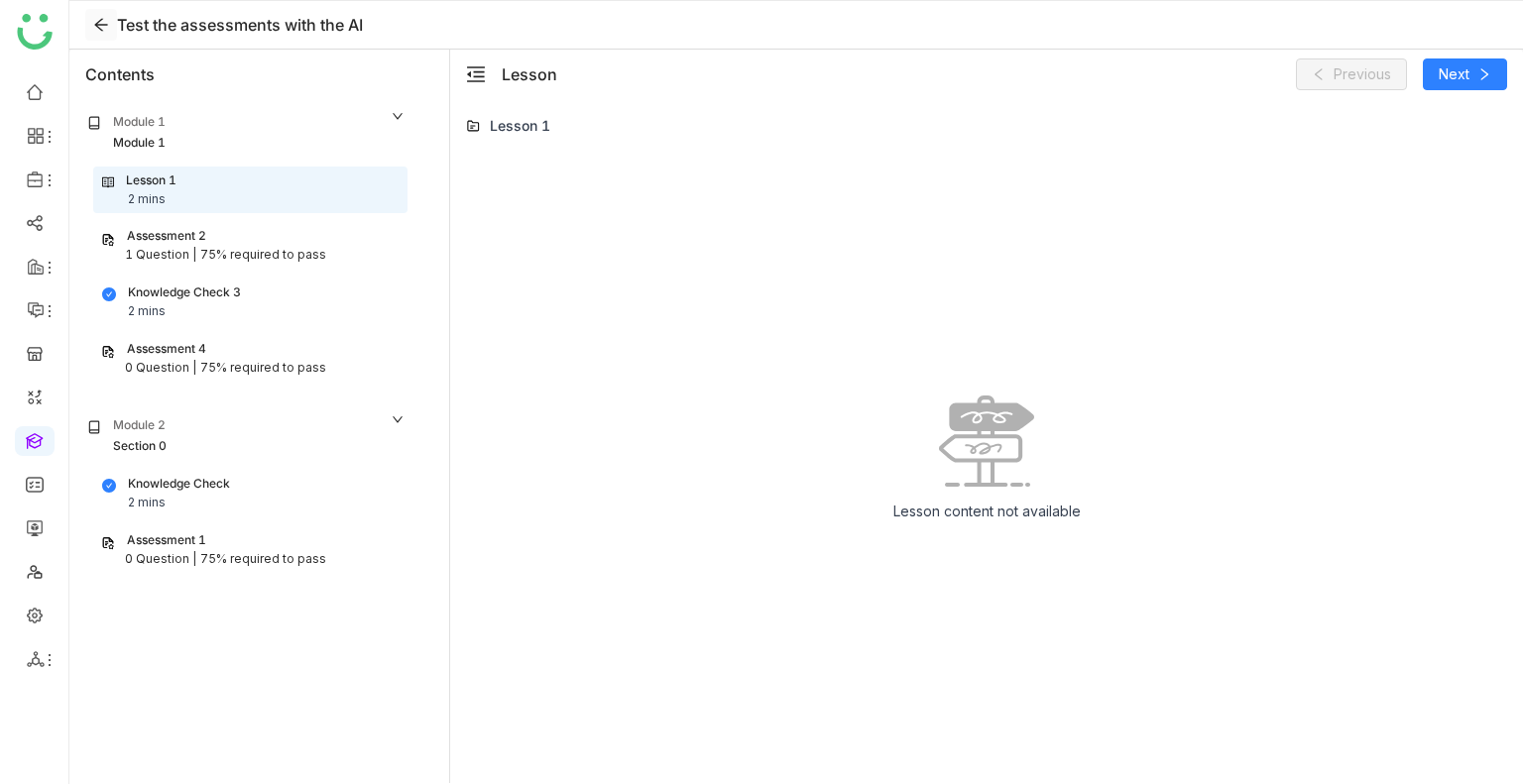 click 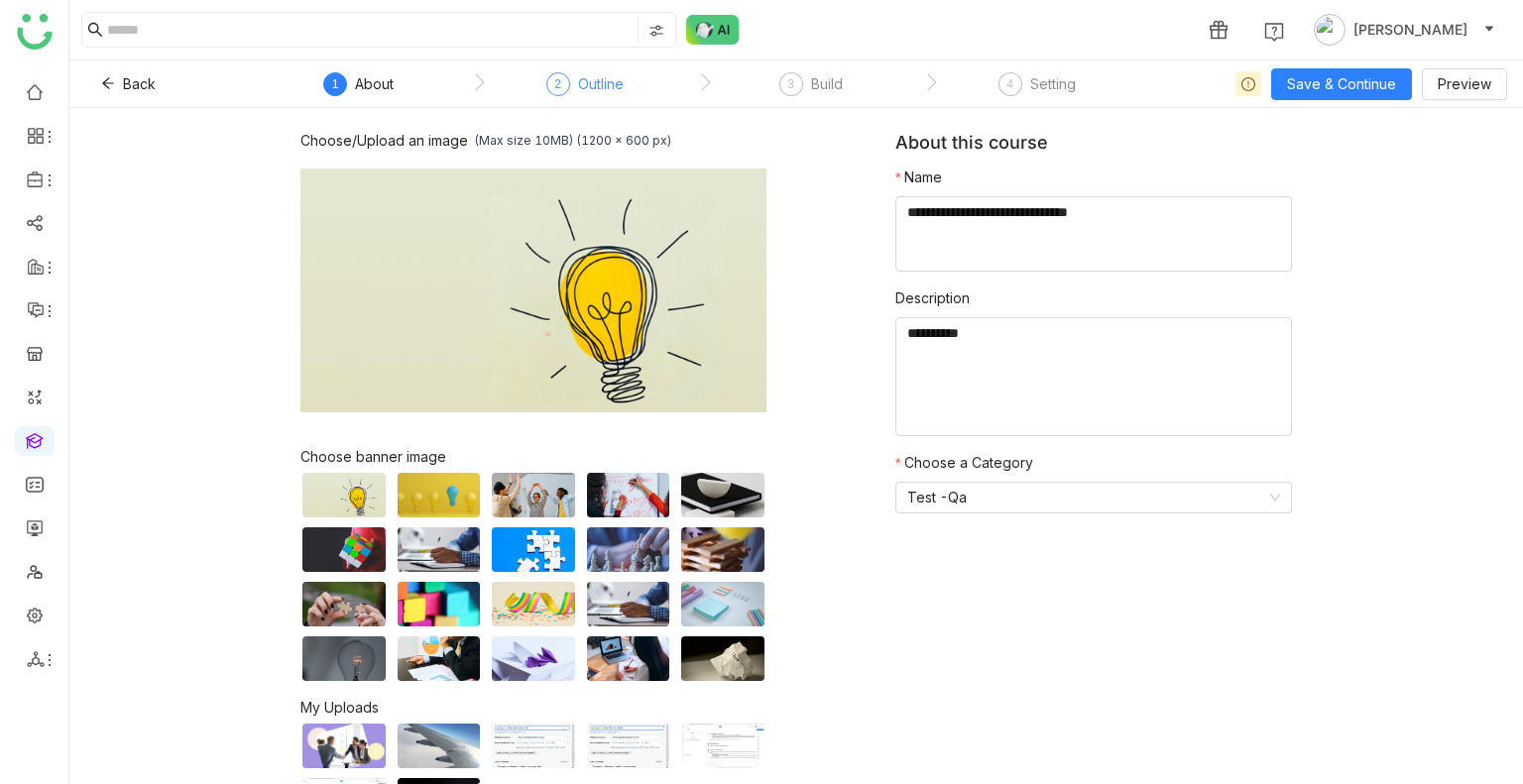 click on "Outline" 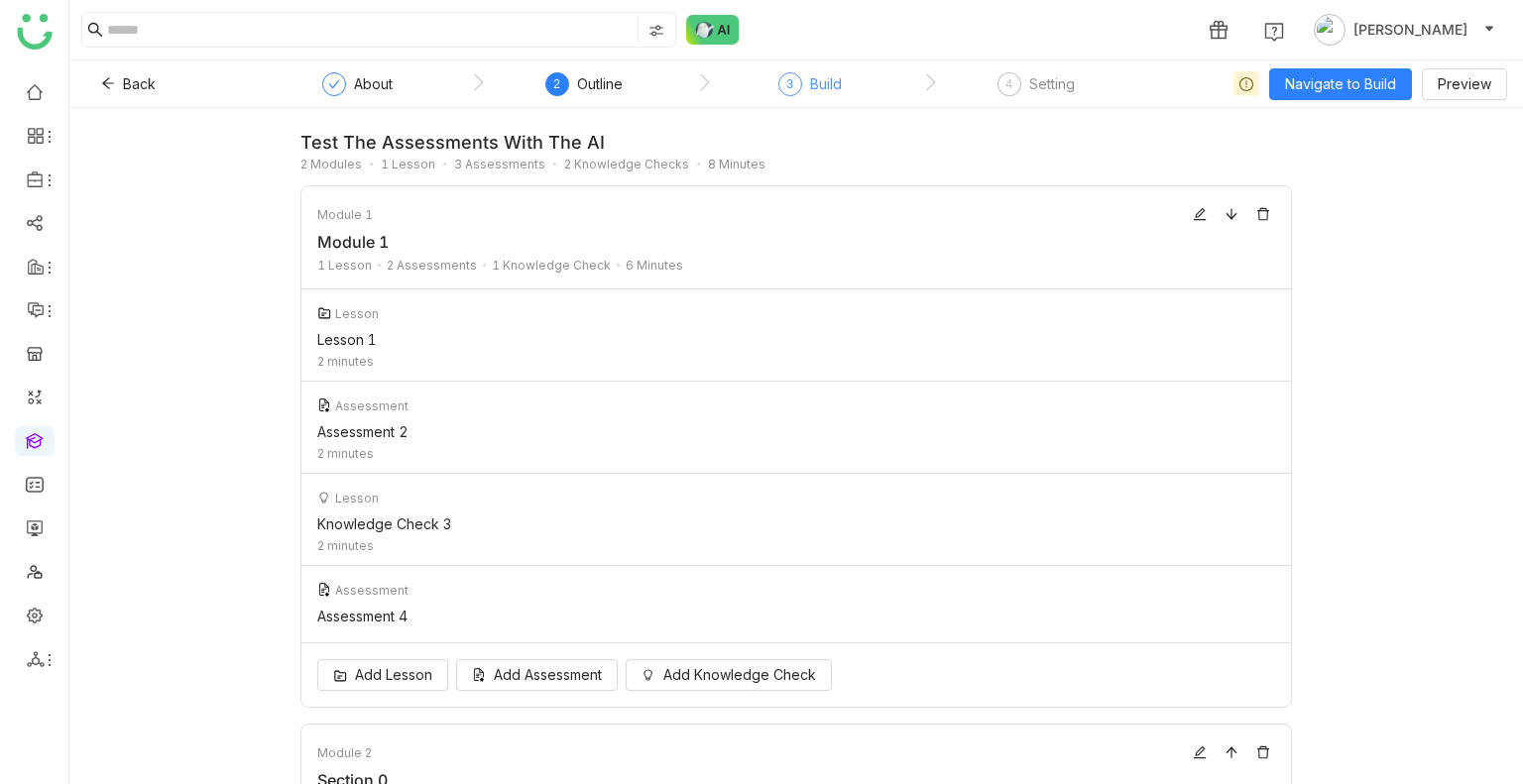 click on "3" 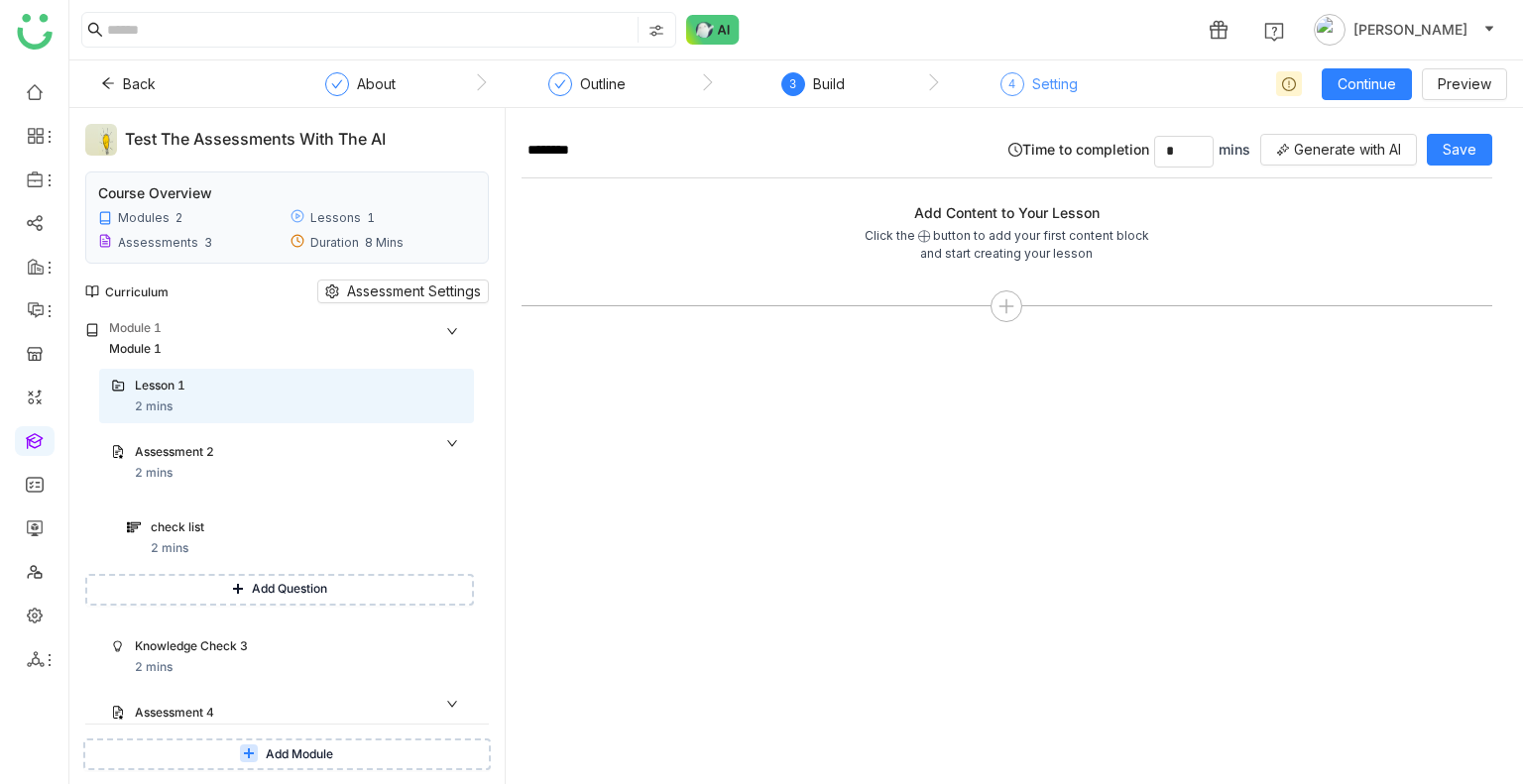 click on "Setting" 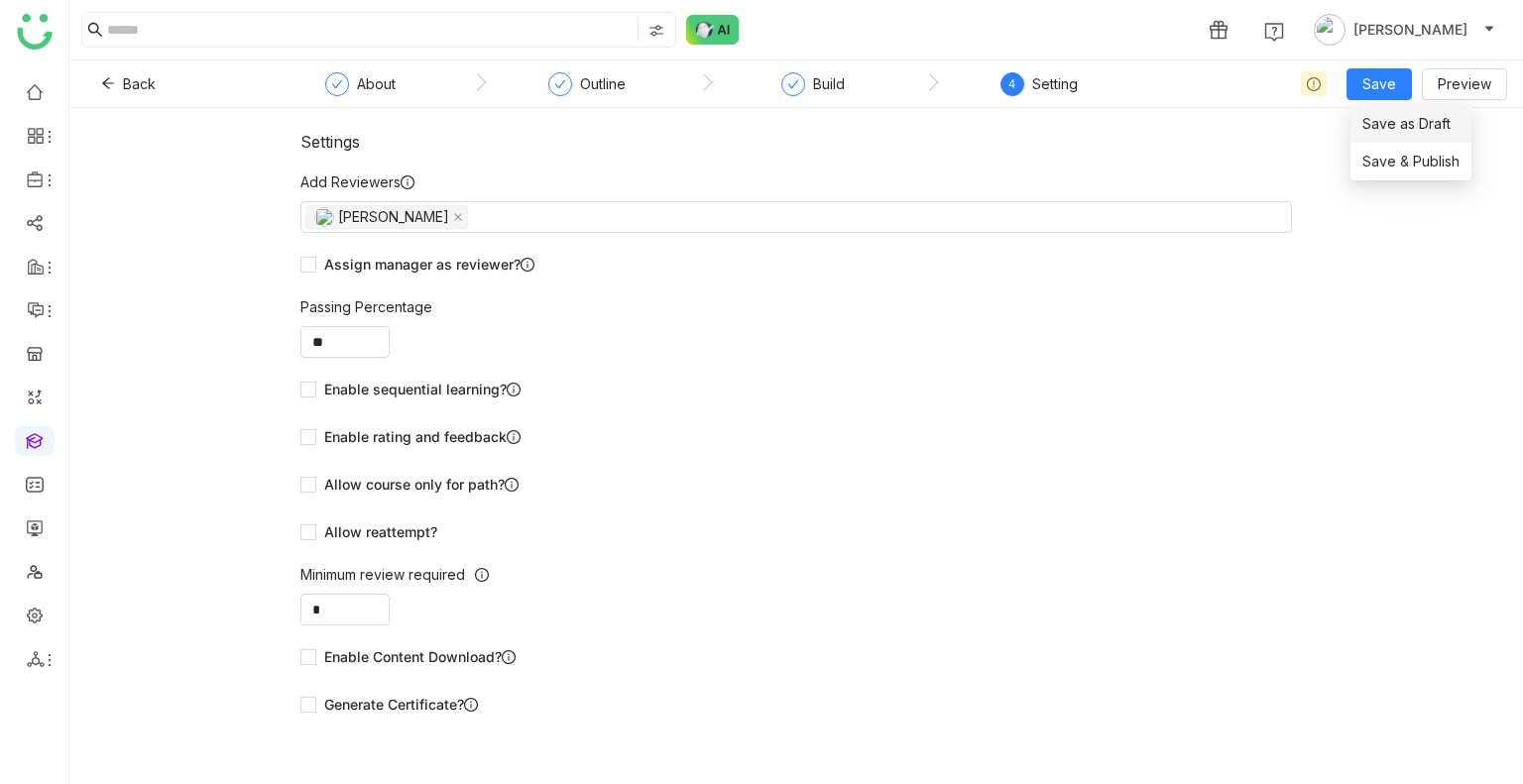 click on "Save as Draft" at bounding box center [1411, 124] 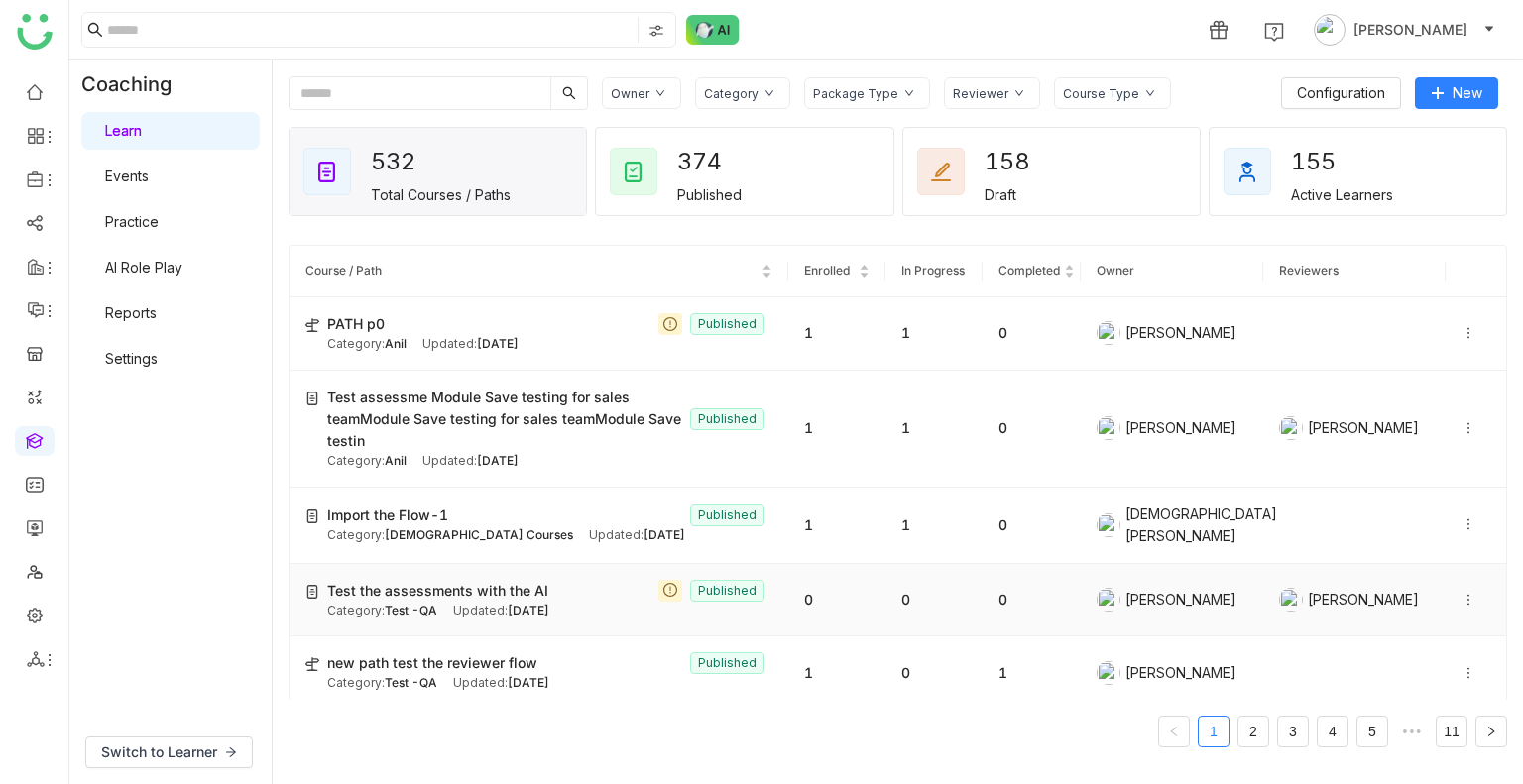 click on "Test the assessments with the AI" 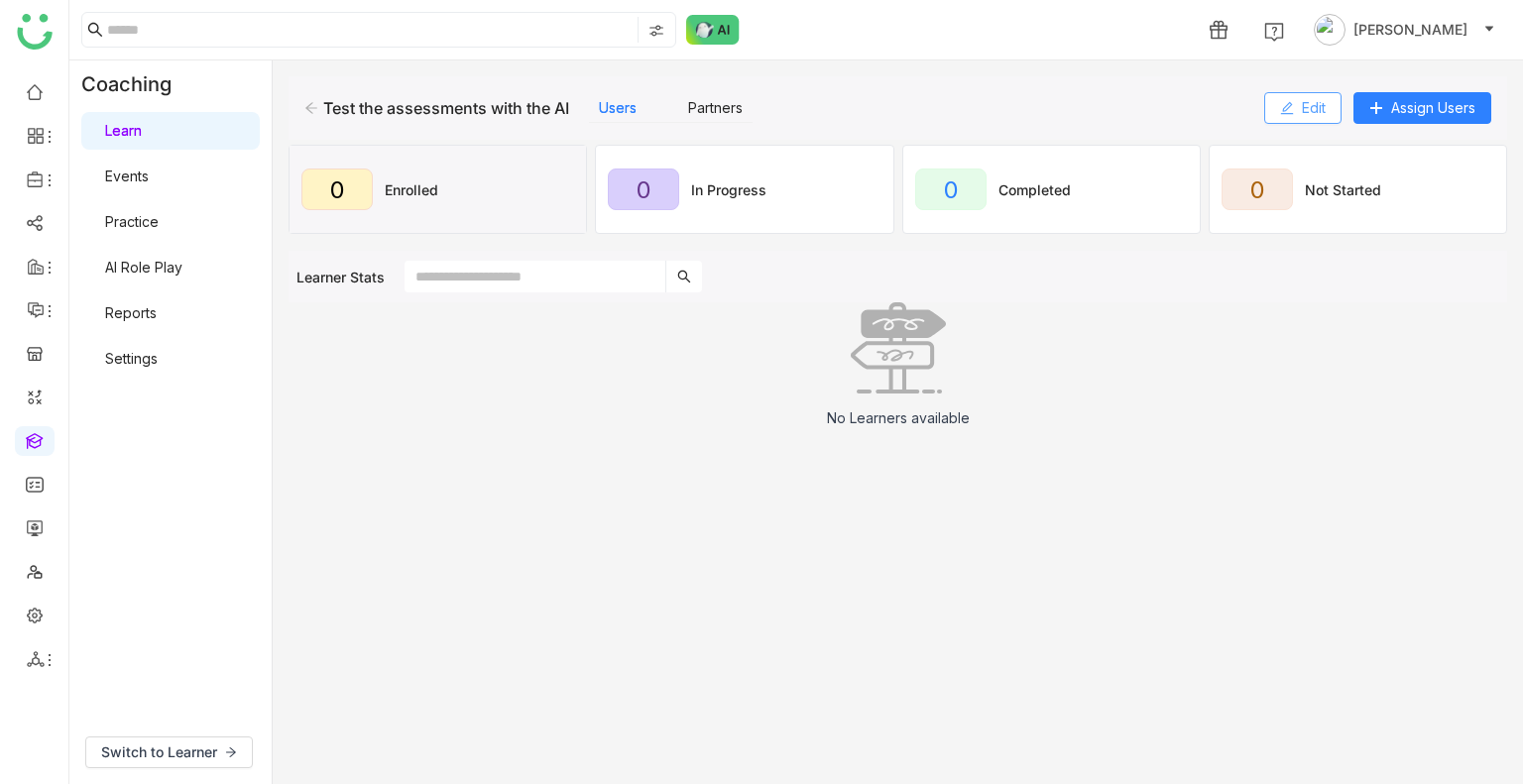click on "Edit" 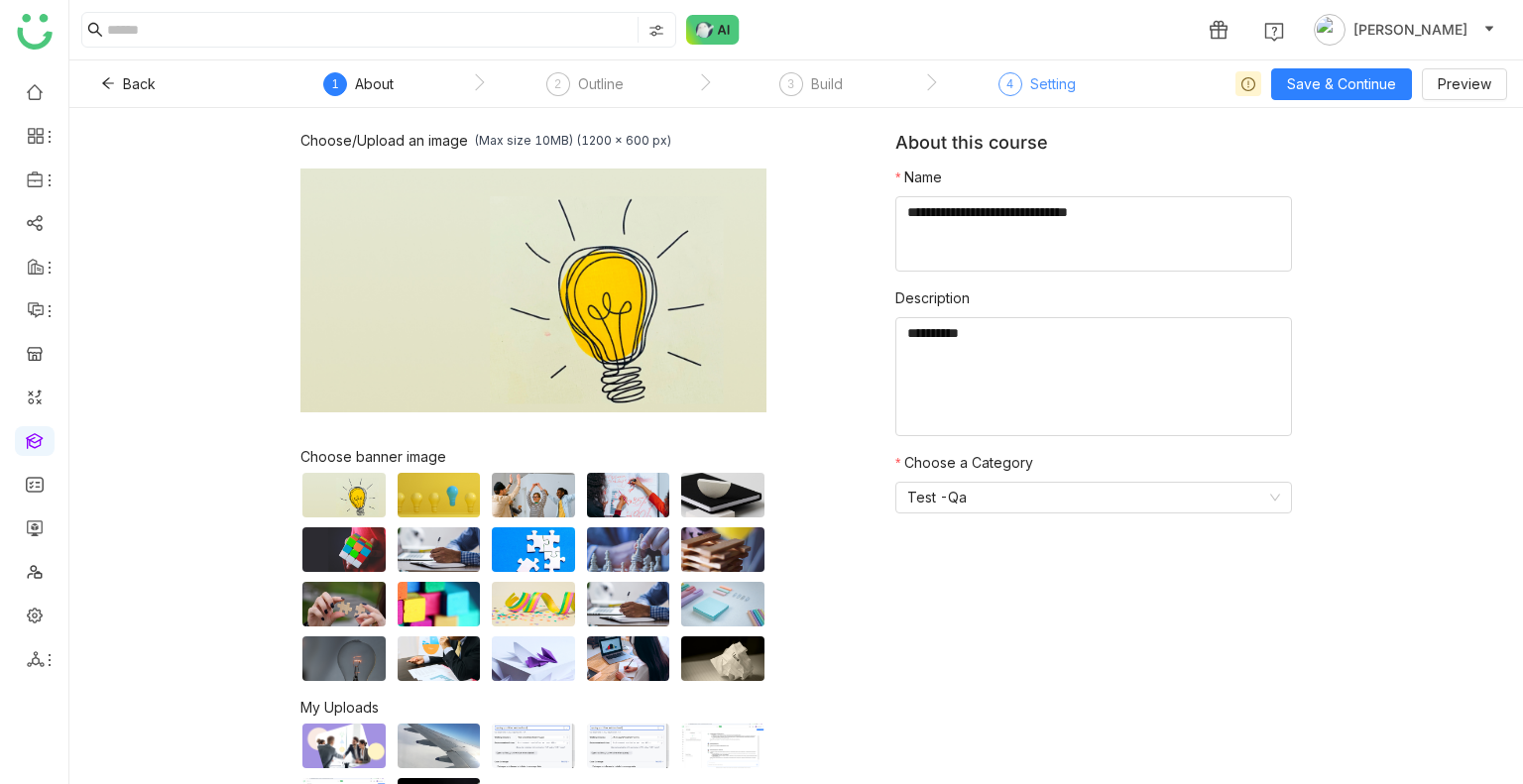 click on "Setting" 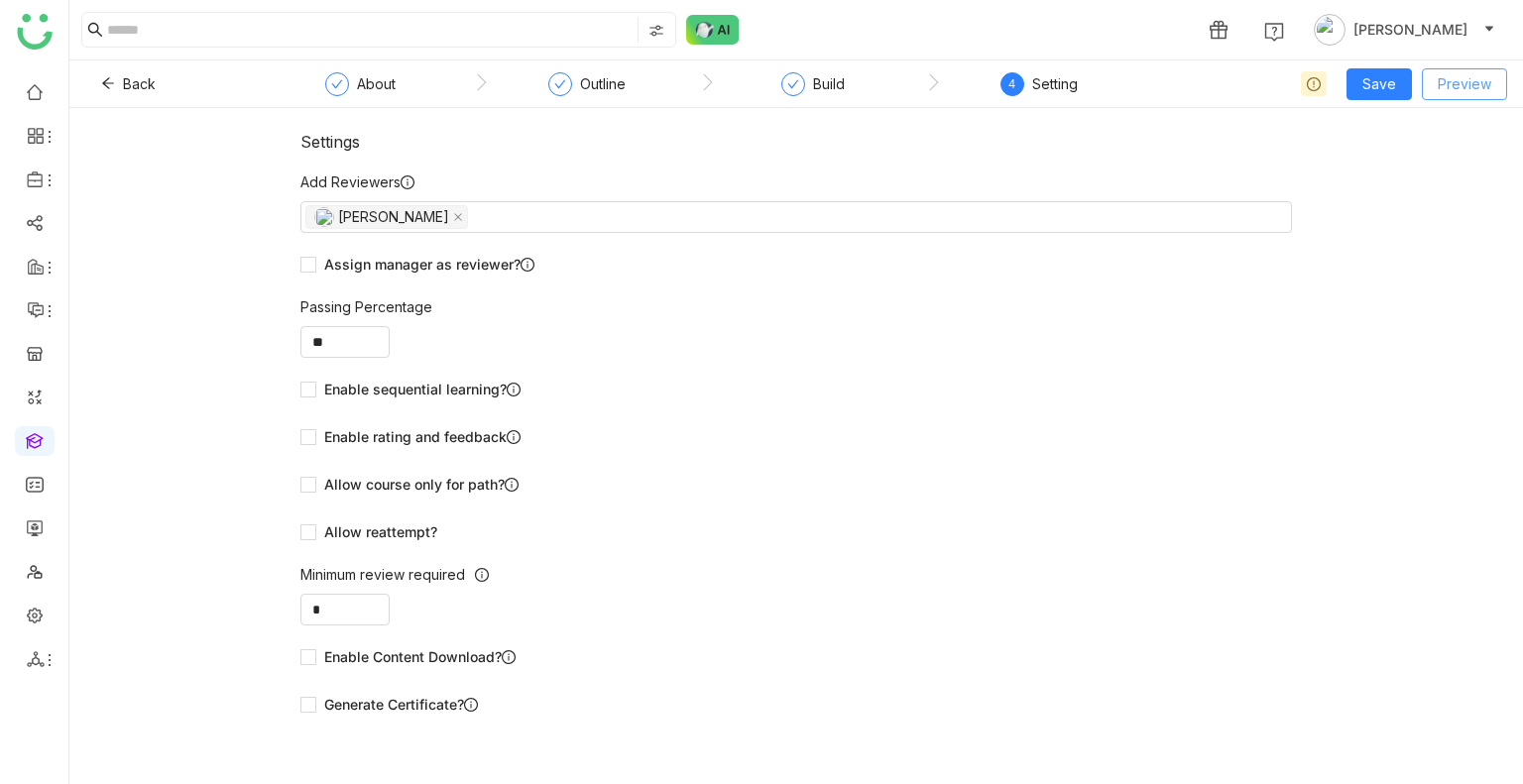 click on "Preview" 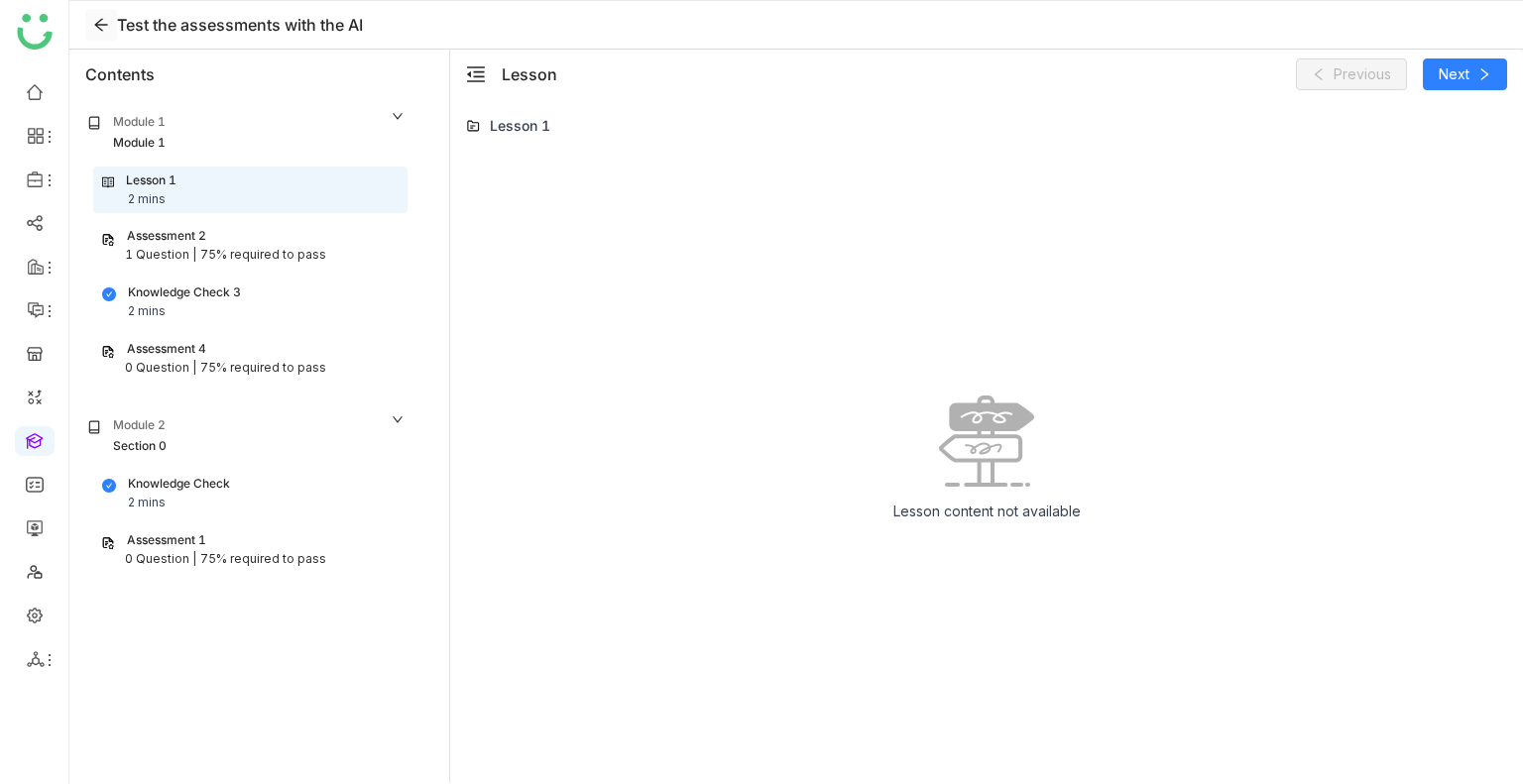click 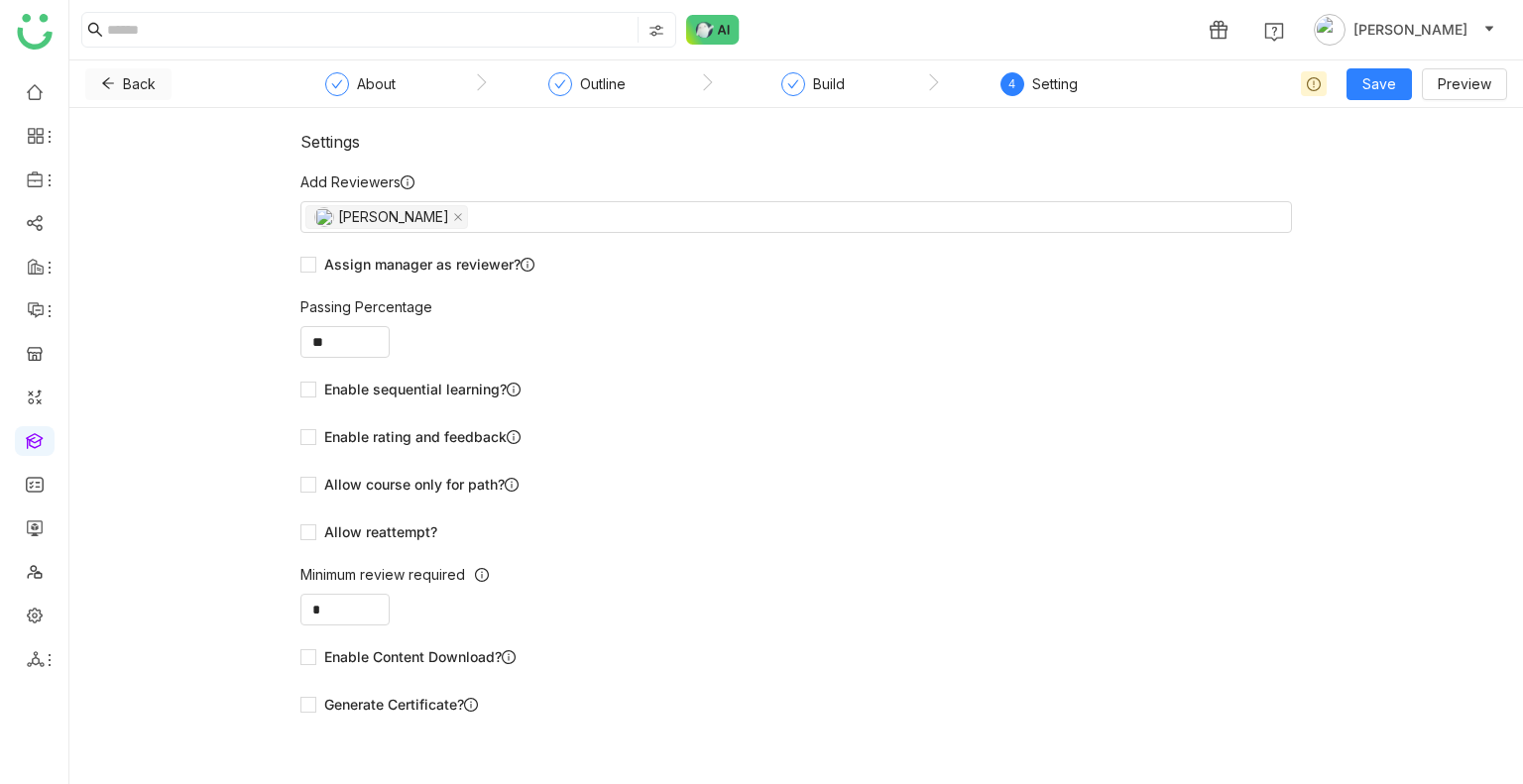 click on "Back" 